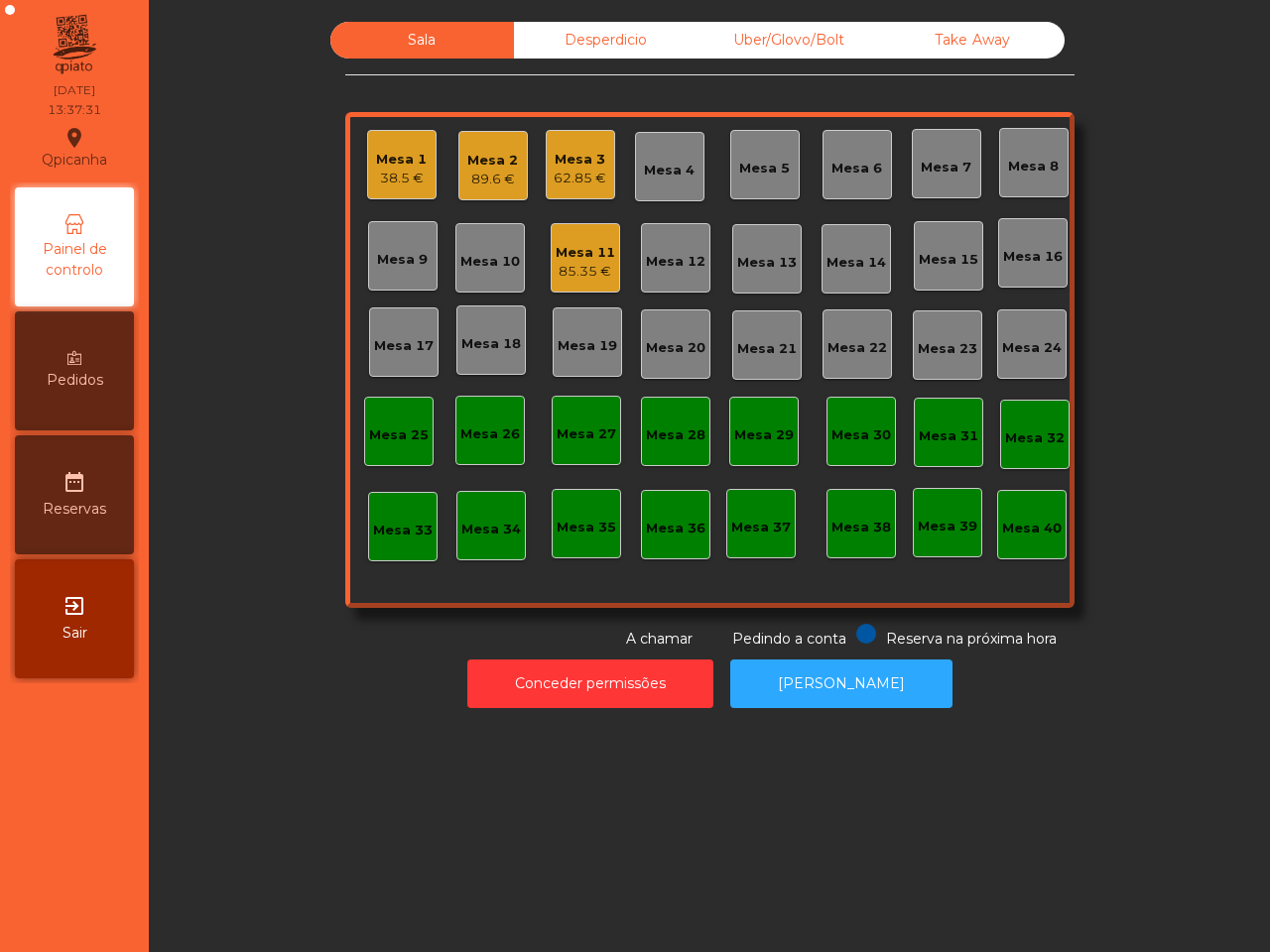 scroll, scrollTop: 0, scrollLeft: 0, axis: both 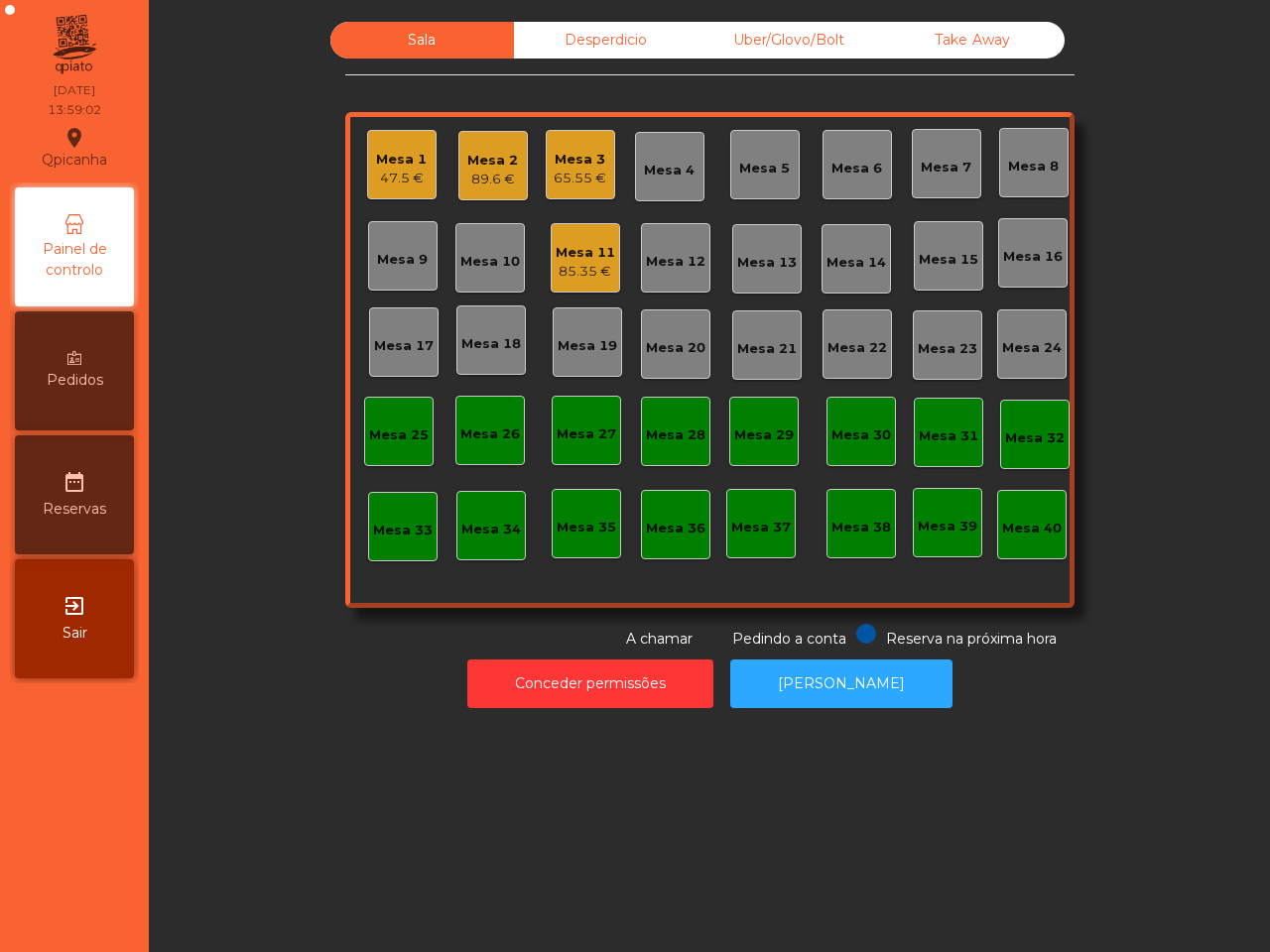 click on "Uber/Glovo/Bolt" 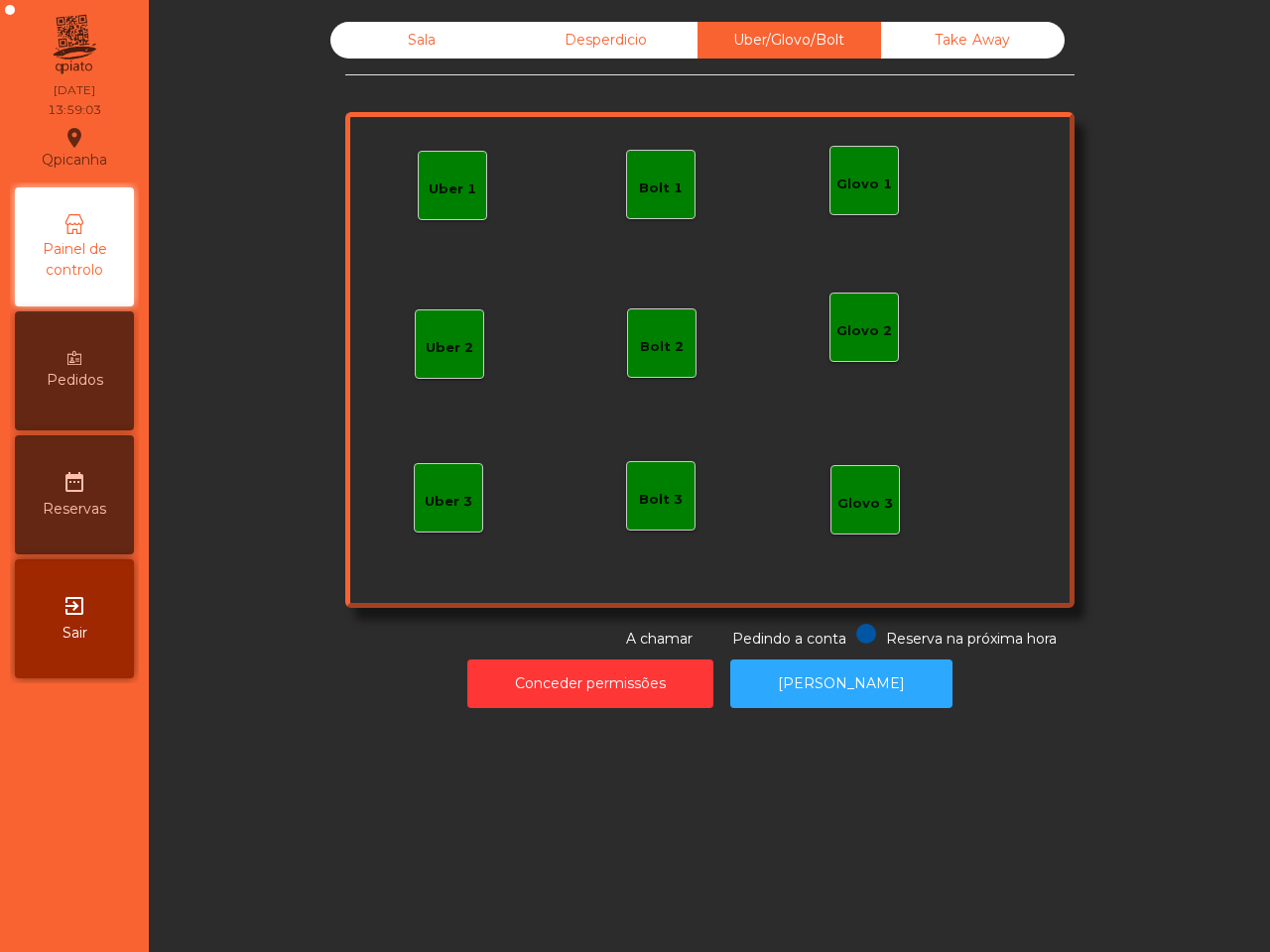 click on "Bolt 1" 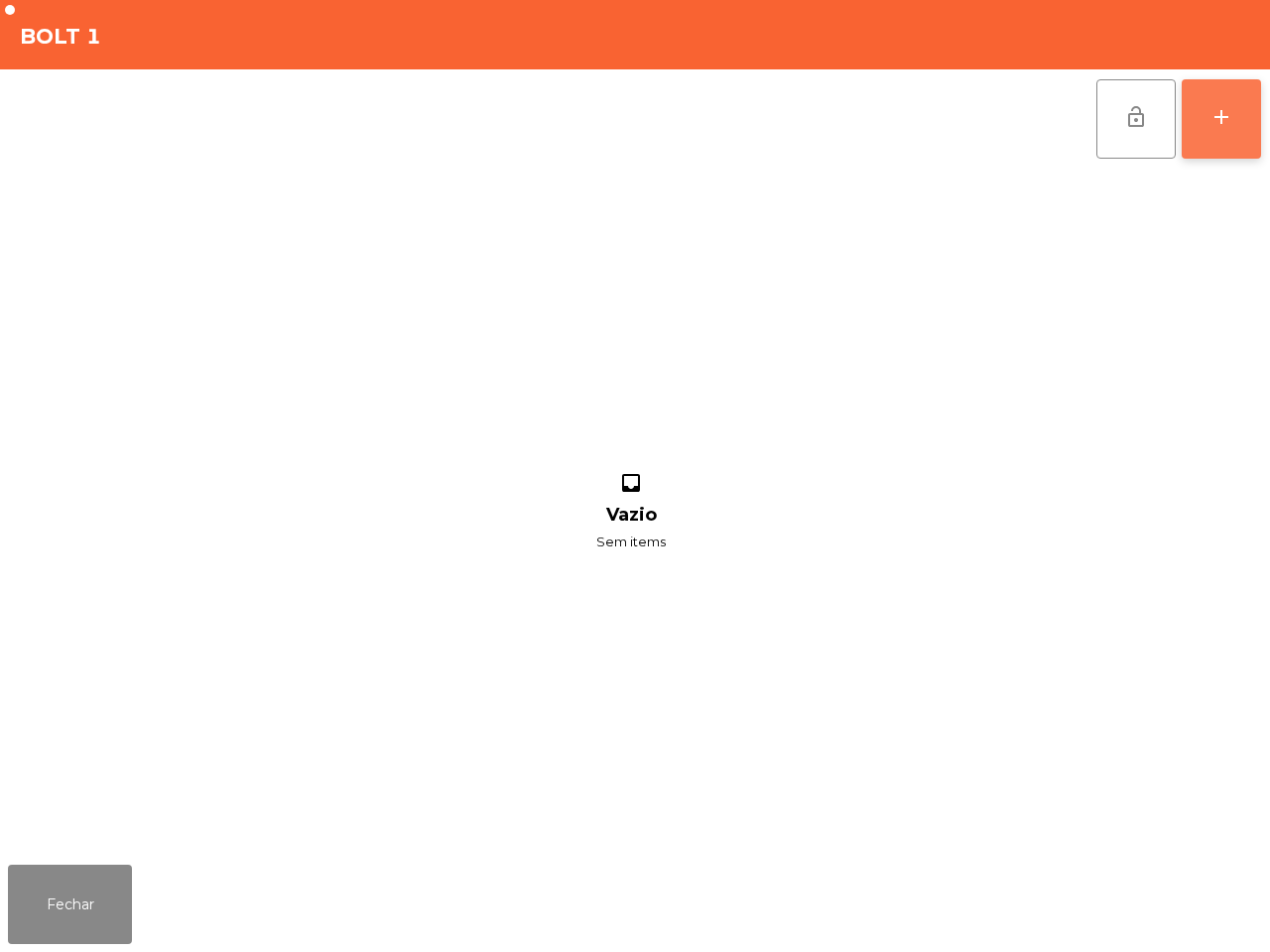 click on "add" 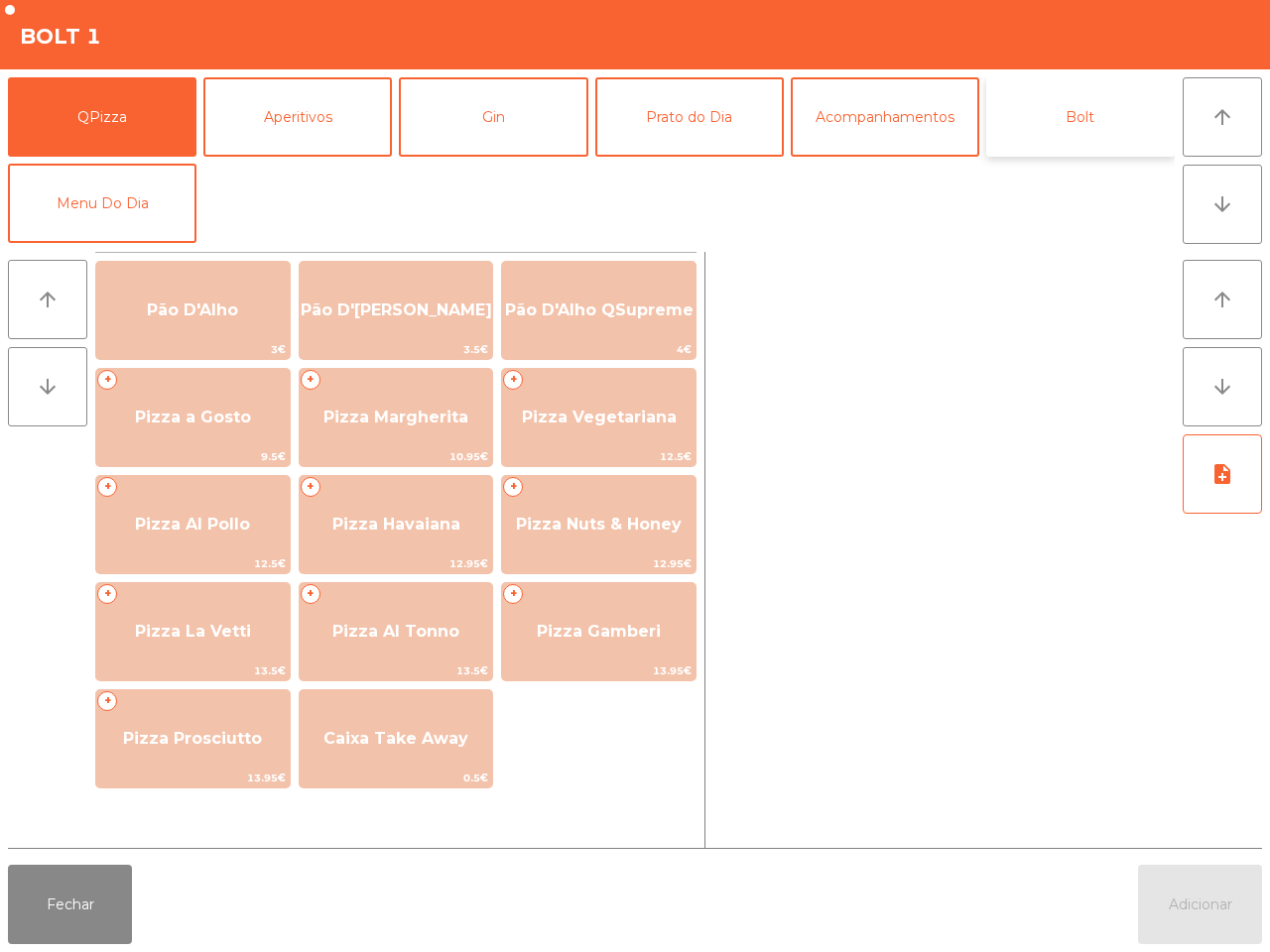 click on "Bolt" 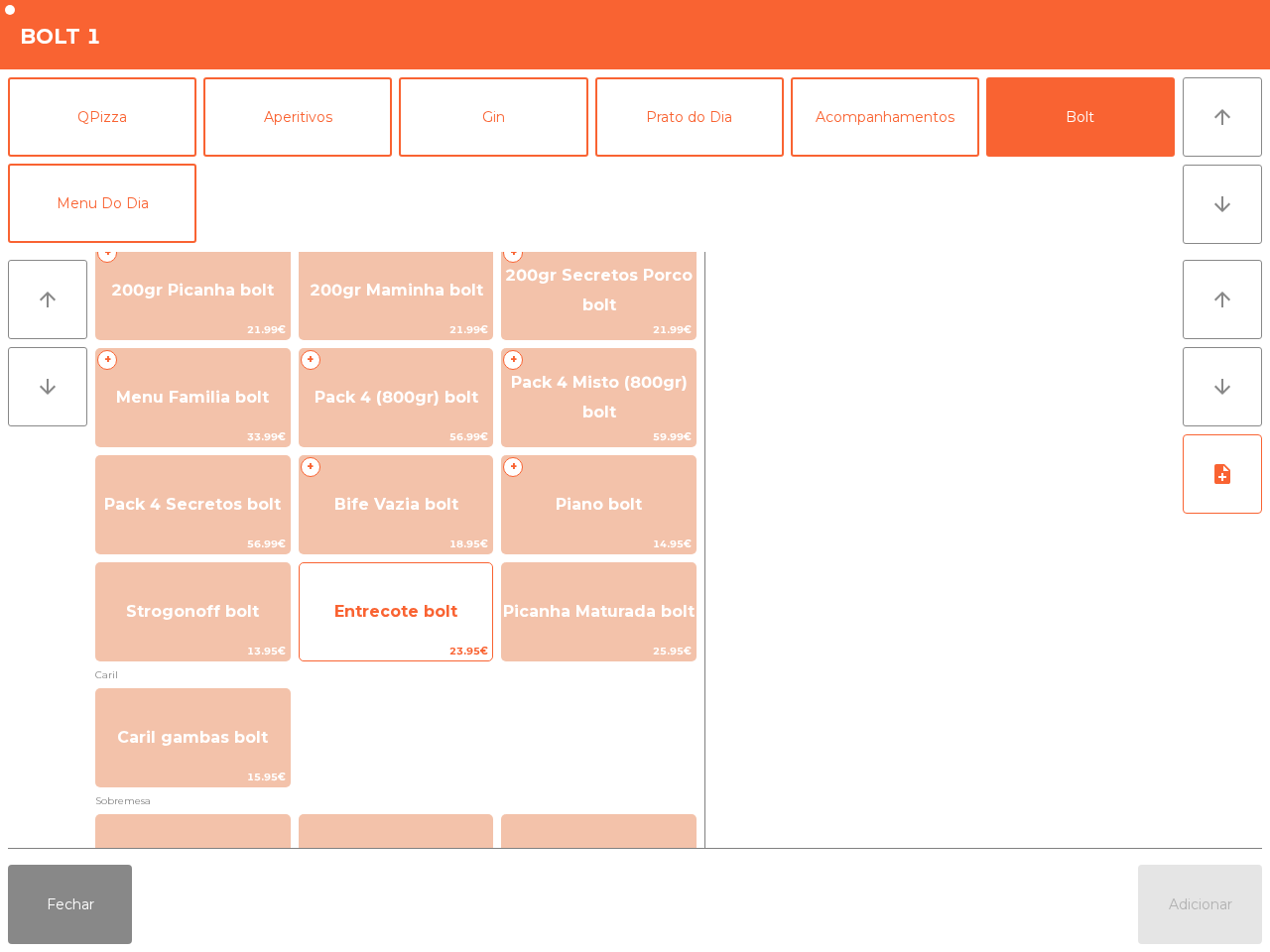 scroll, scrollTop: 0, scrollLeft: 0, axis: both 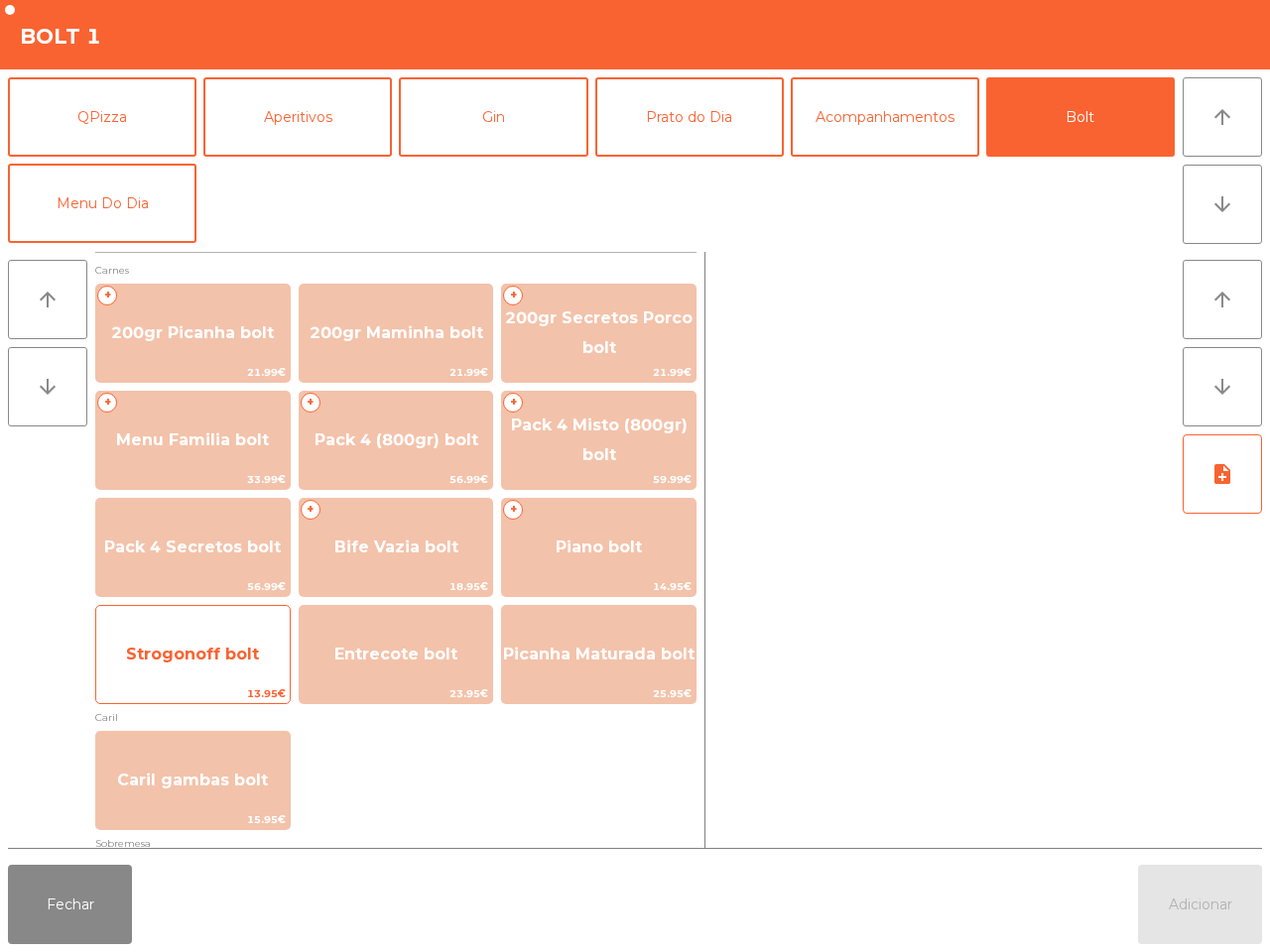 click on "Strogonoff bolt" 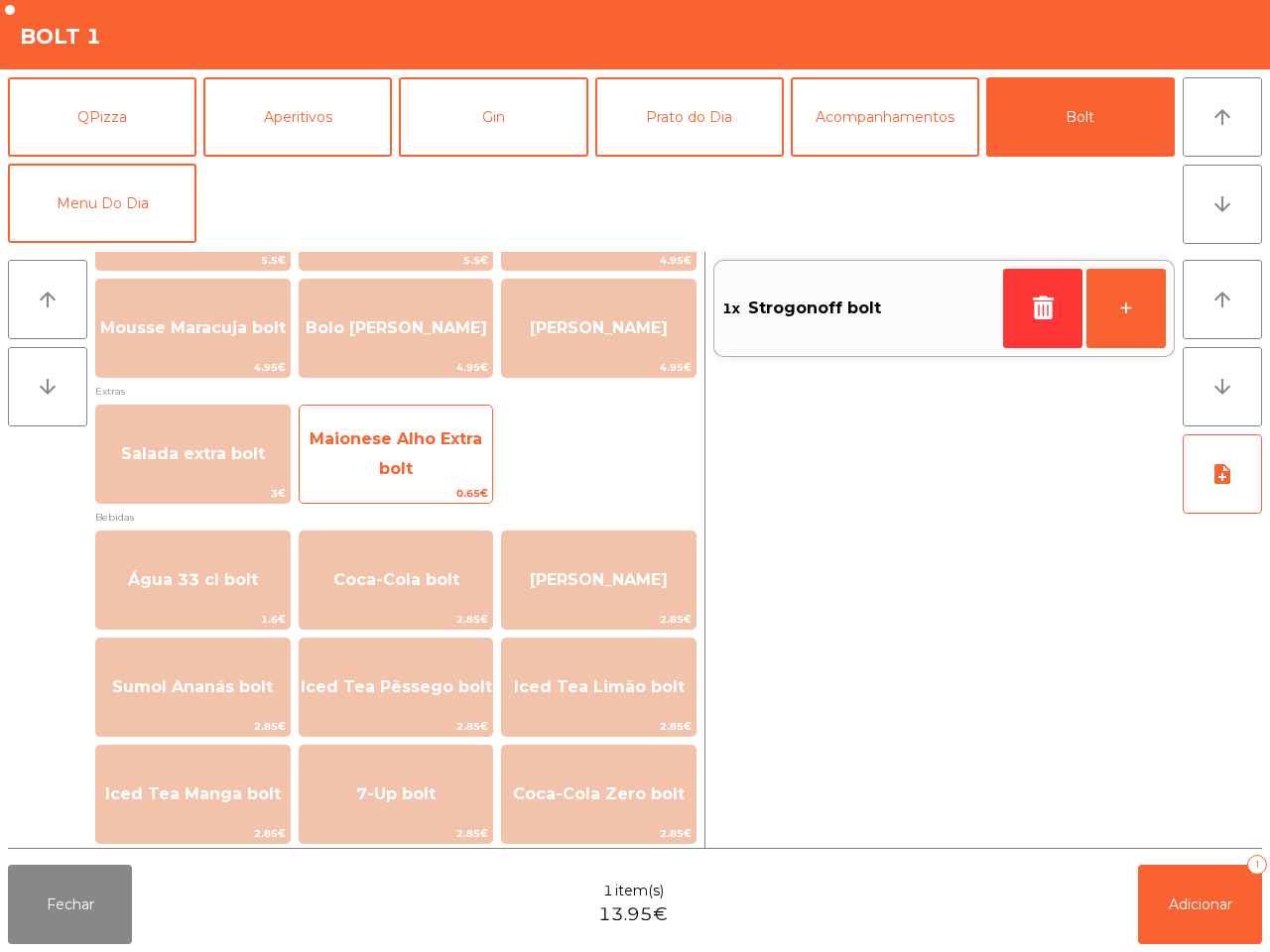 scroll, scrollTop: 992, scrollLeft: 0, axis: vertical 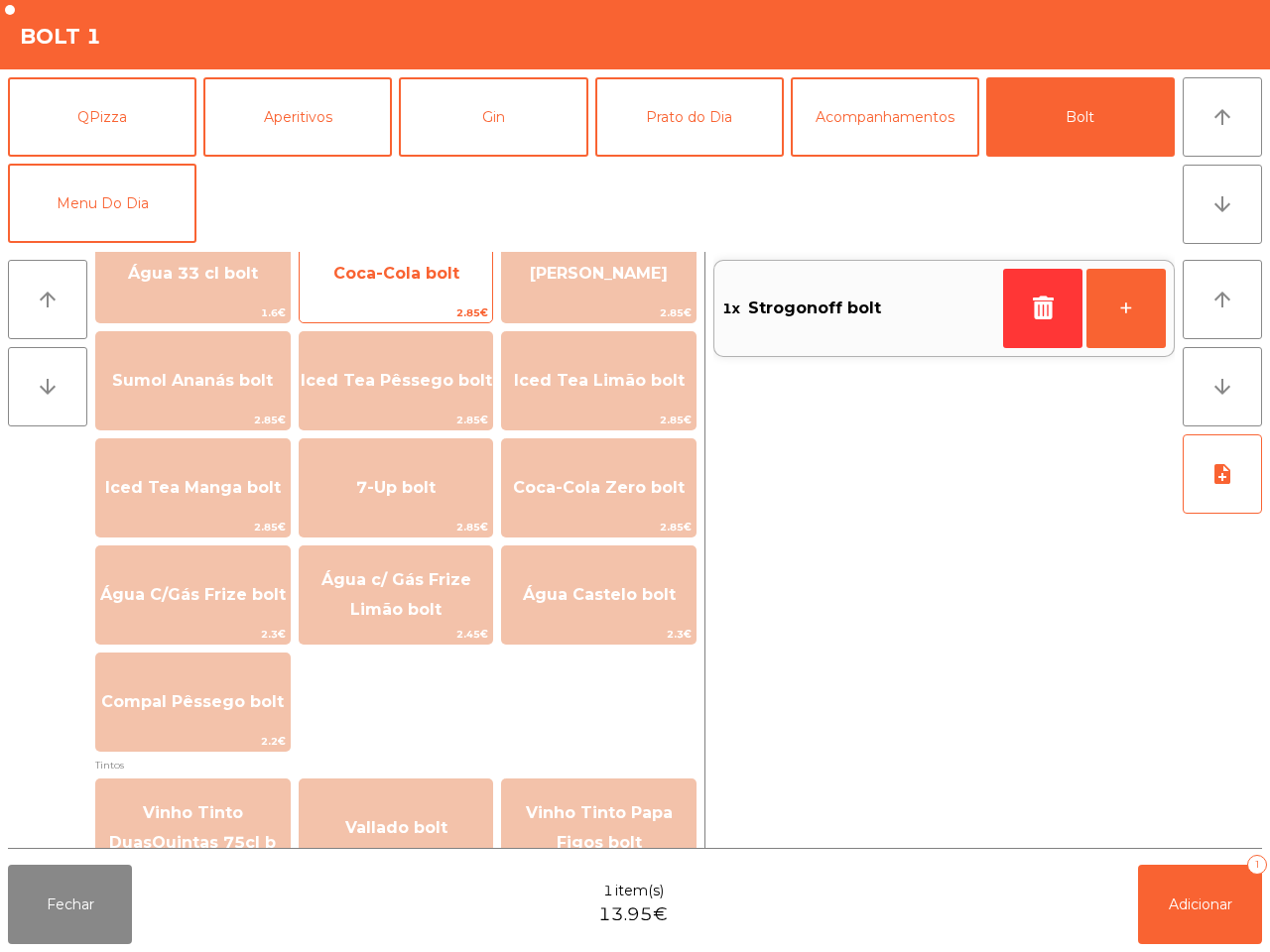 click on "Coca-Cola bolt" 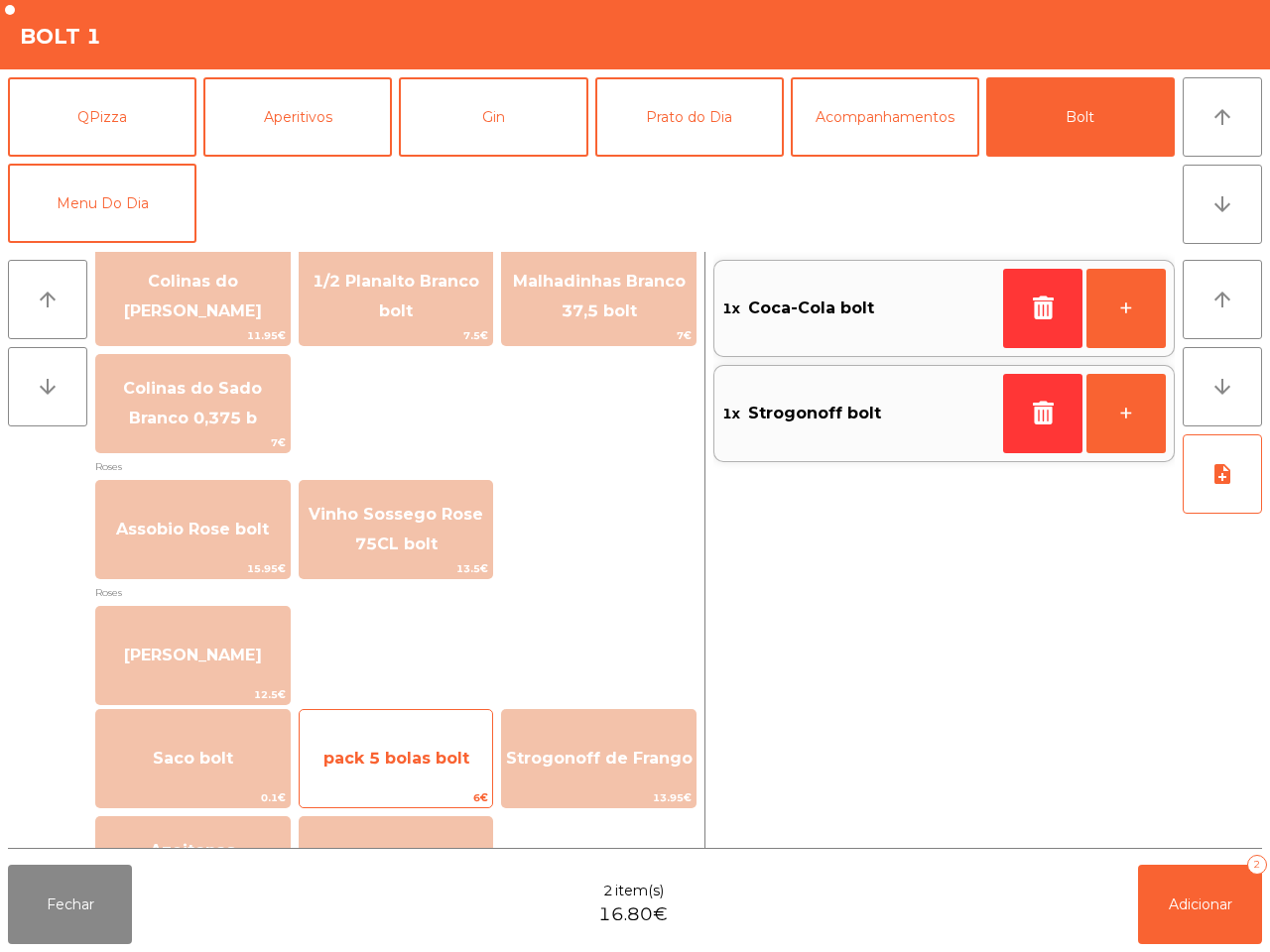 scroll, scrollTop: 2259, scrollLeft: 0, axis: vertical 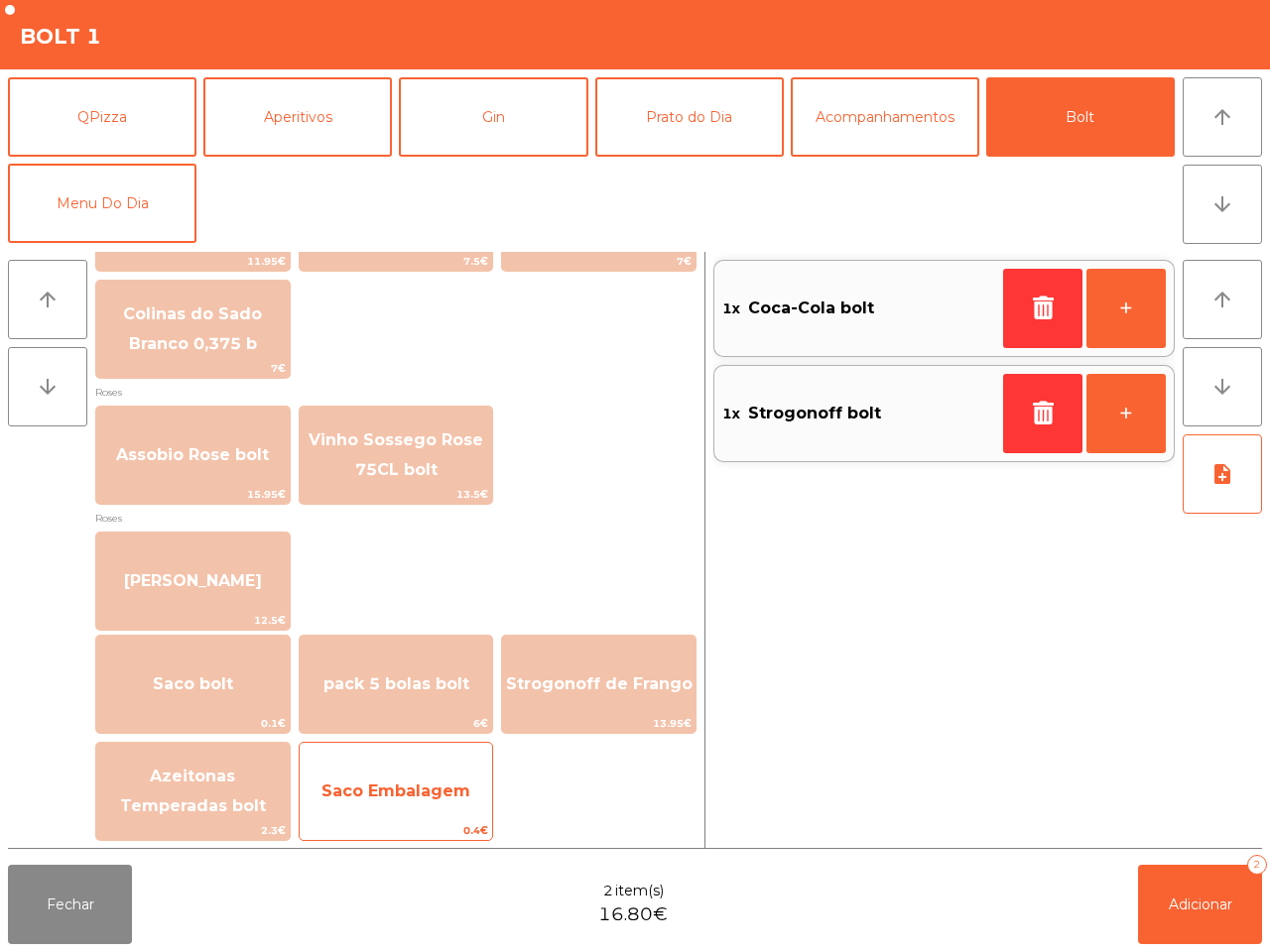 click on "Saco Embalagem" 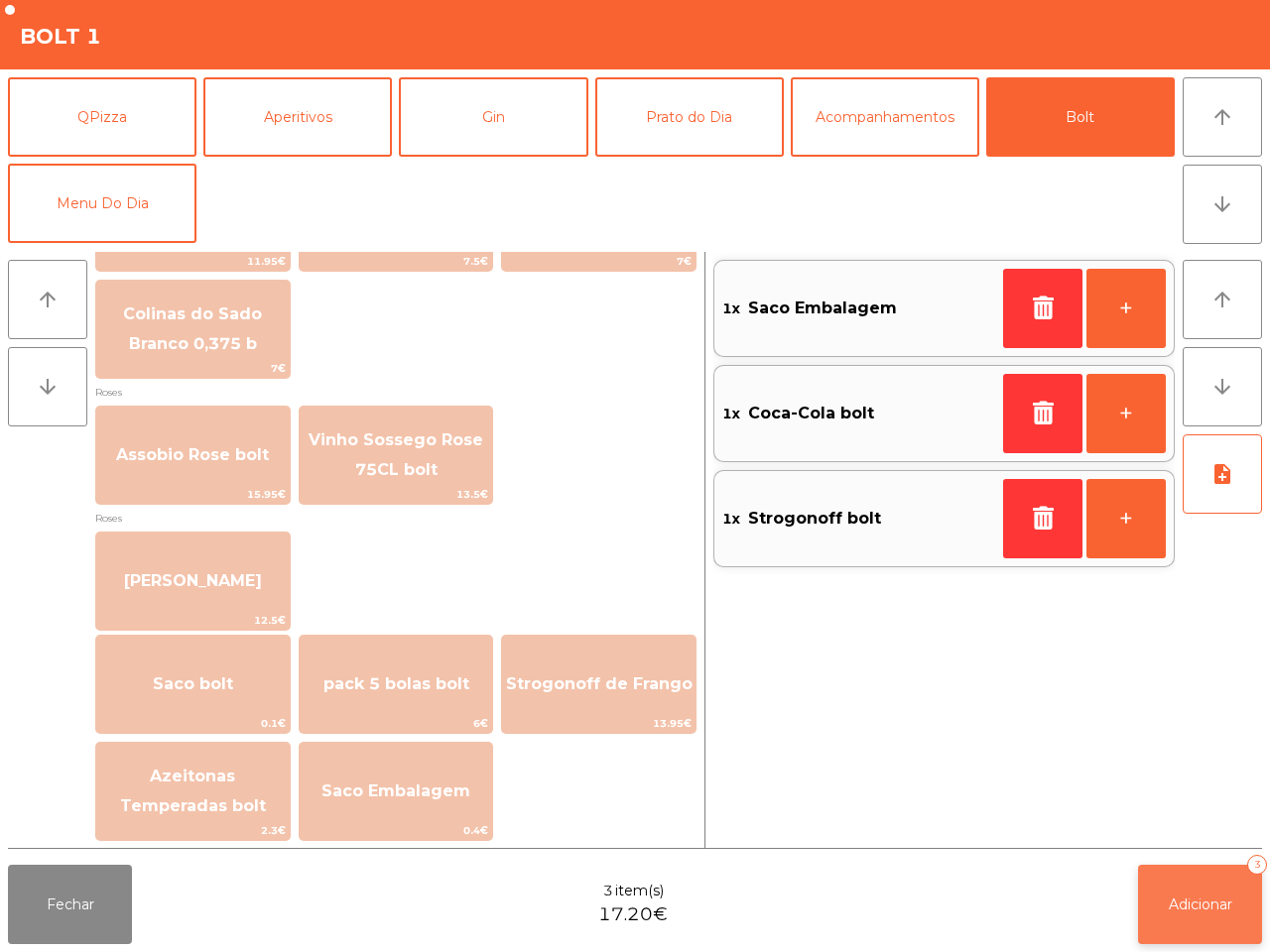 click on "Adicionar   3" 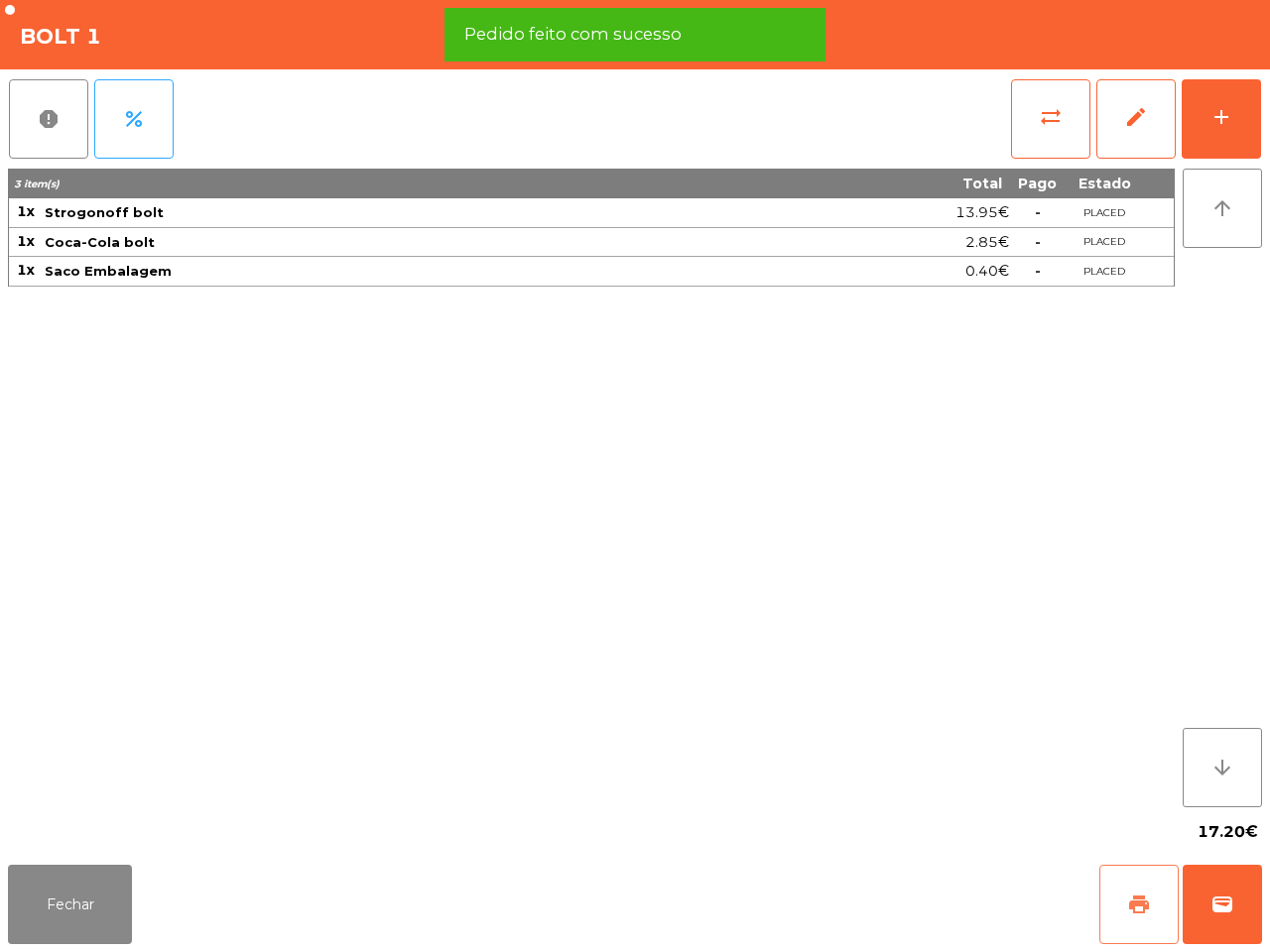 click on "print" 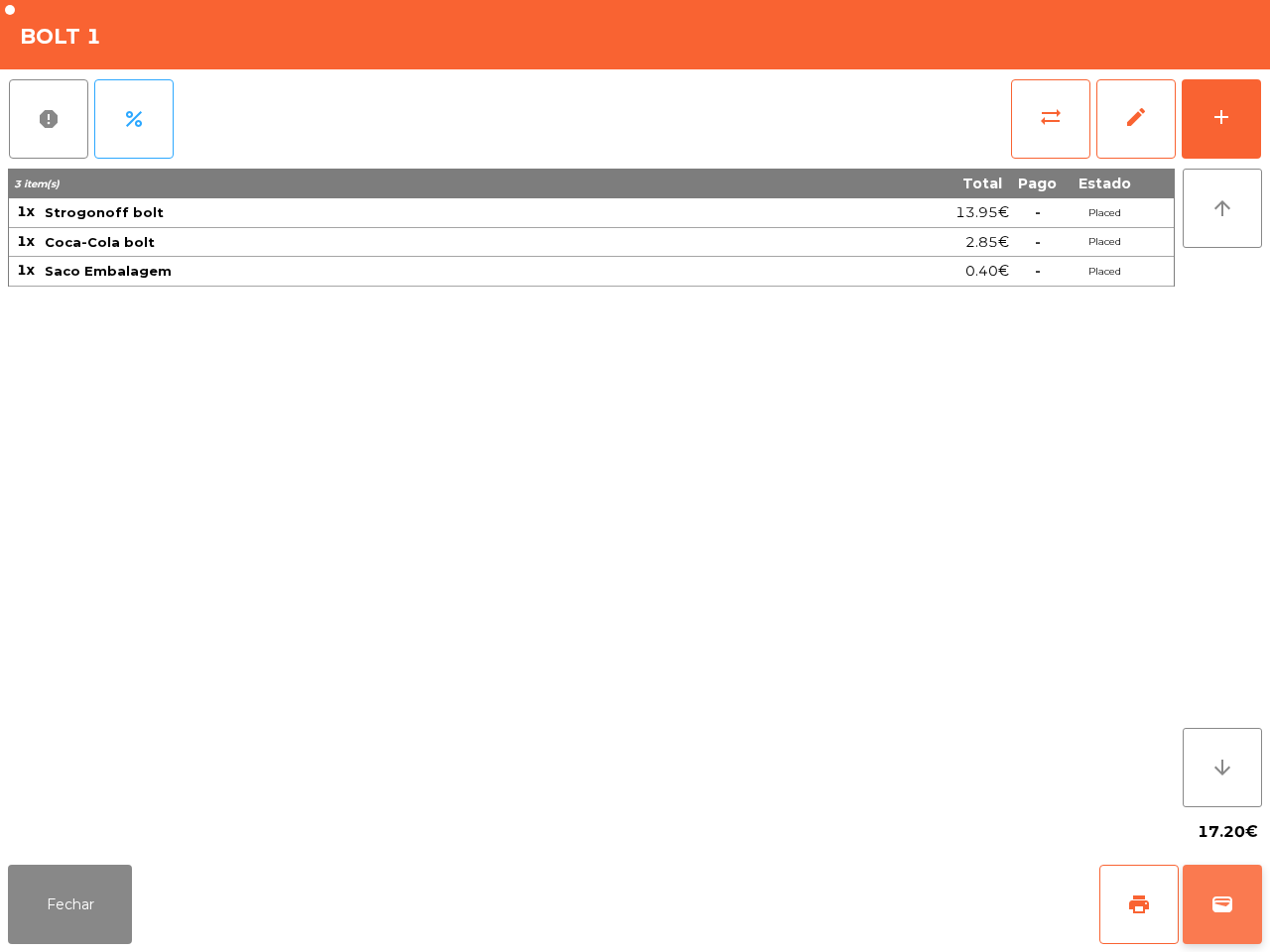 click on "wallet" 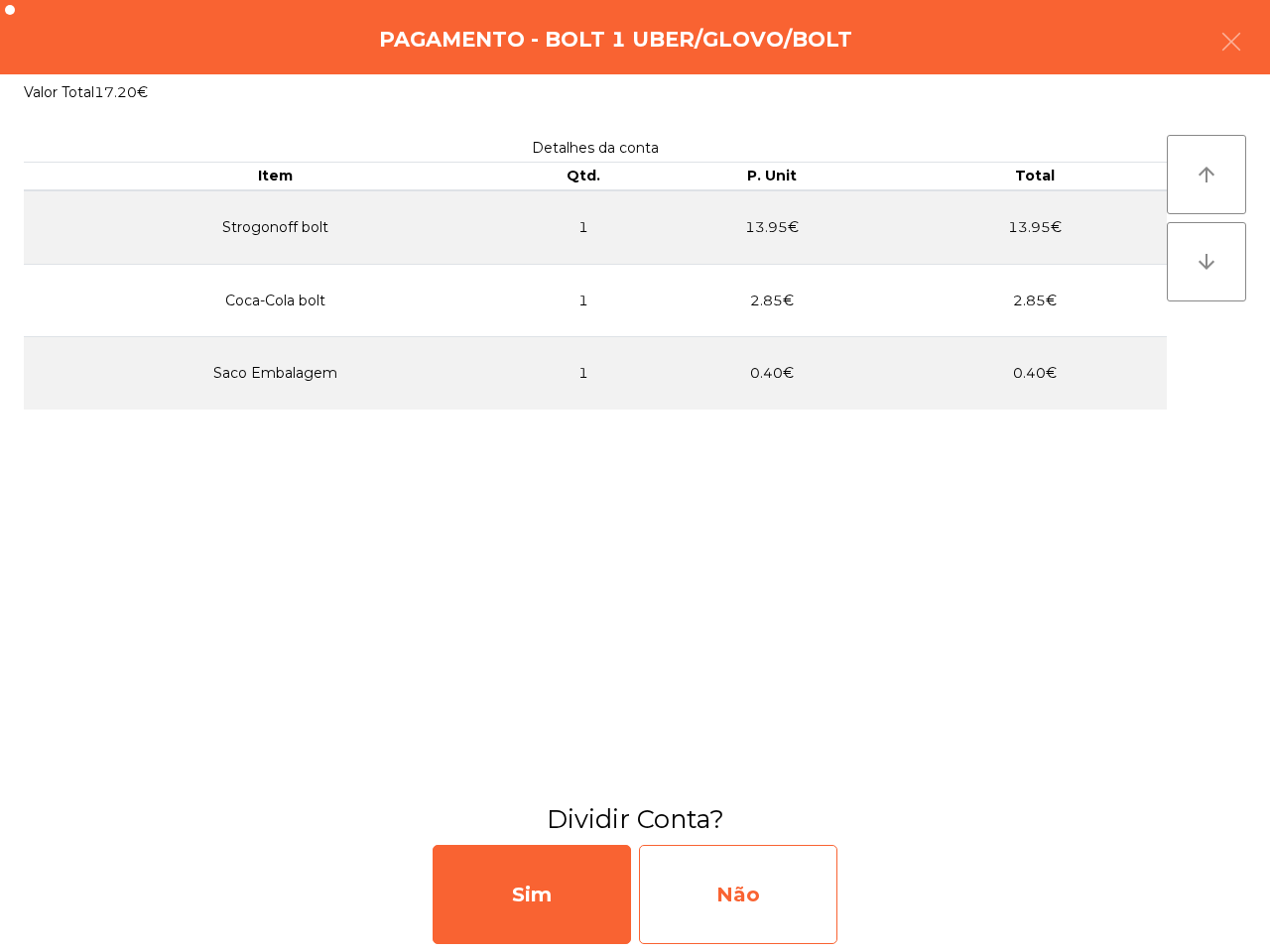 click on "Não" 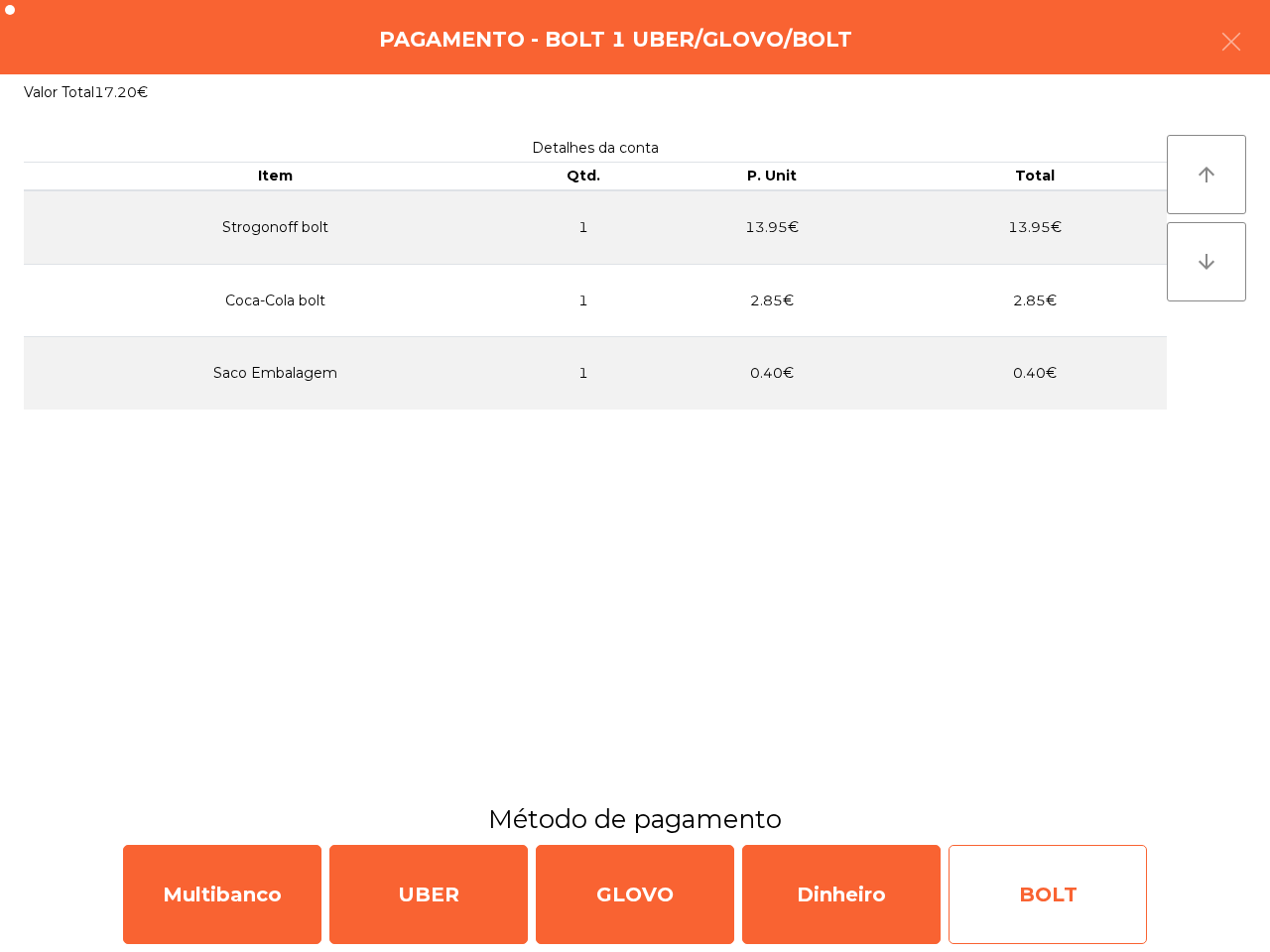 click on "BOLT" 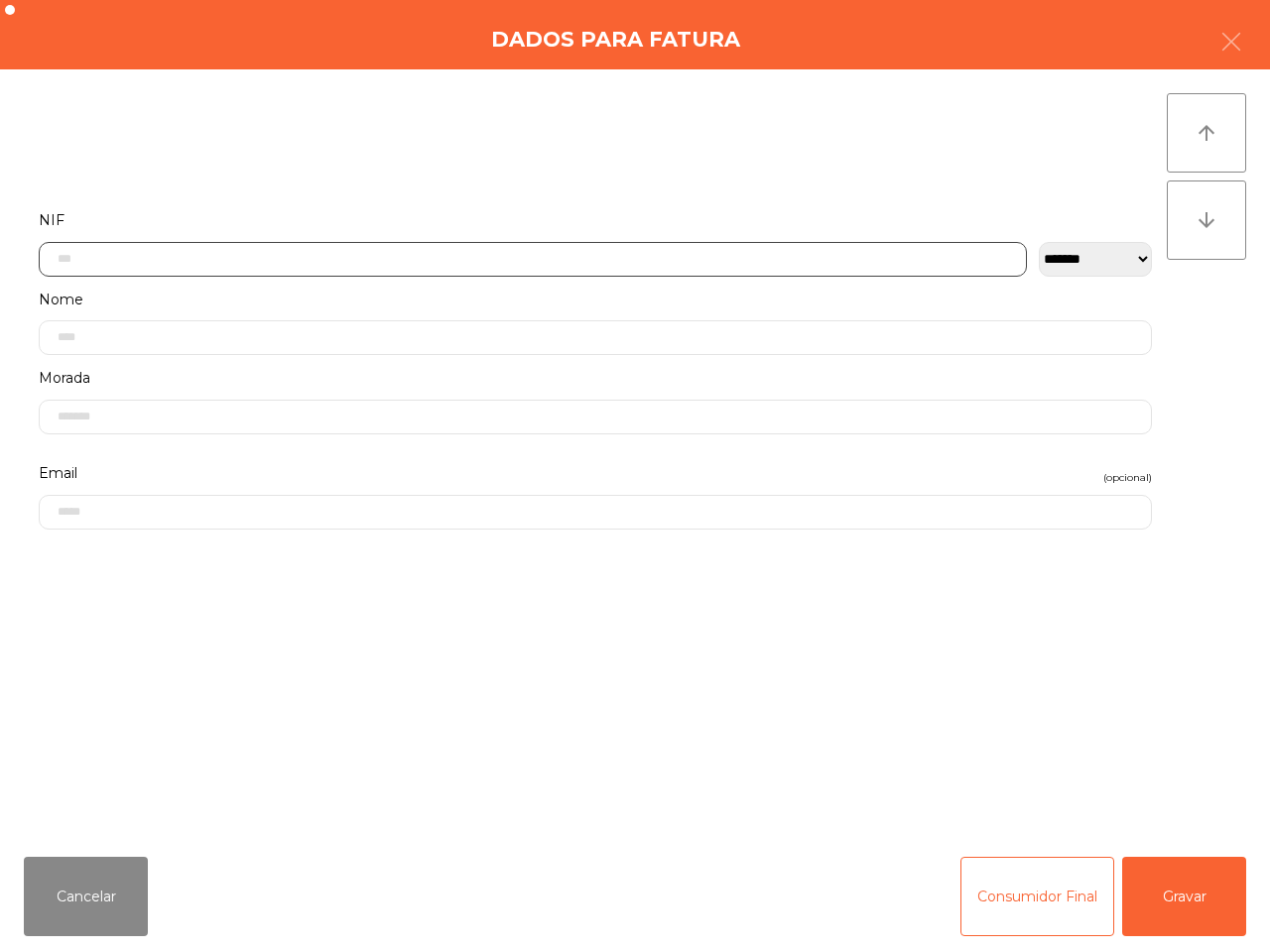 click 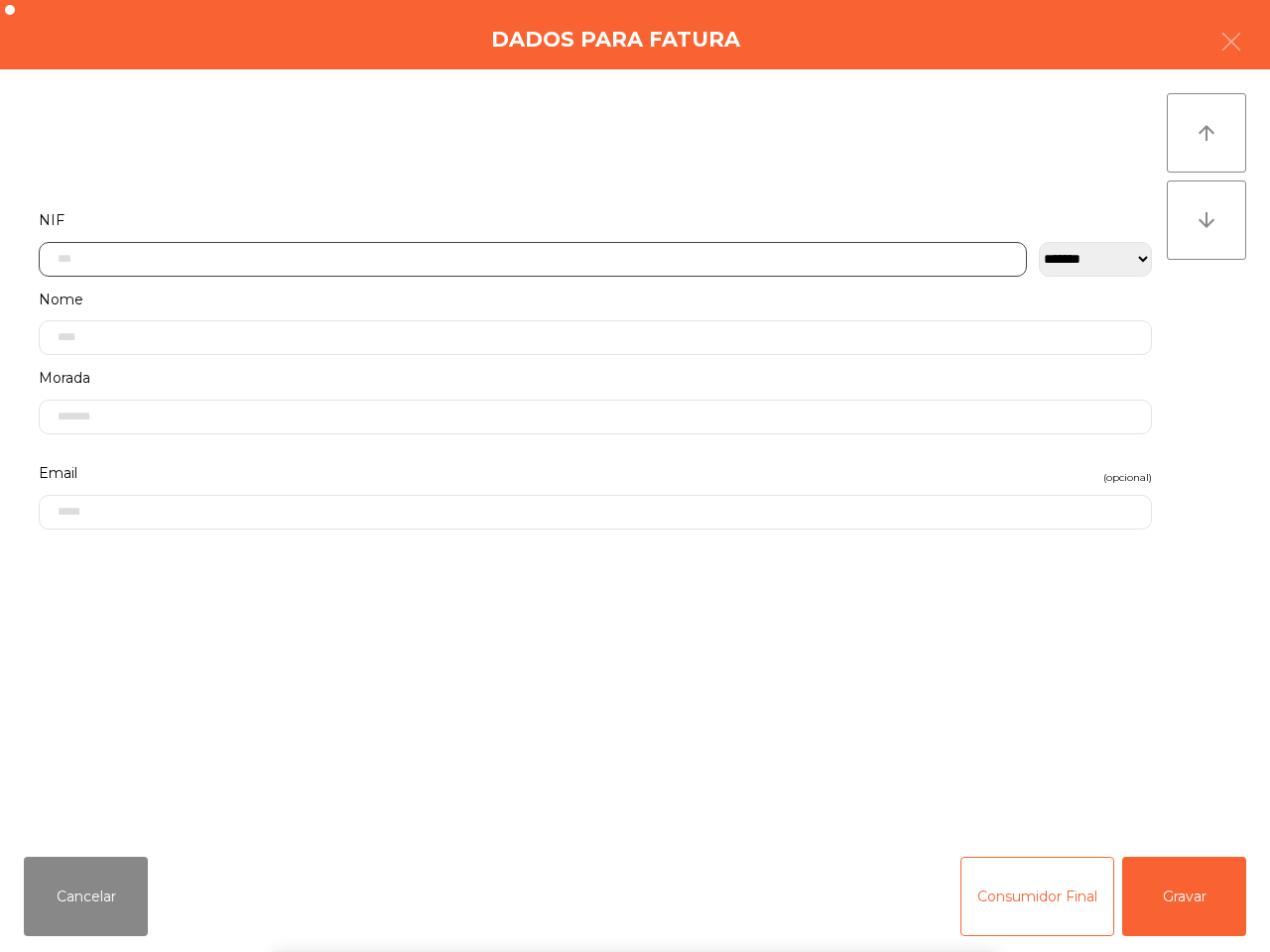 scroll, scrollTop: 111, scrollLeft: 0, axis: vertical 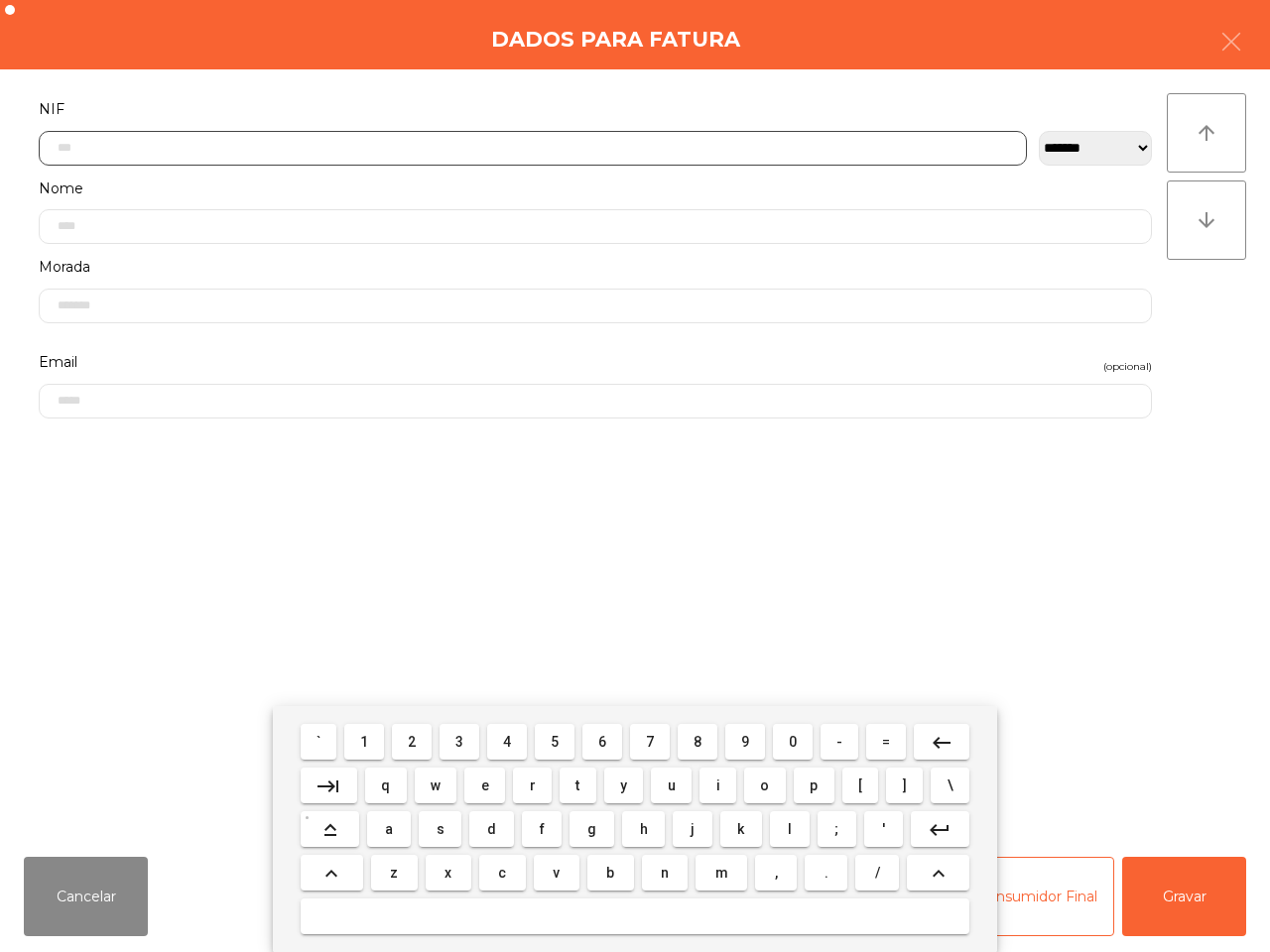 click on "2" at bounding box center (412, 742) 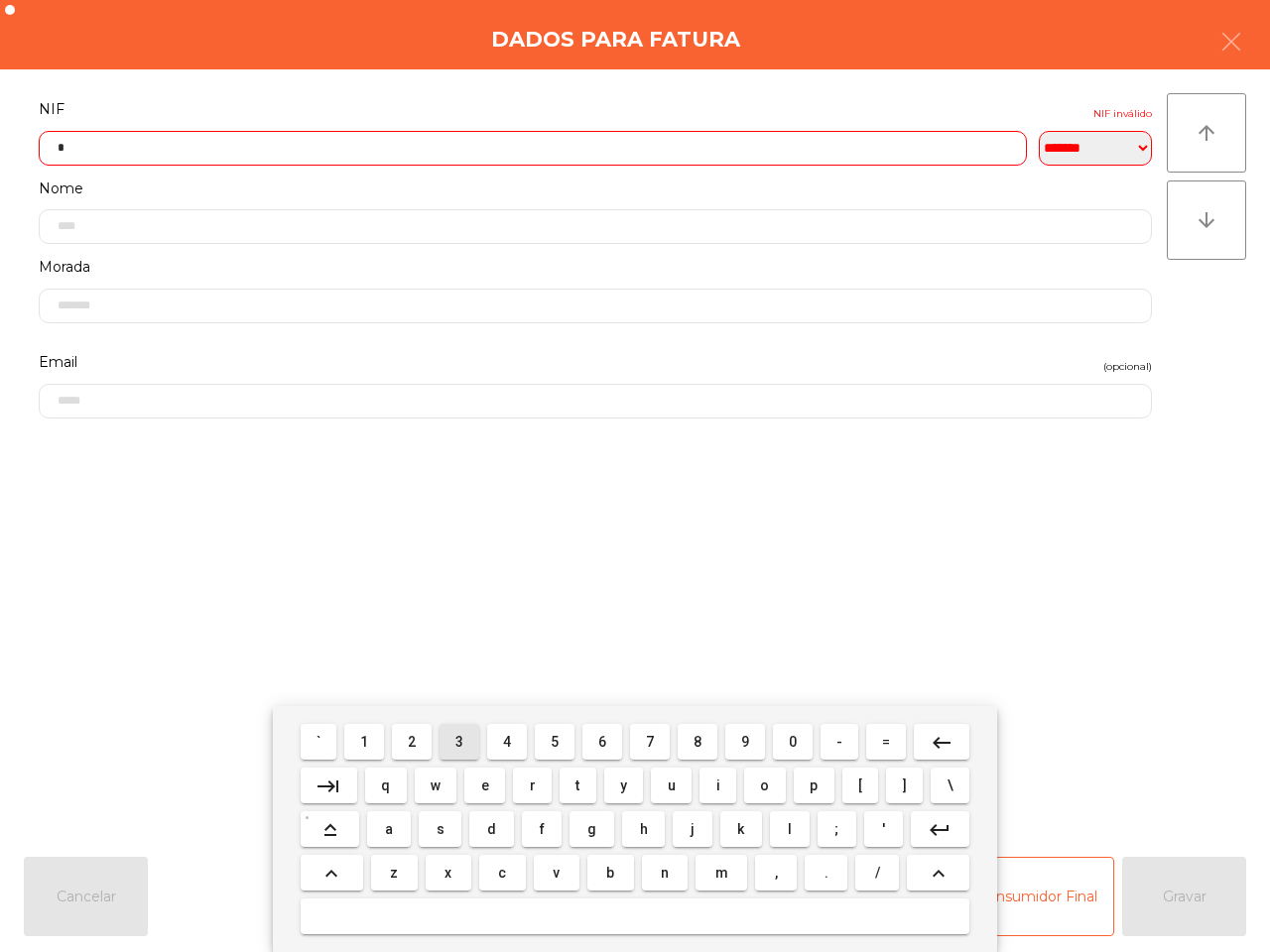 click on "3" at bounding box center [459, 742] 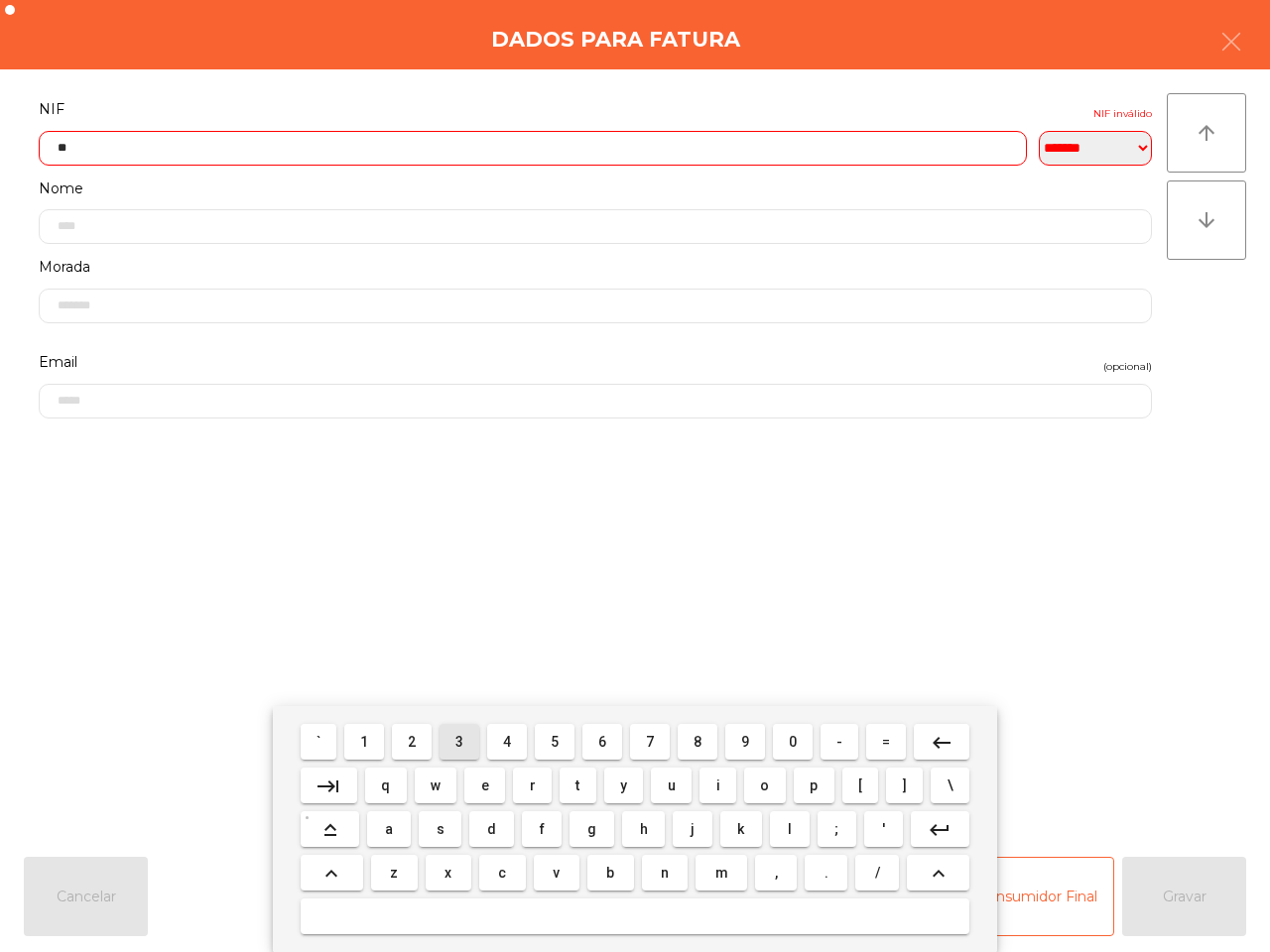 click on "2" at bounding box center [412, 742] 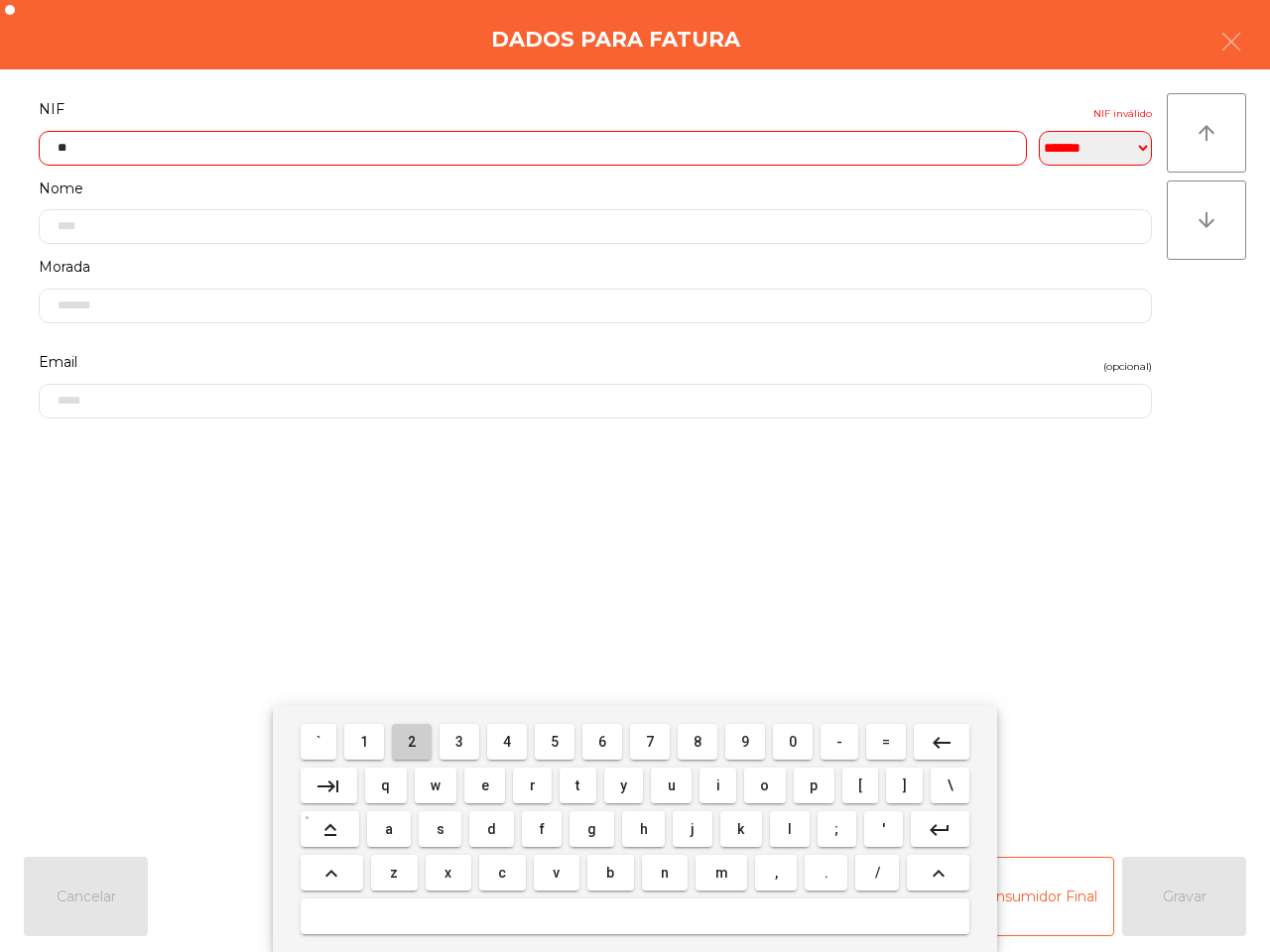 click on "2" at bounding box center (412, 742) 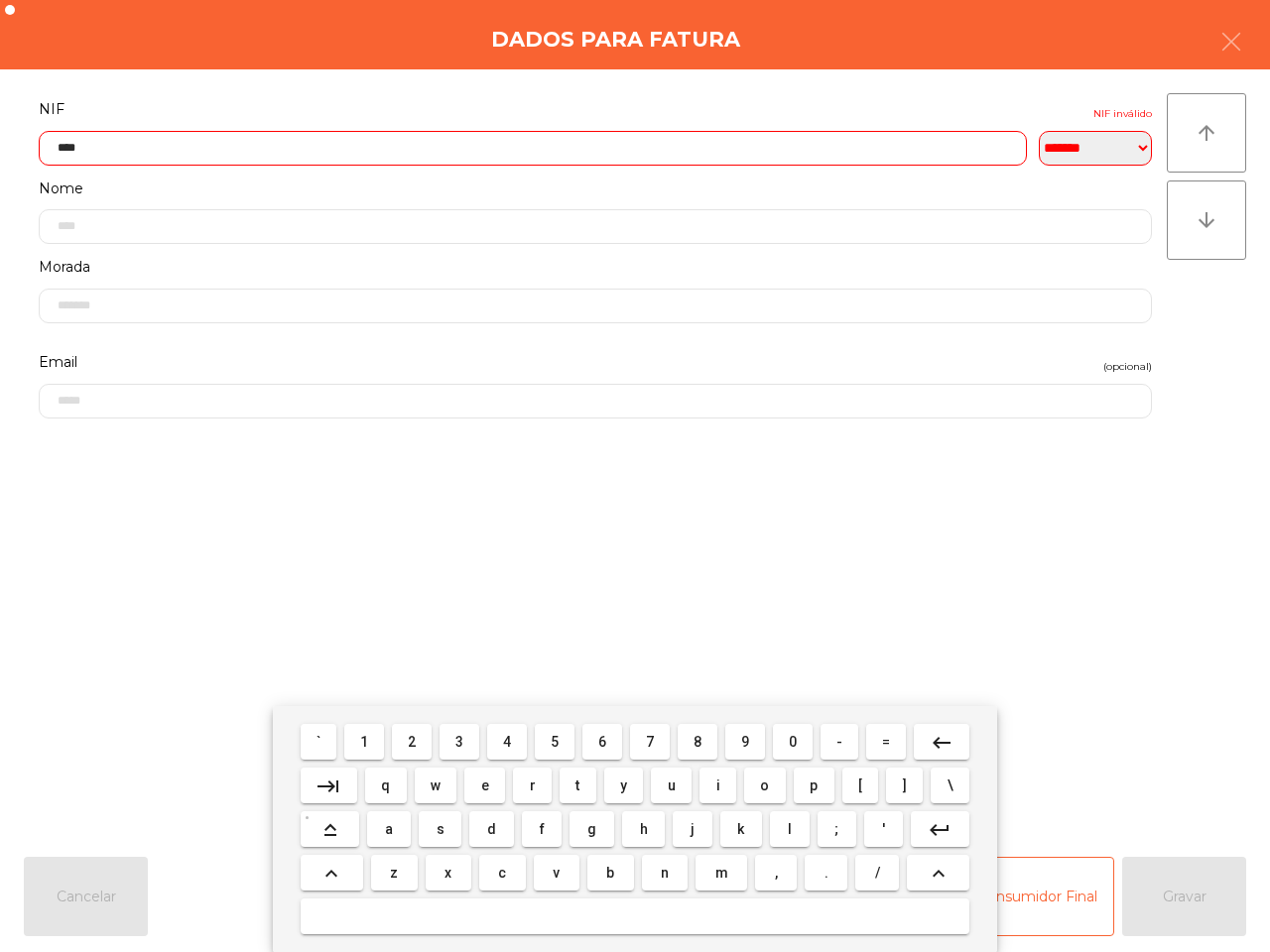 click on "8" at bounding box center [698, 742] 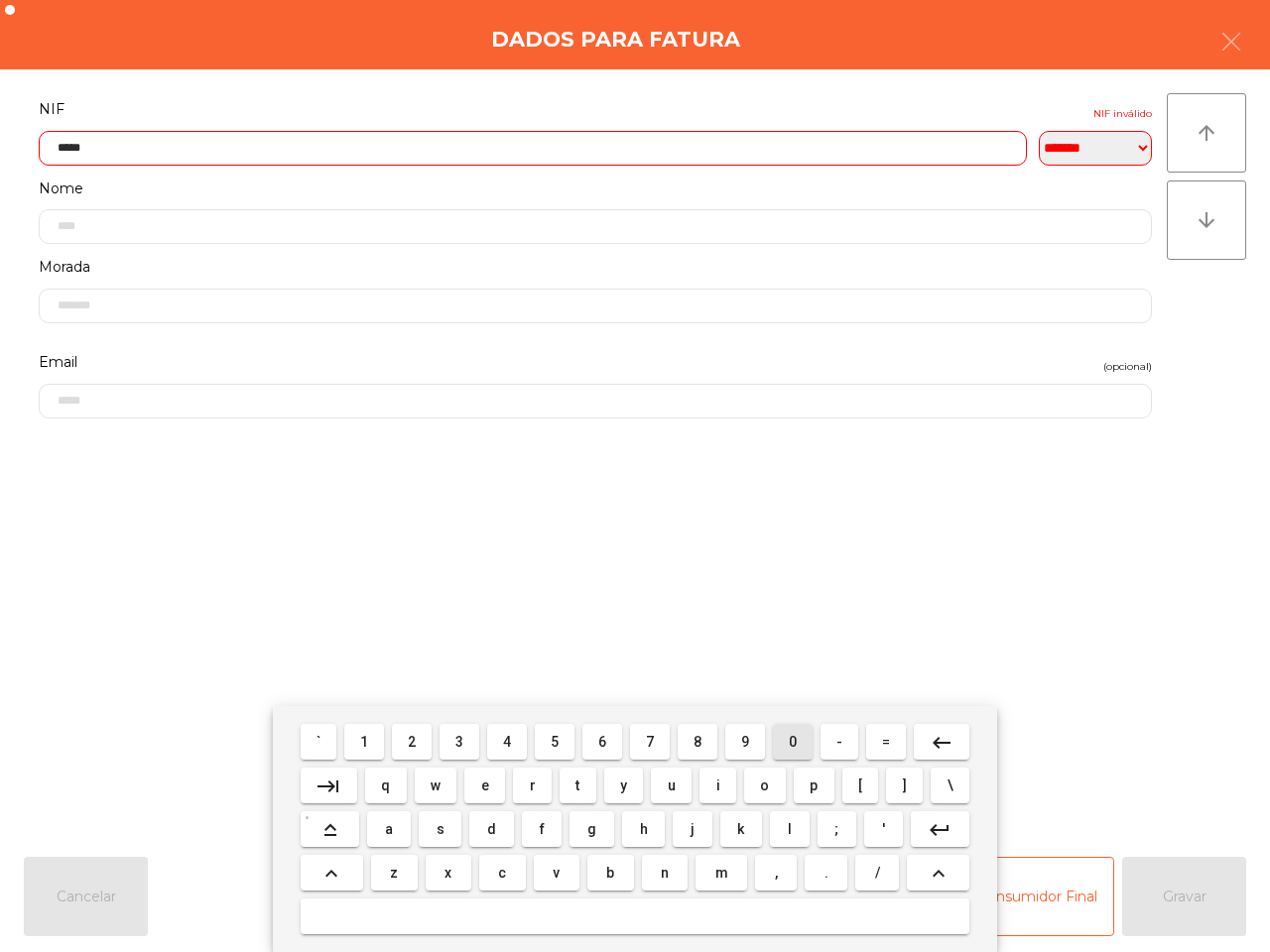 click on "0" at bounding box center [793, 742] 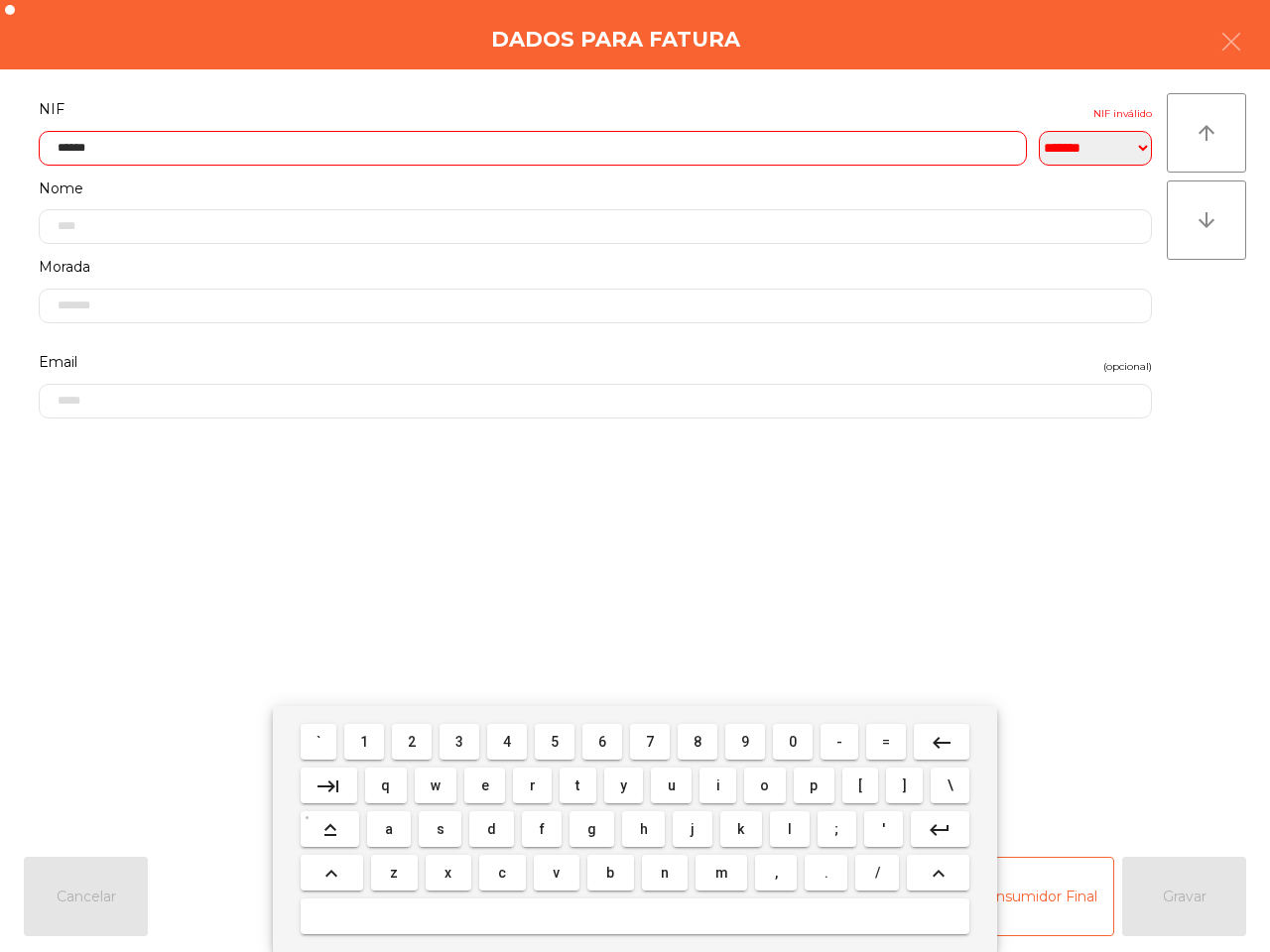 click on "5" at bounding box center [555, 742] 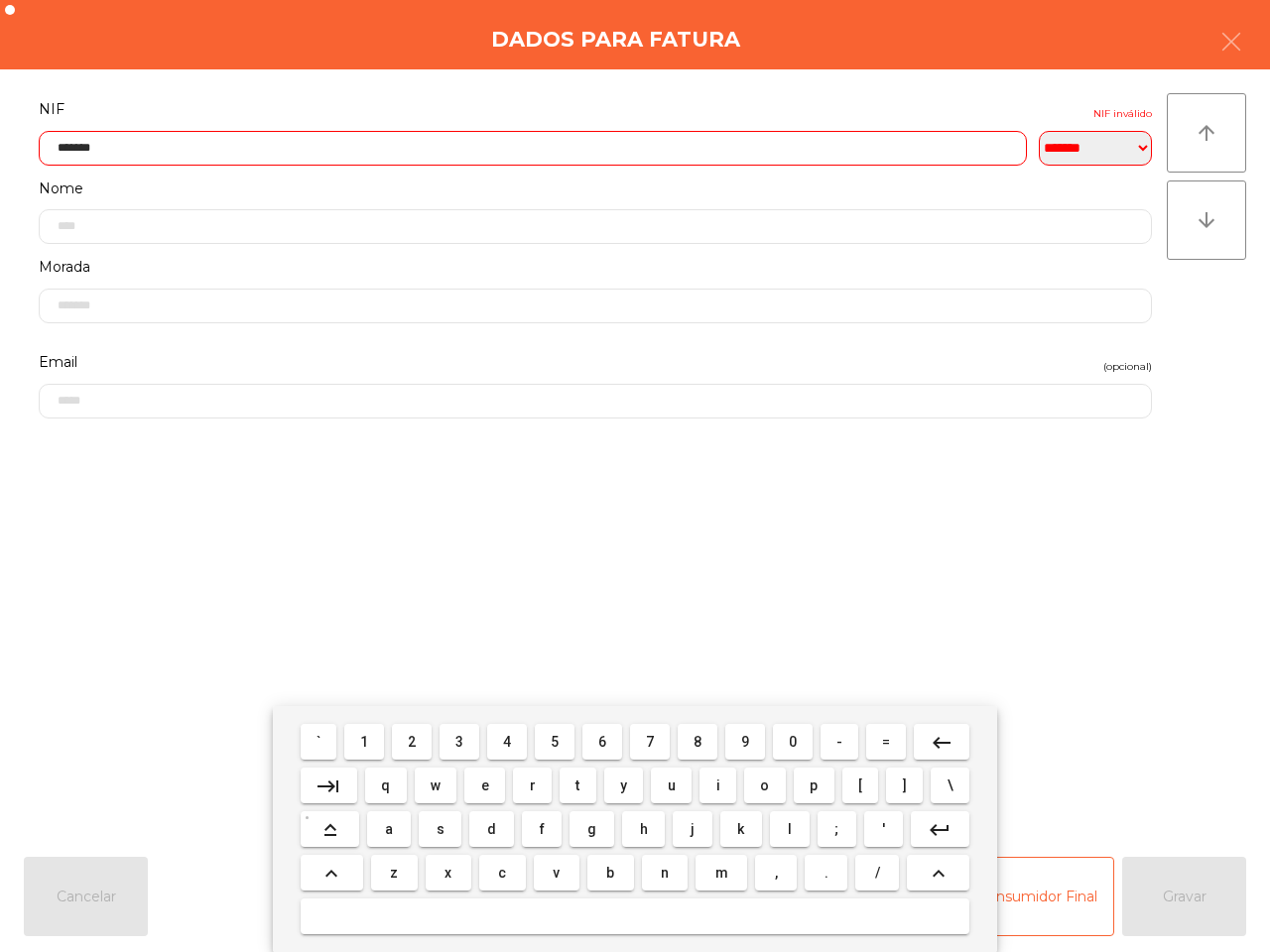 click on "8" at bounding box center (698, 742) 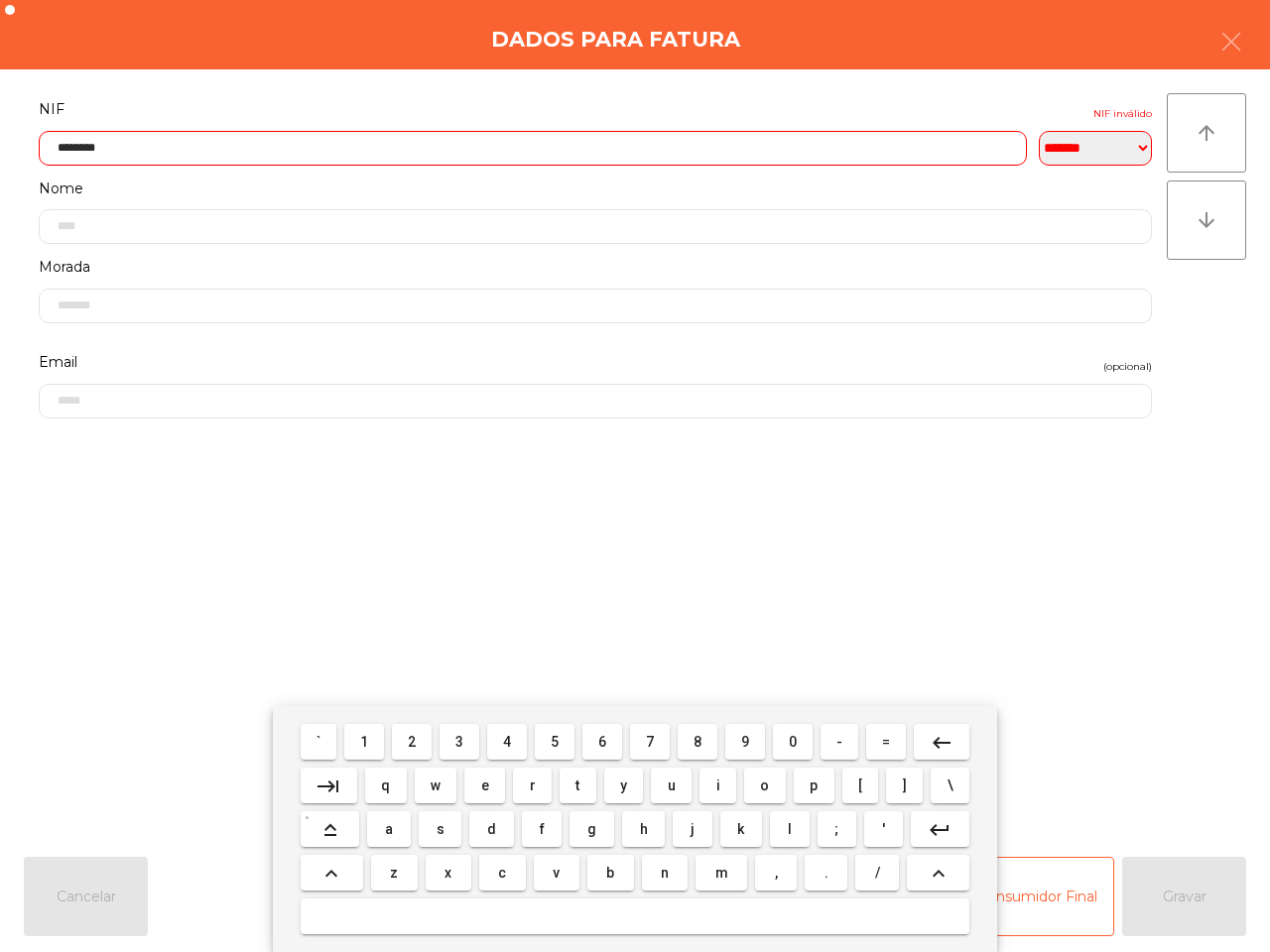 click on "4" at bounding box center [507, 742] 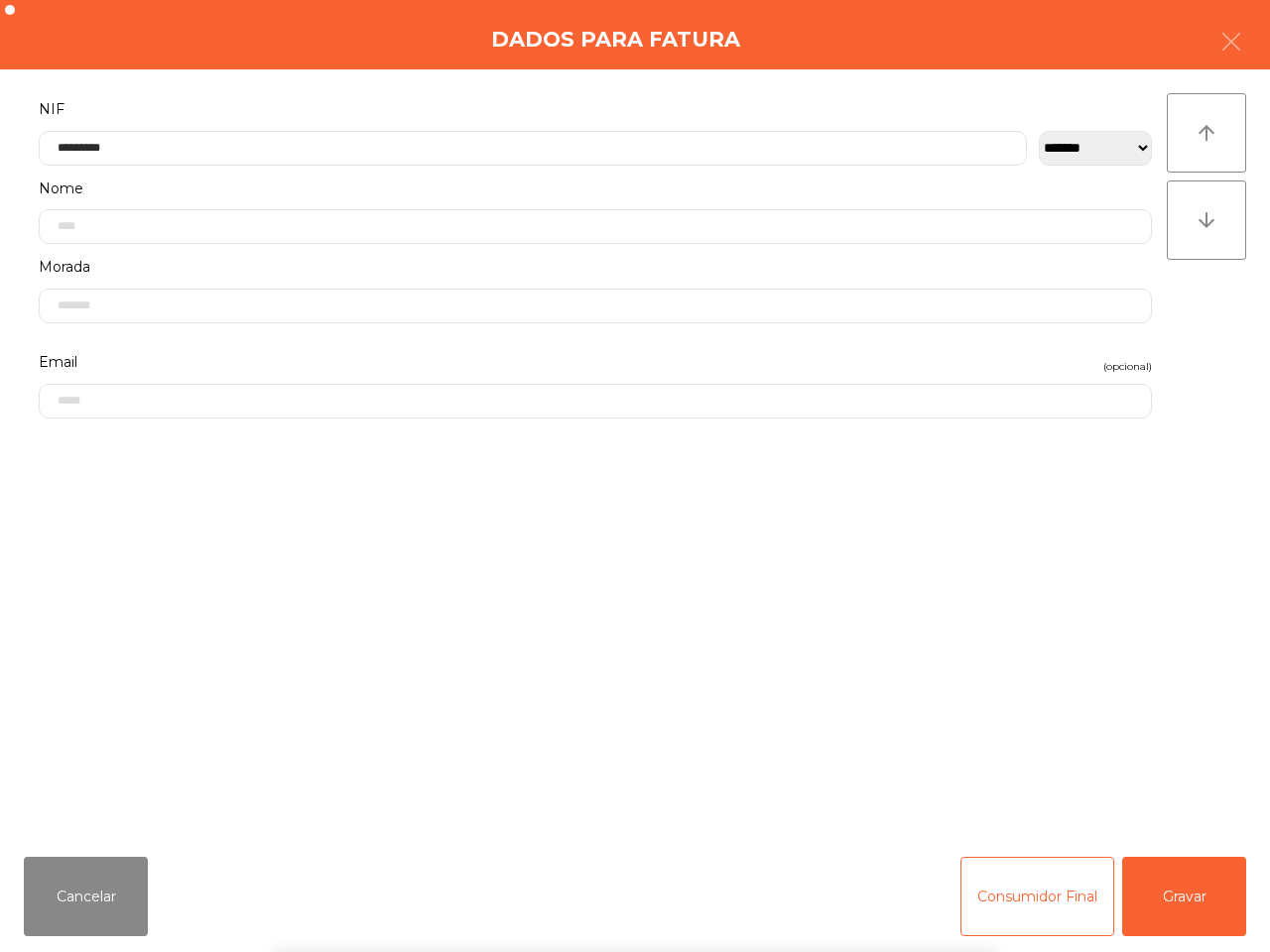 click on "` 1 2 3 4 5 6 7 8 9 0 - = keyboard_backspace keyboard_tab q w e r t y u i o p [ ] \ keyboard_capslock a s d f g h j k l ; ' keyboard_return keyboard_arrow_up z x c v b n m , . / keyboard_arrow_up" at bounding box center [635, 829] 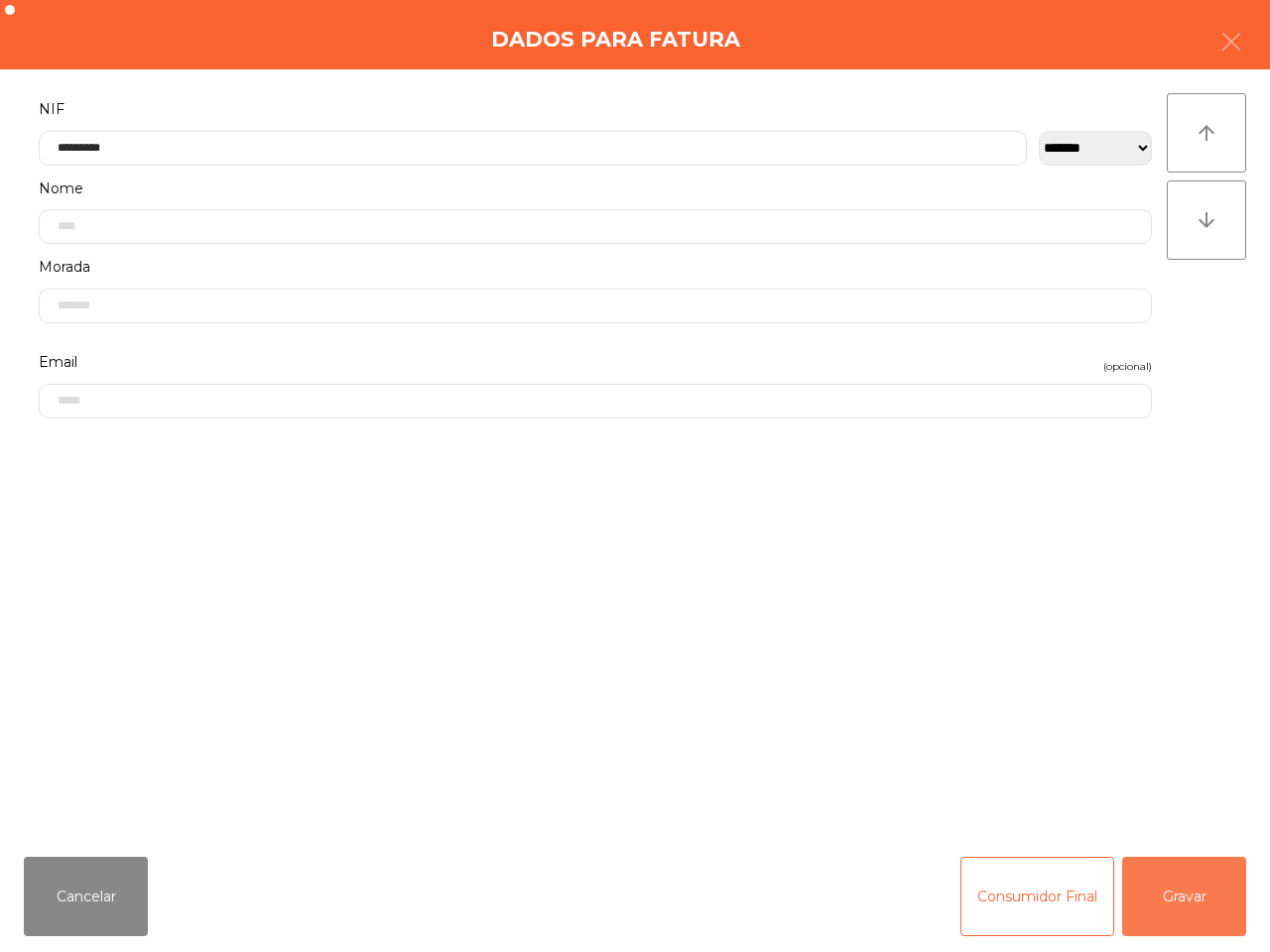 click on "Gravar" 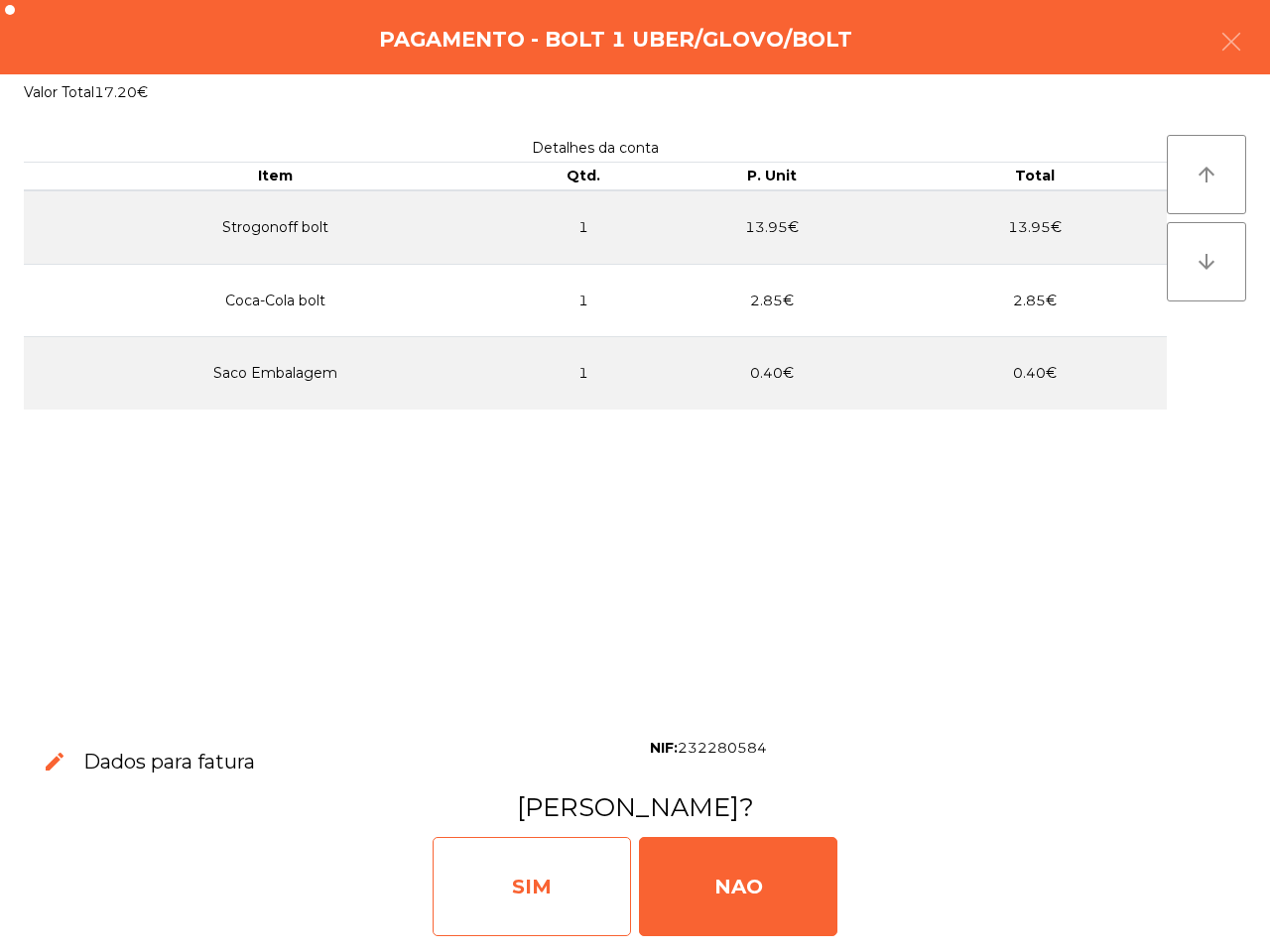 click on "SIM" 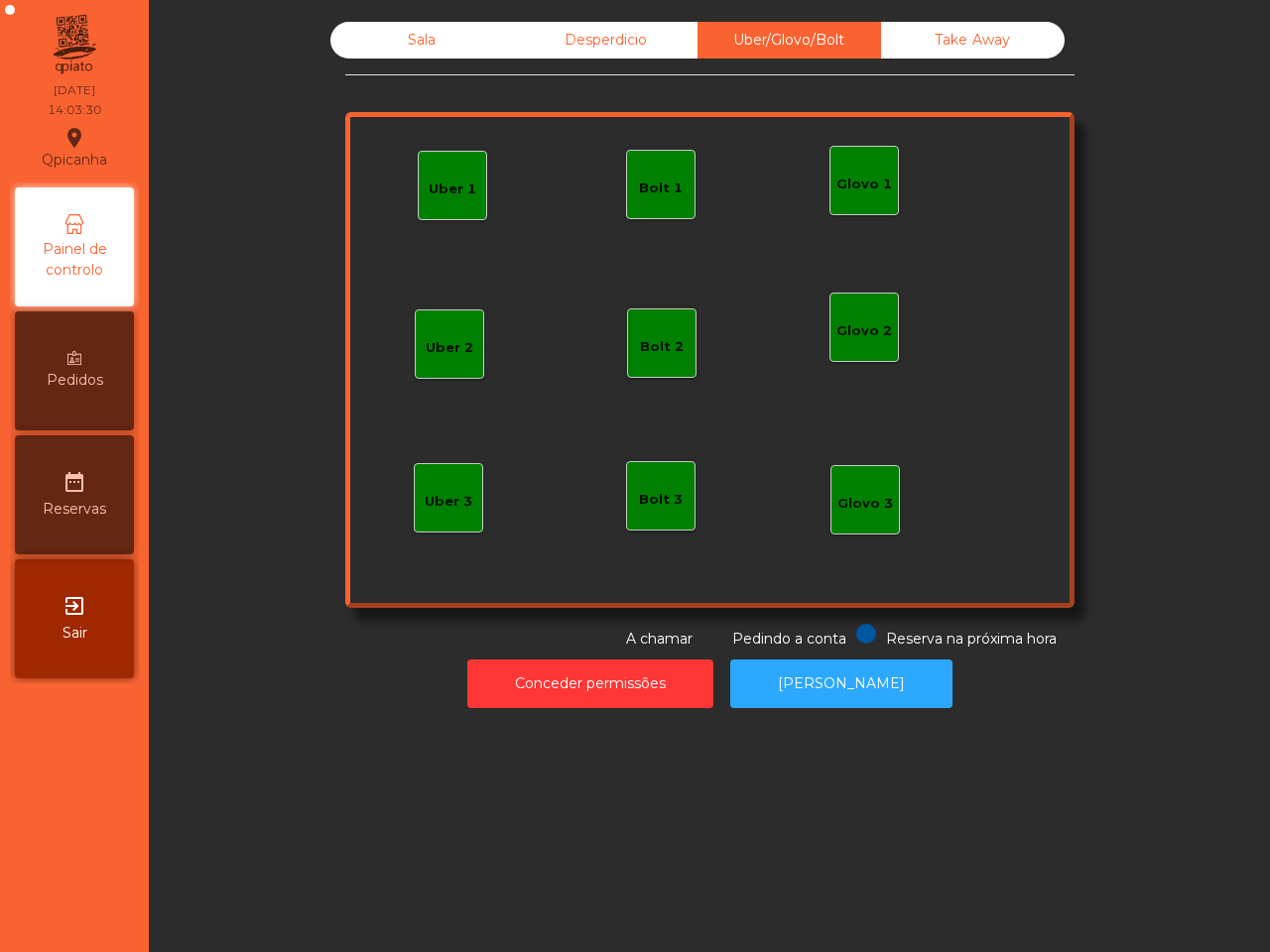 click on "Sala" 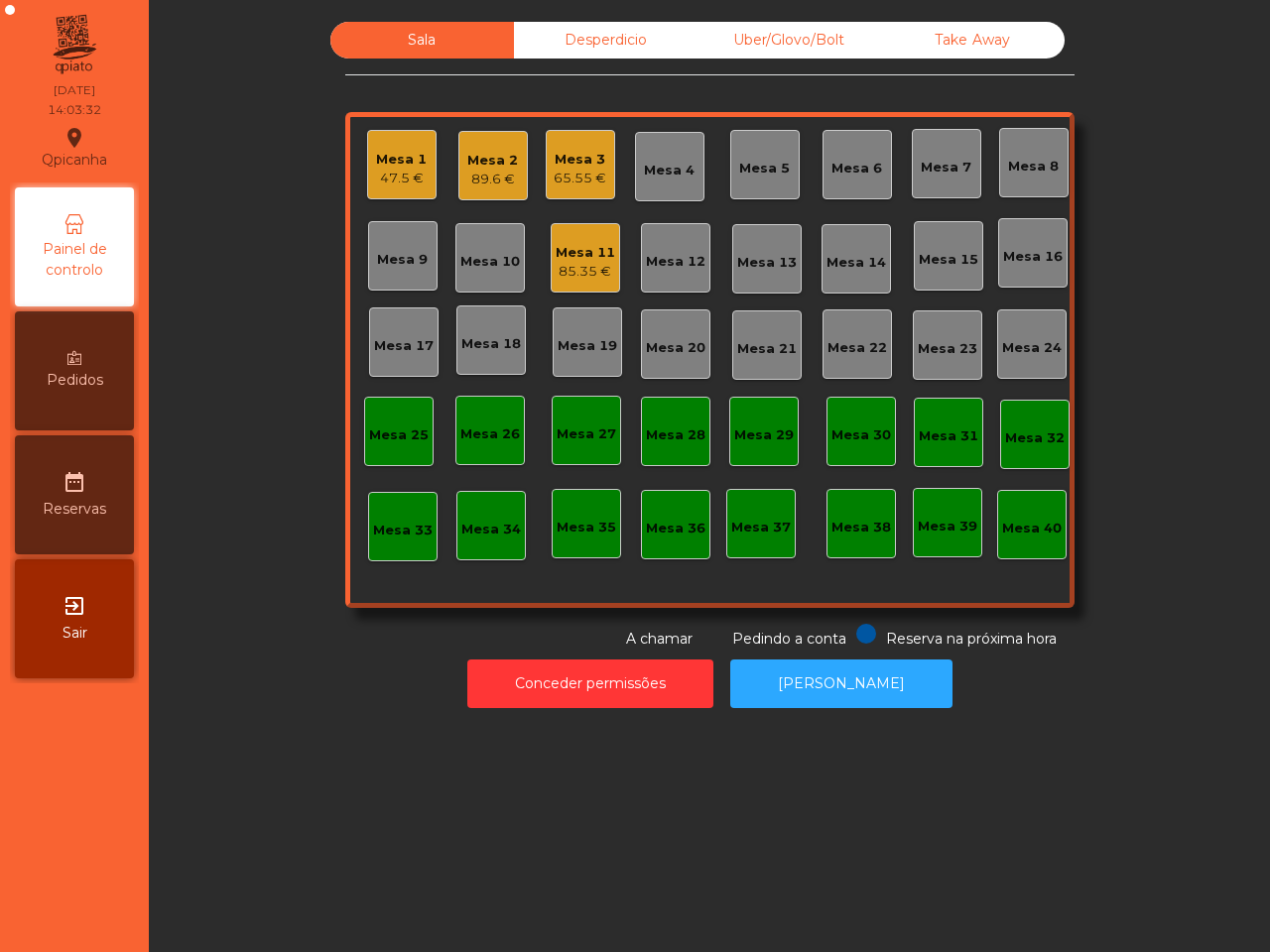 click on "47.5 €" 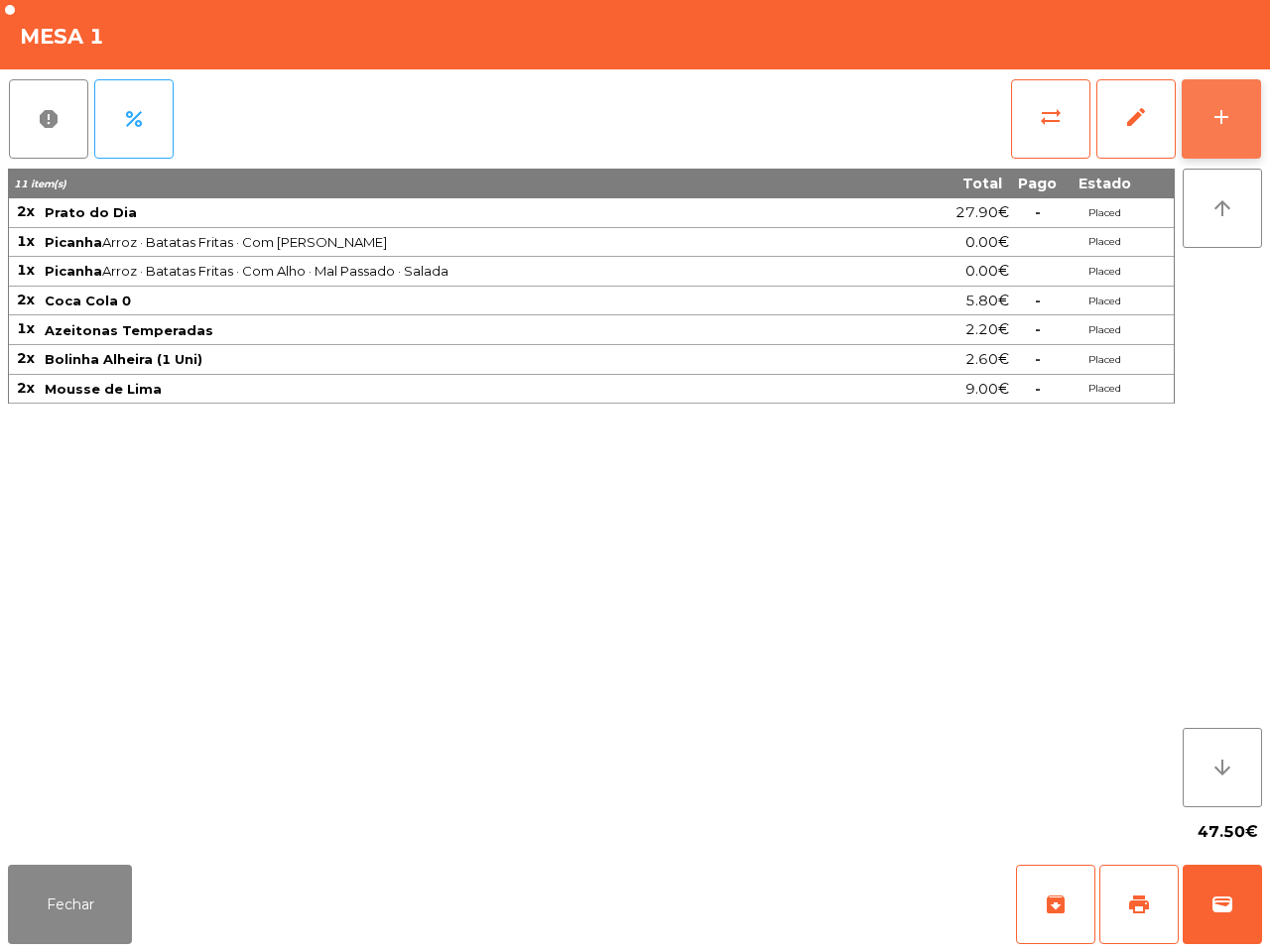 click on "add" 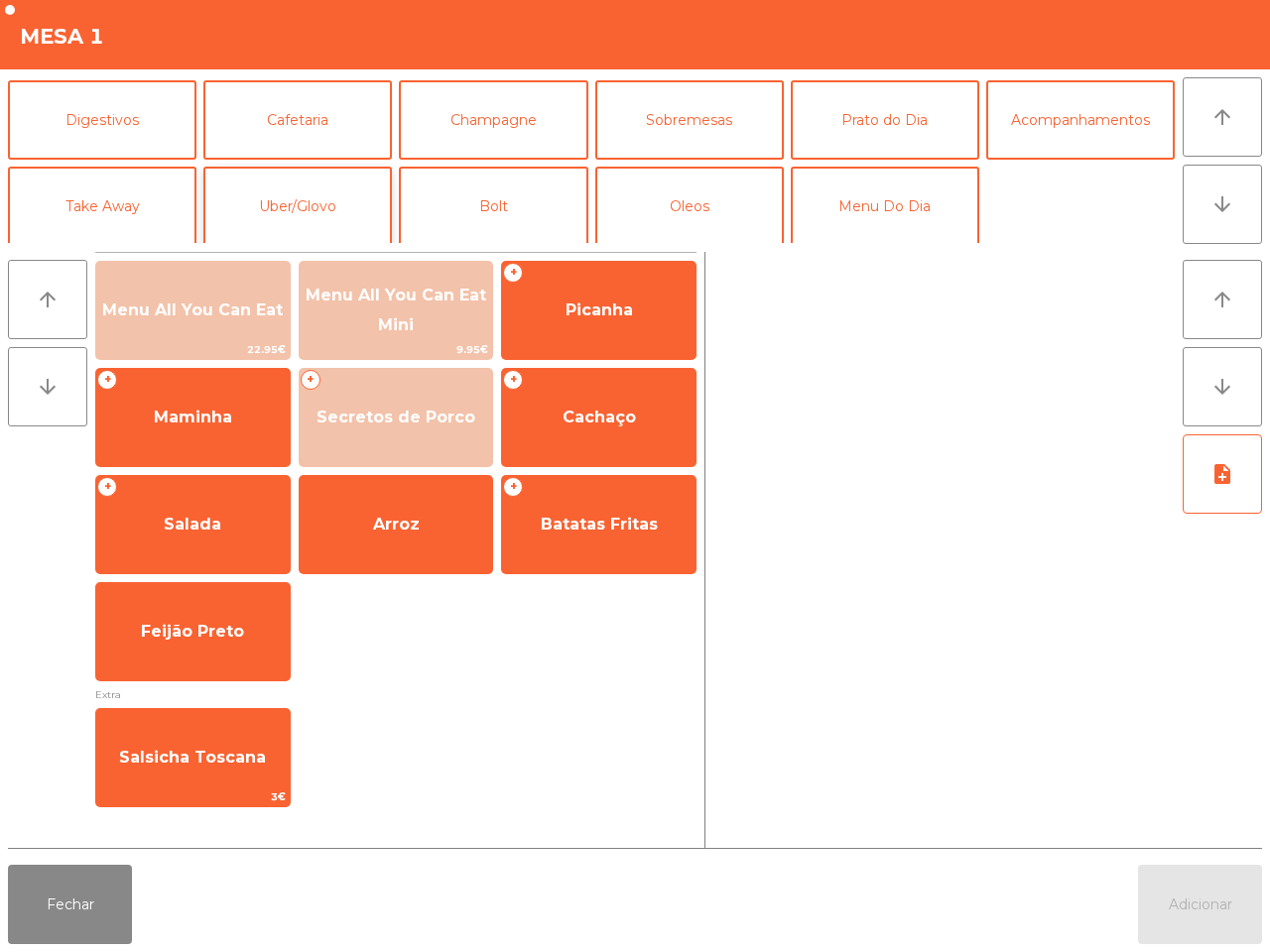 scroll, scrollTop: 172, scrollLeft: 0, axis: vertical 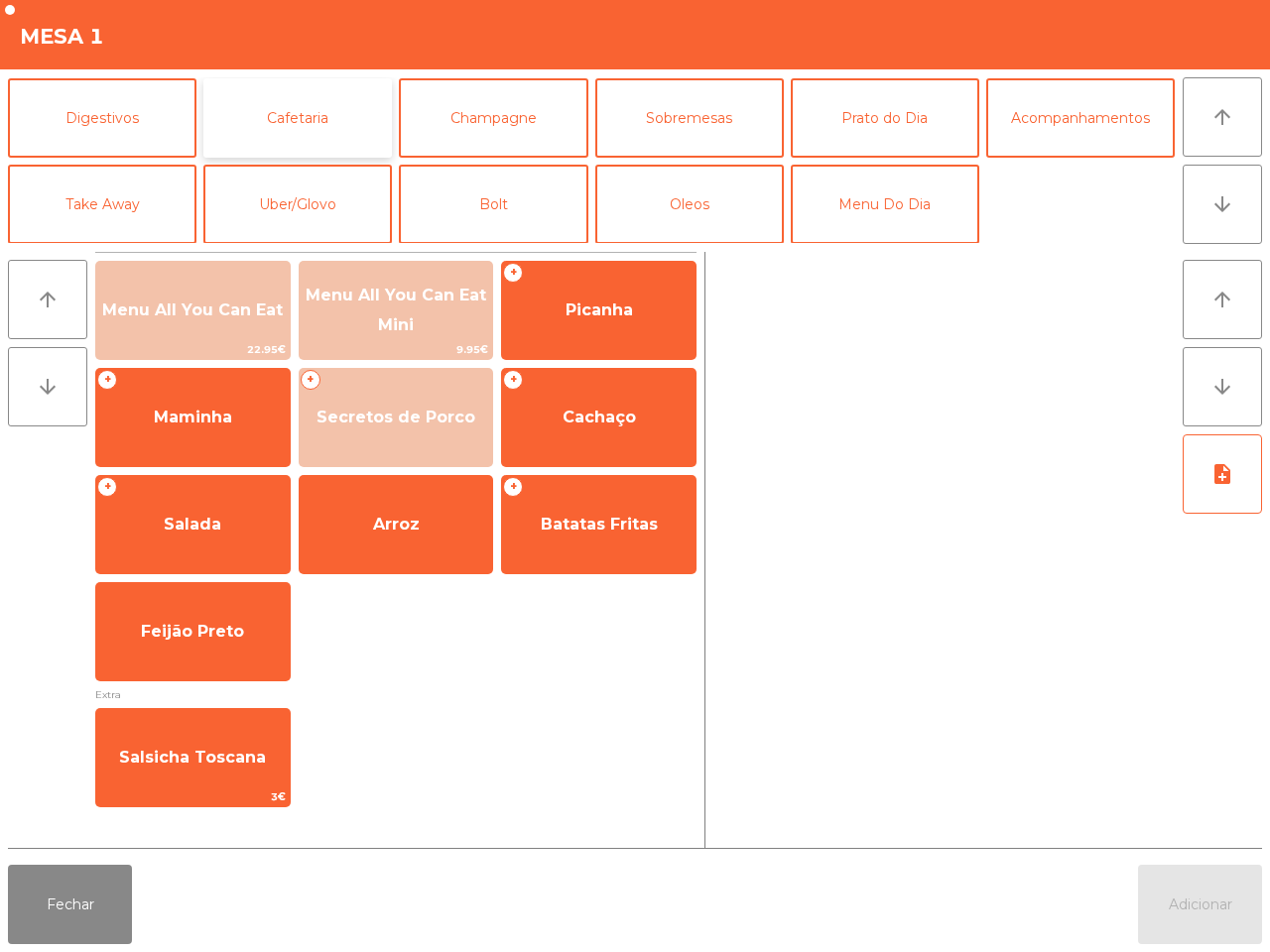click on "Cafetaria" 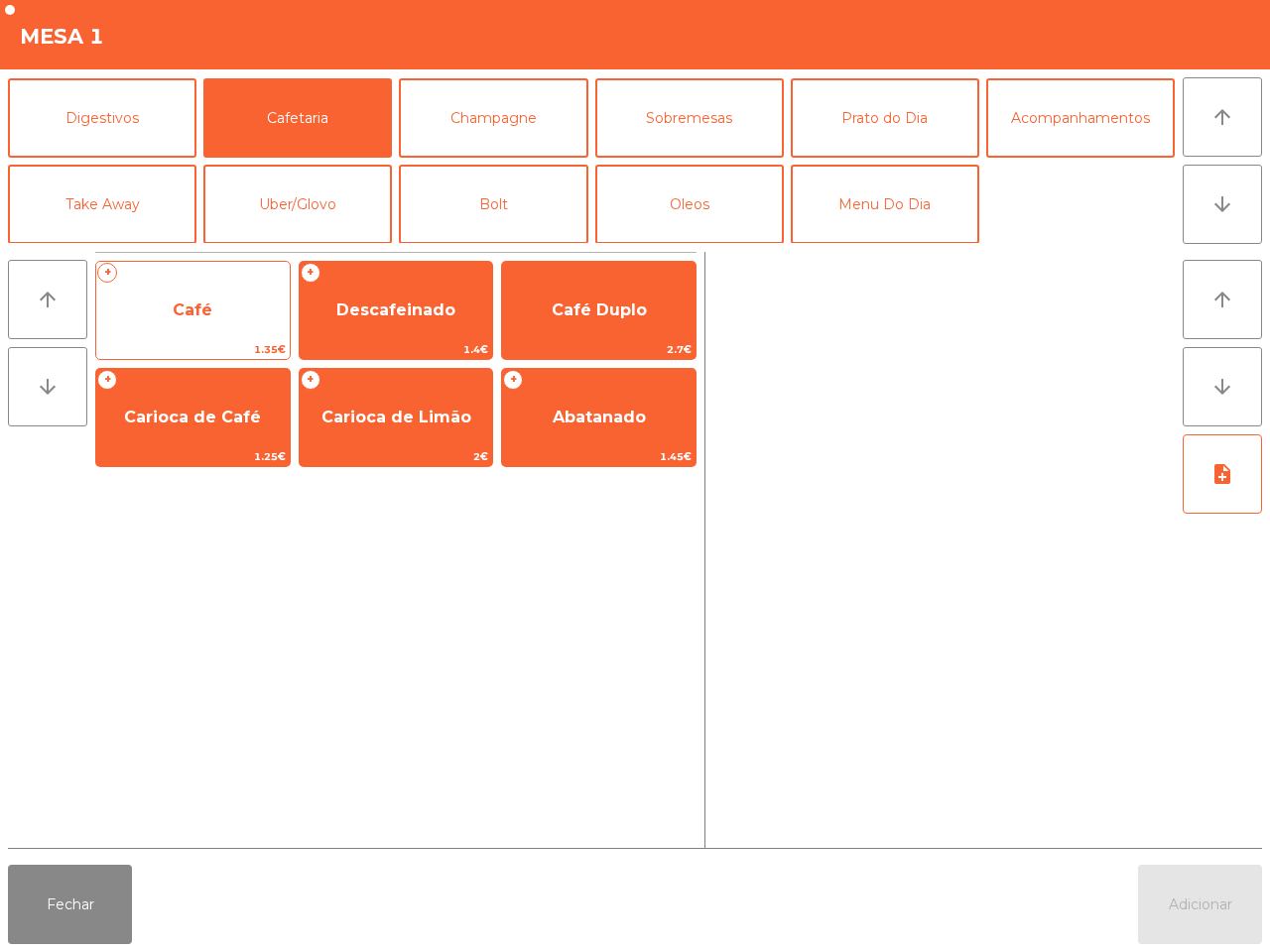 click on "+   Café   1.35€" 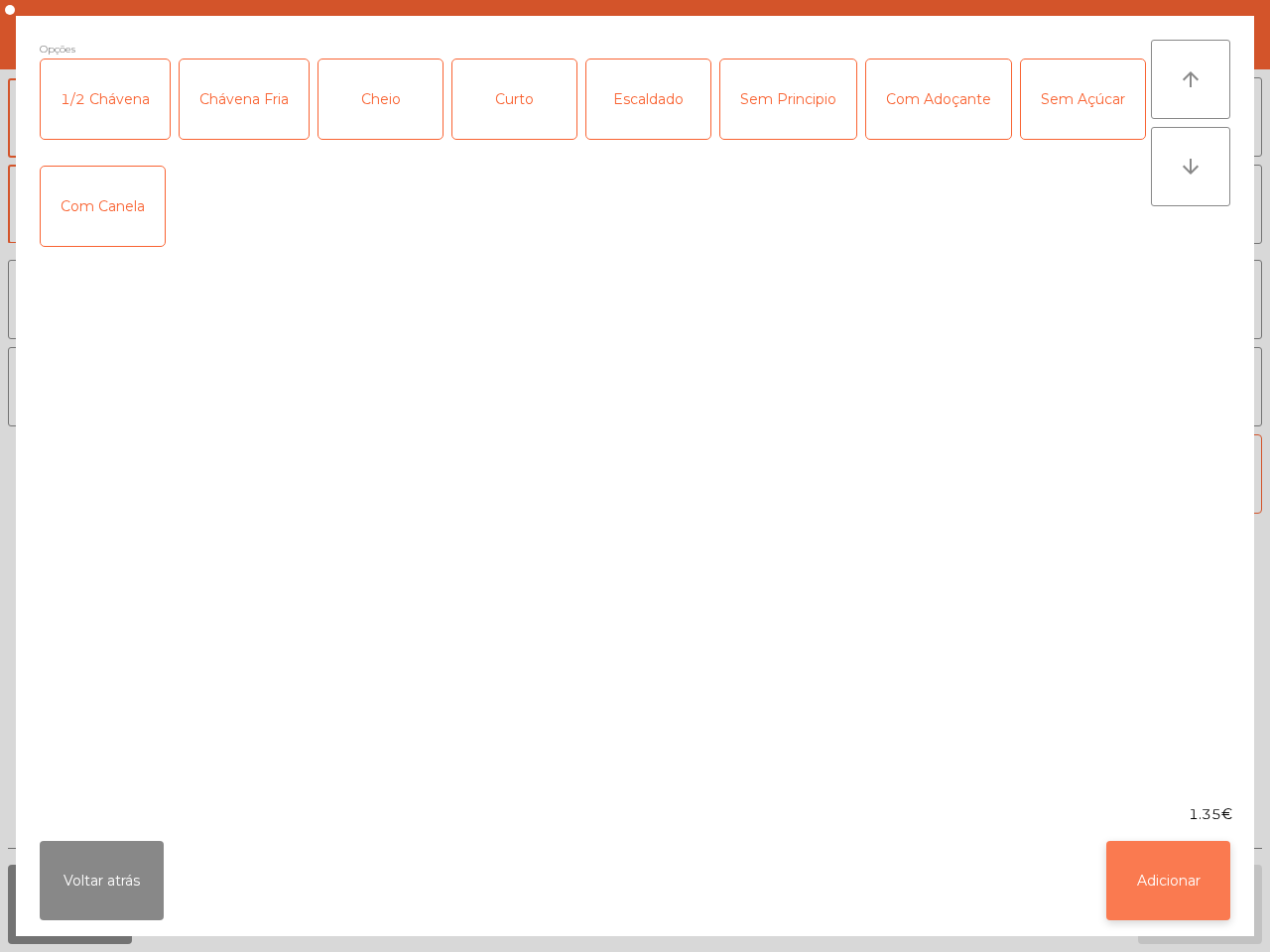 click on "Adicionar" 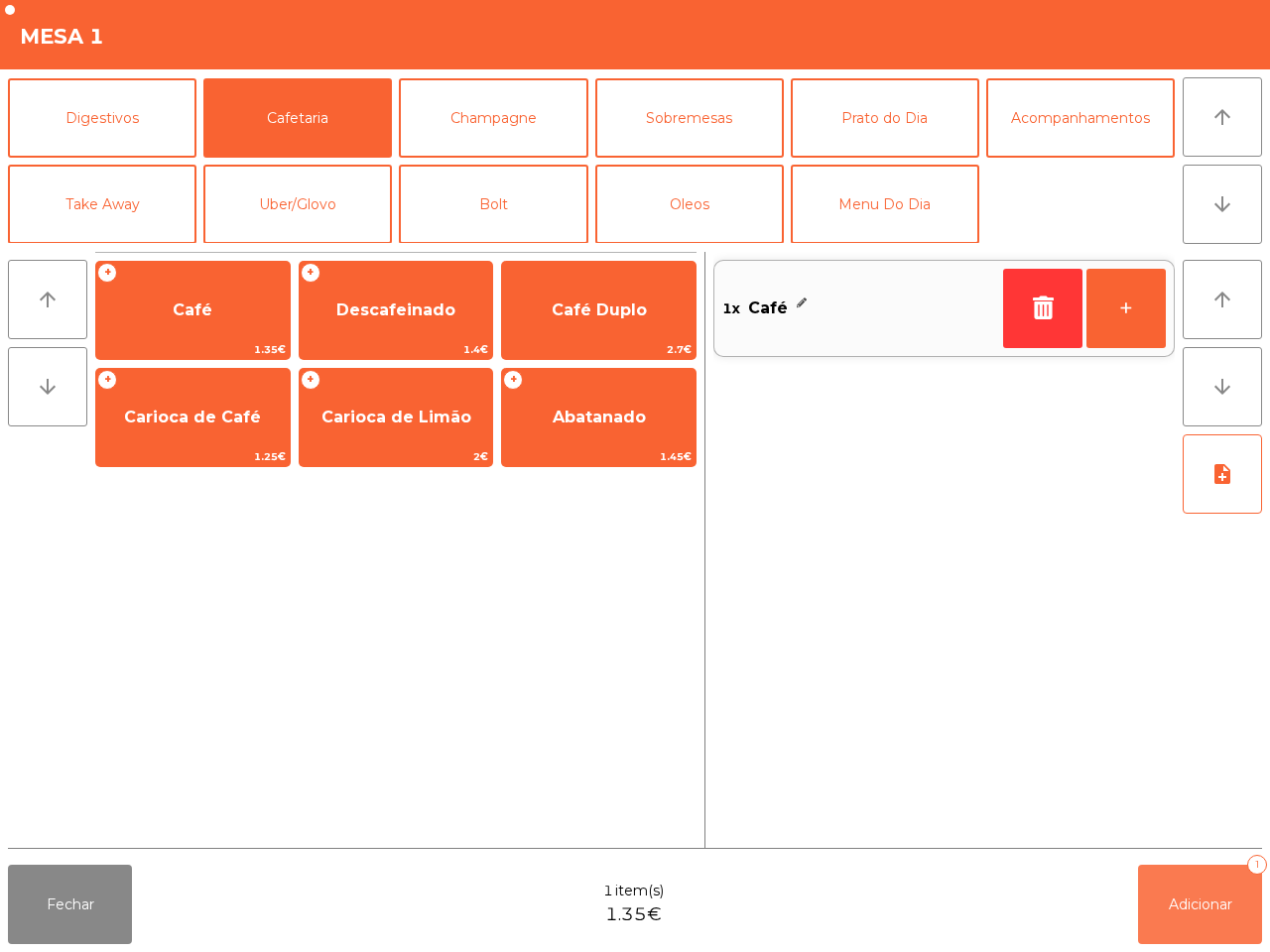 click on "Adicionar   1" 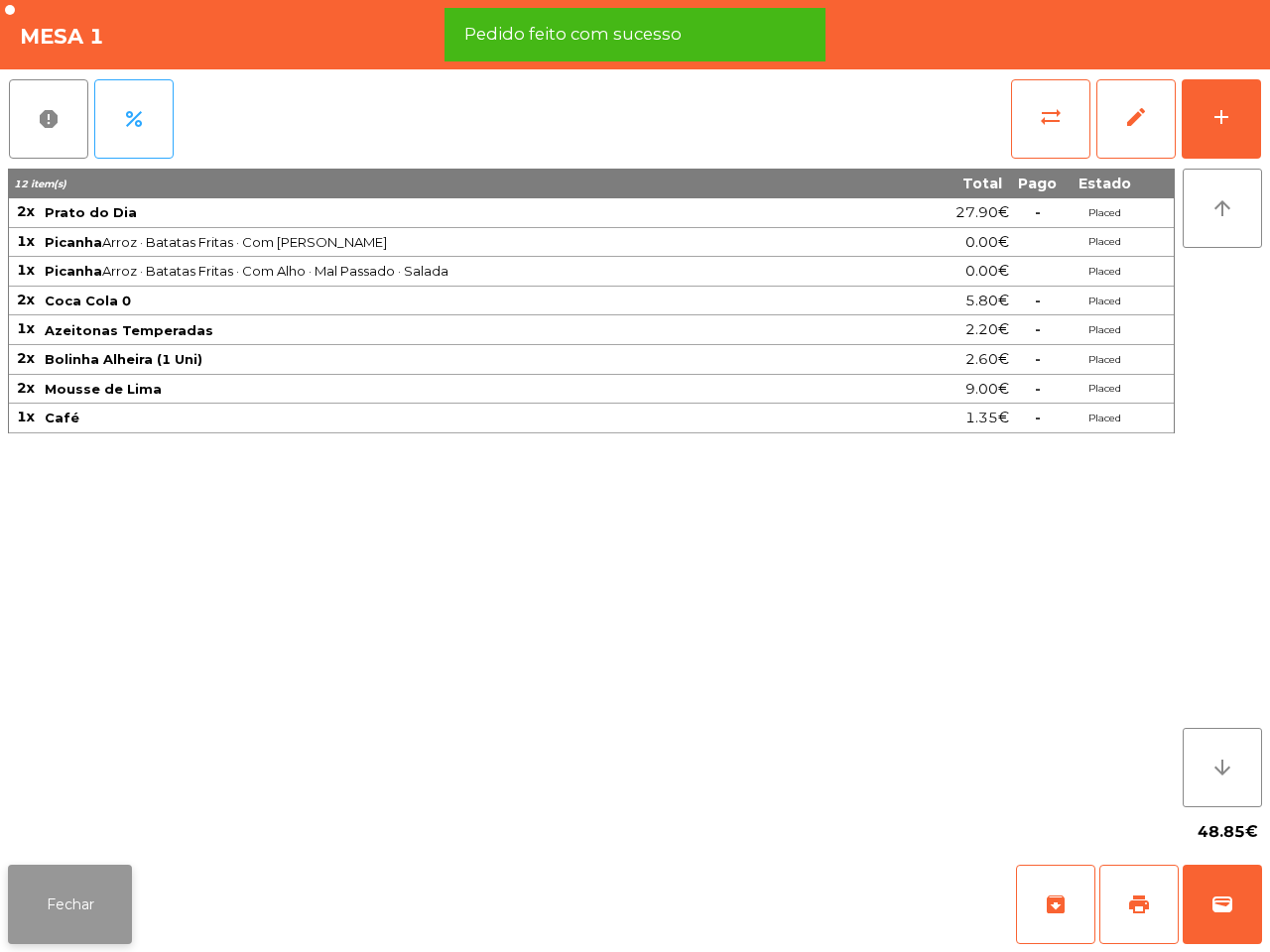 click on "Fechar" 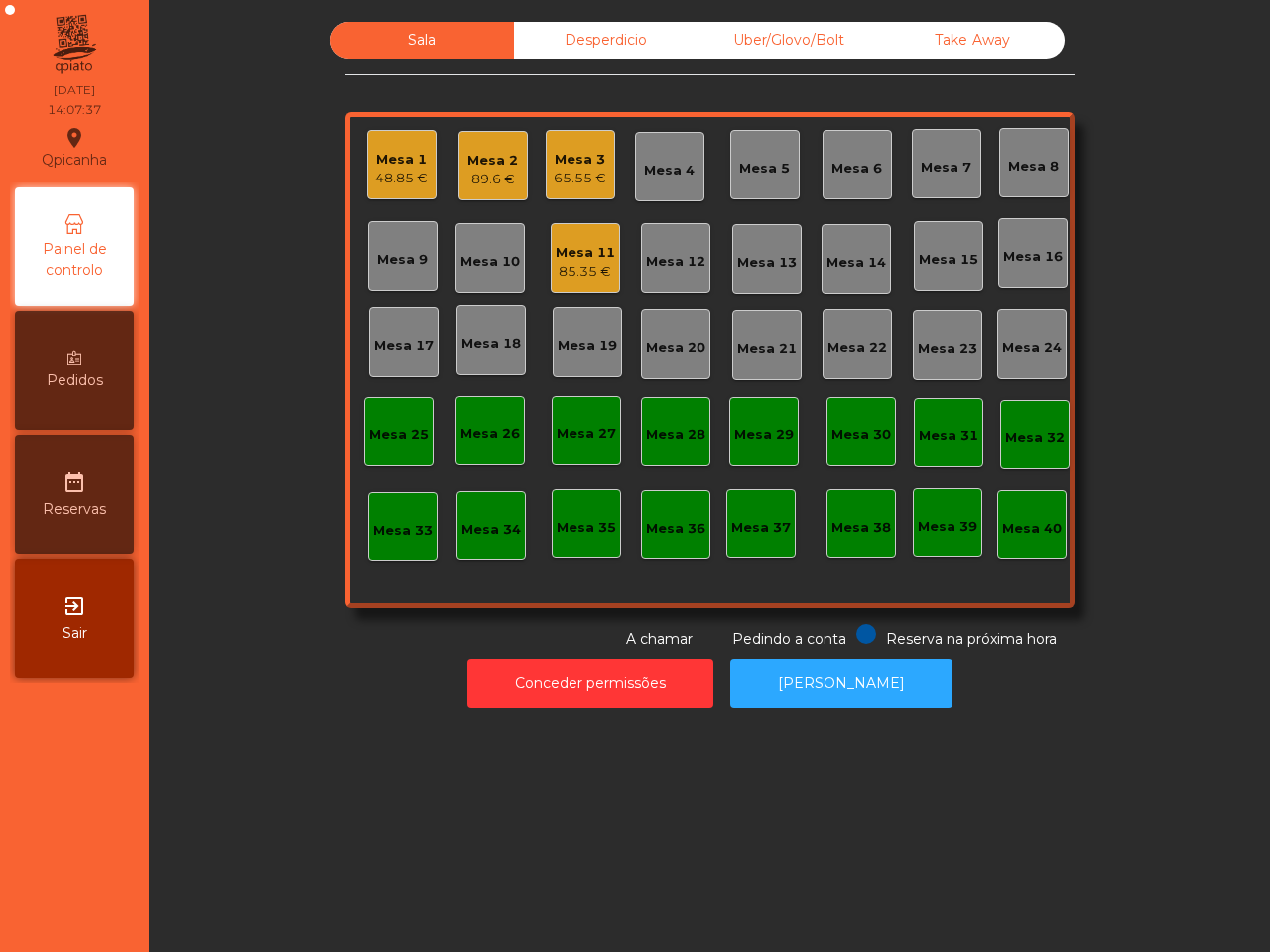 click on "Qpicanha  location_on  [DATE]   14:07:37   Painel de controlo   Pedidos  date_range  Reservas  exit_to_app  Sair" 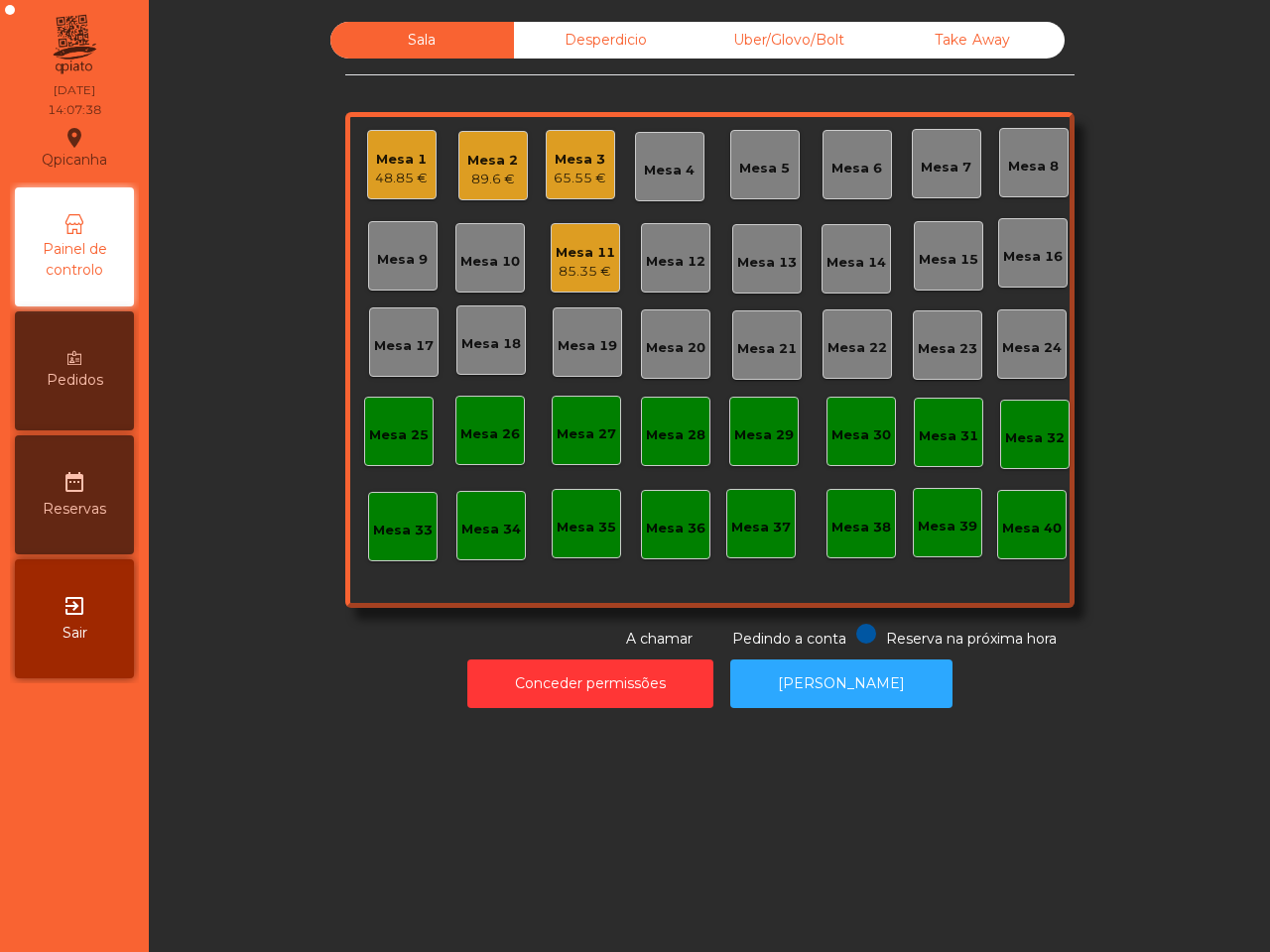 click on "Mesa 9" 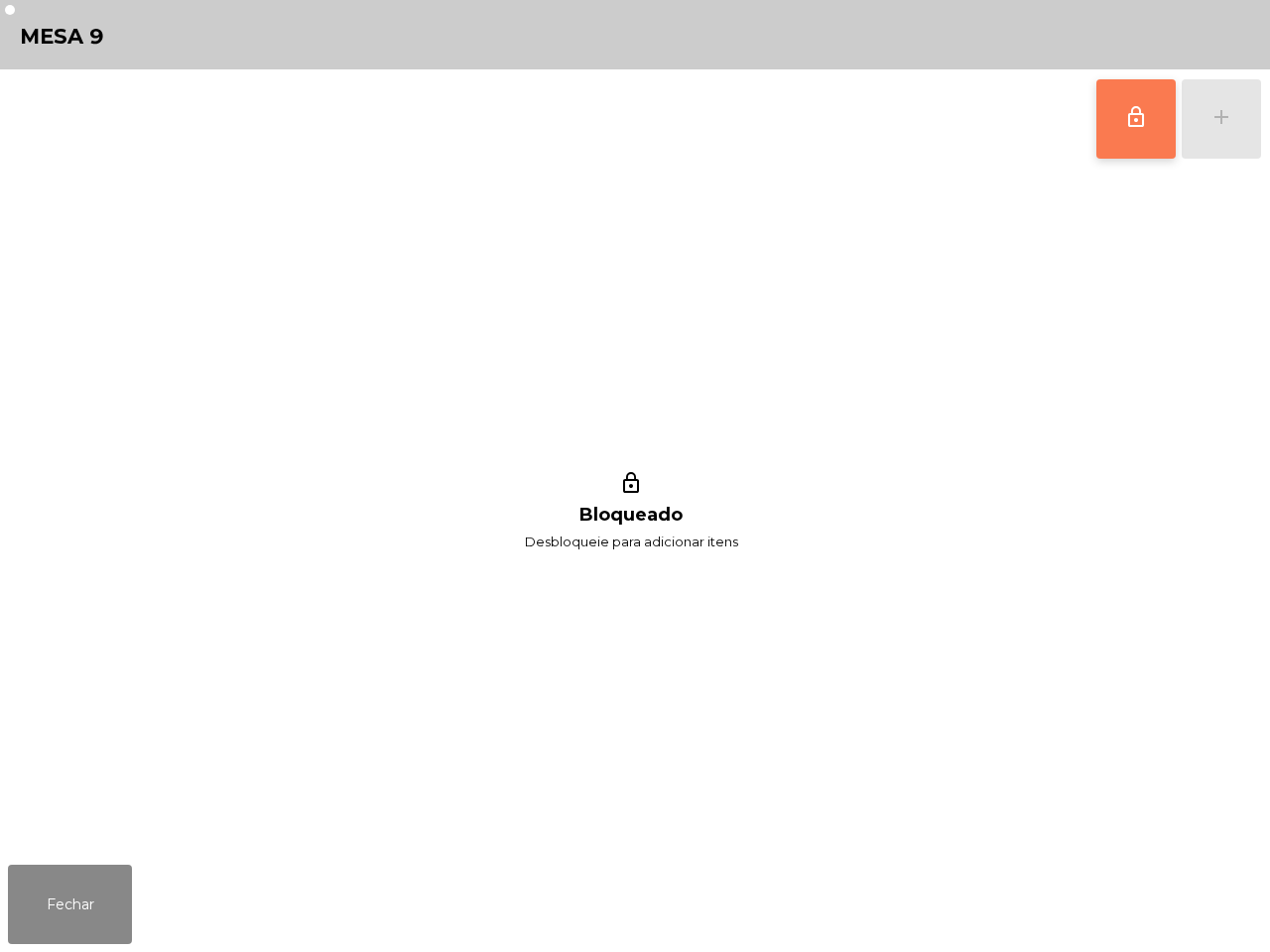 click on "lock_outline" 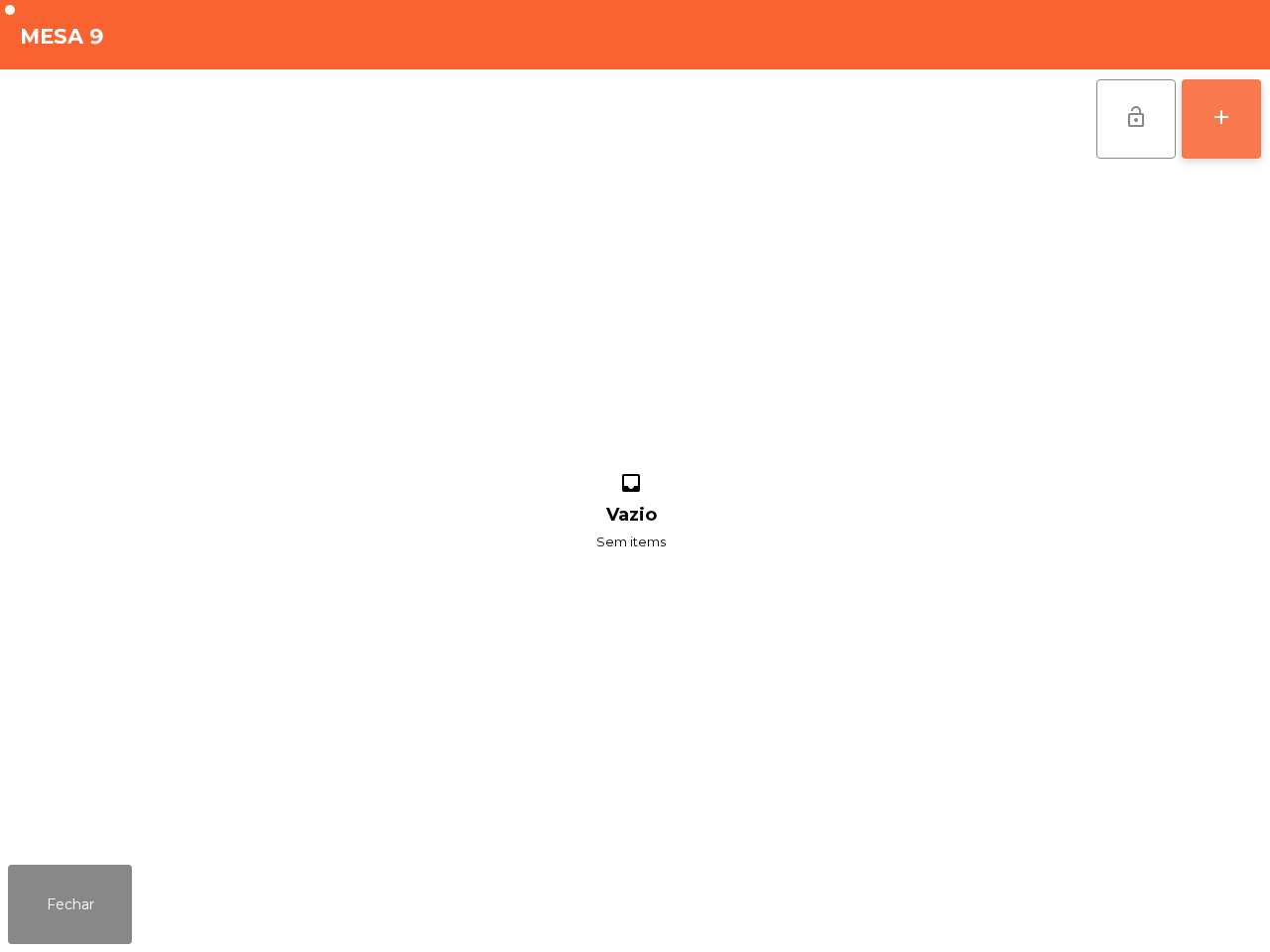 click on "add" 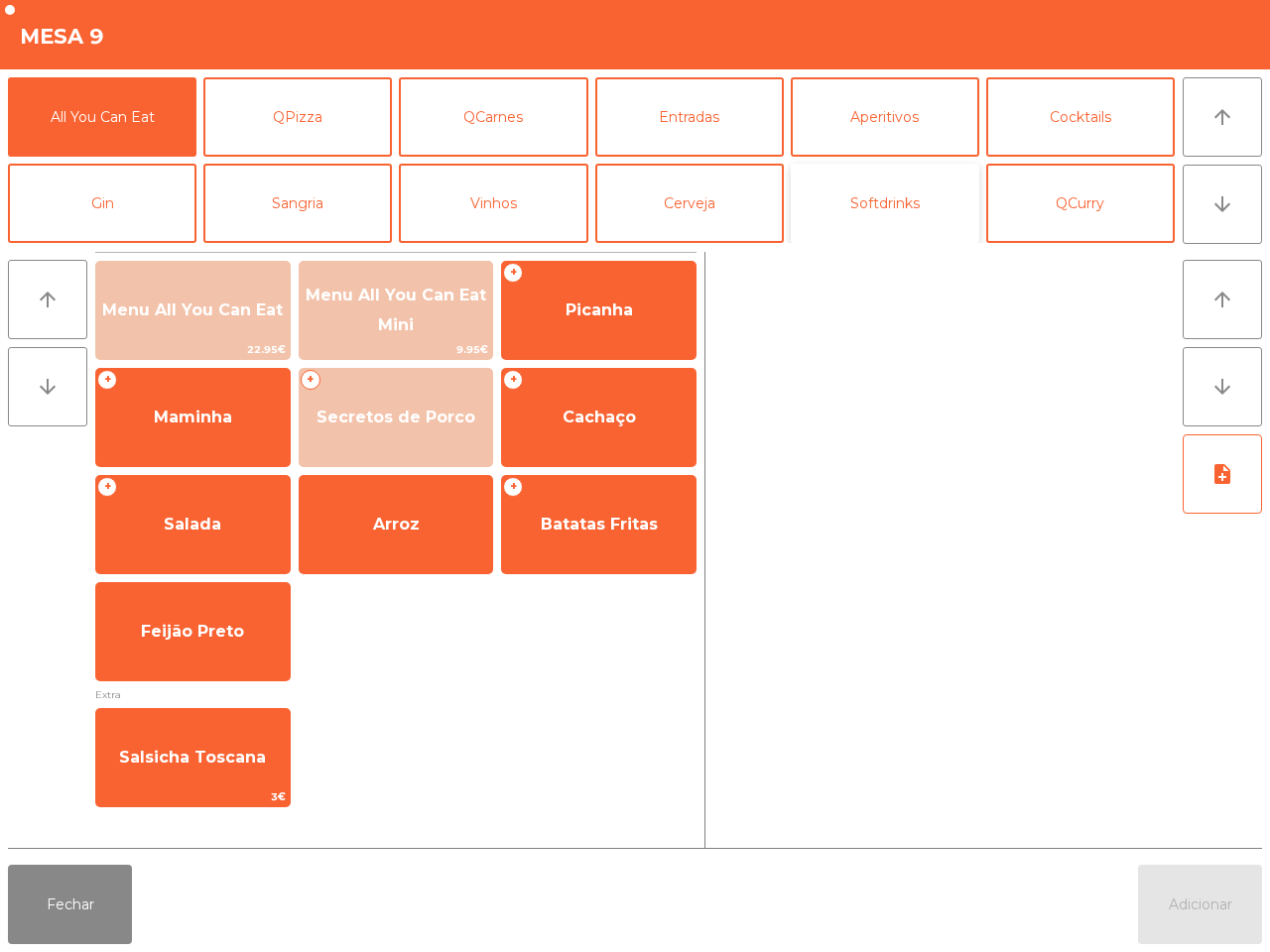 click on "Softdrinks" 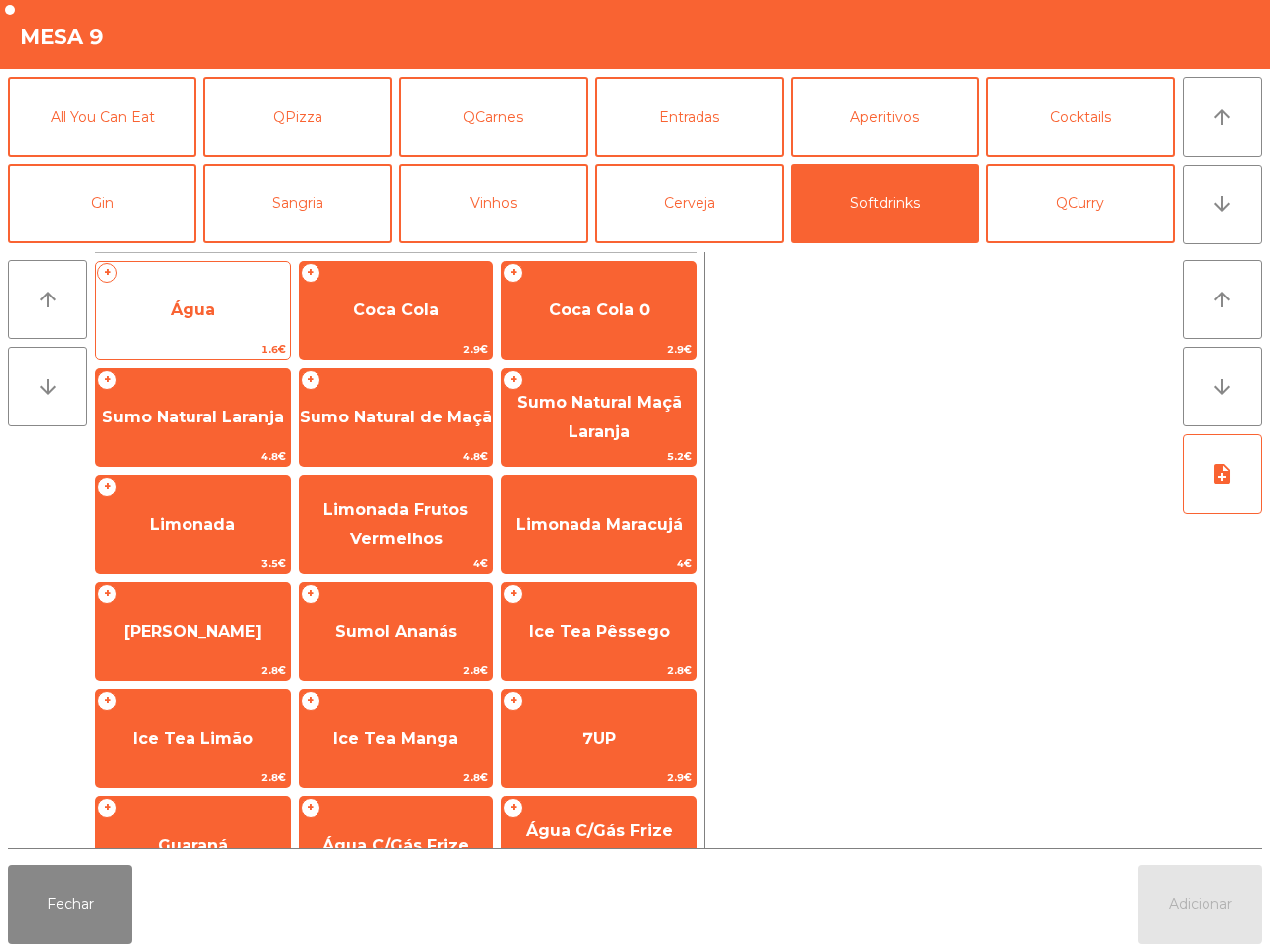 click on "Água" 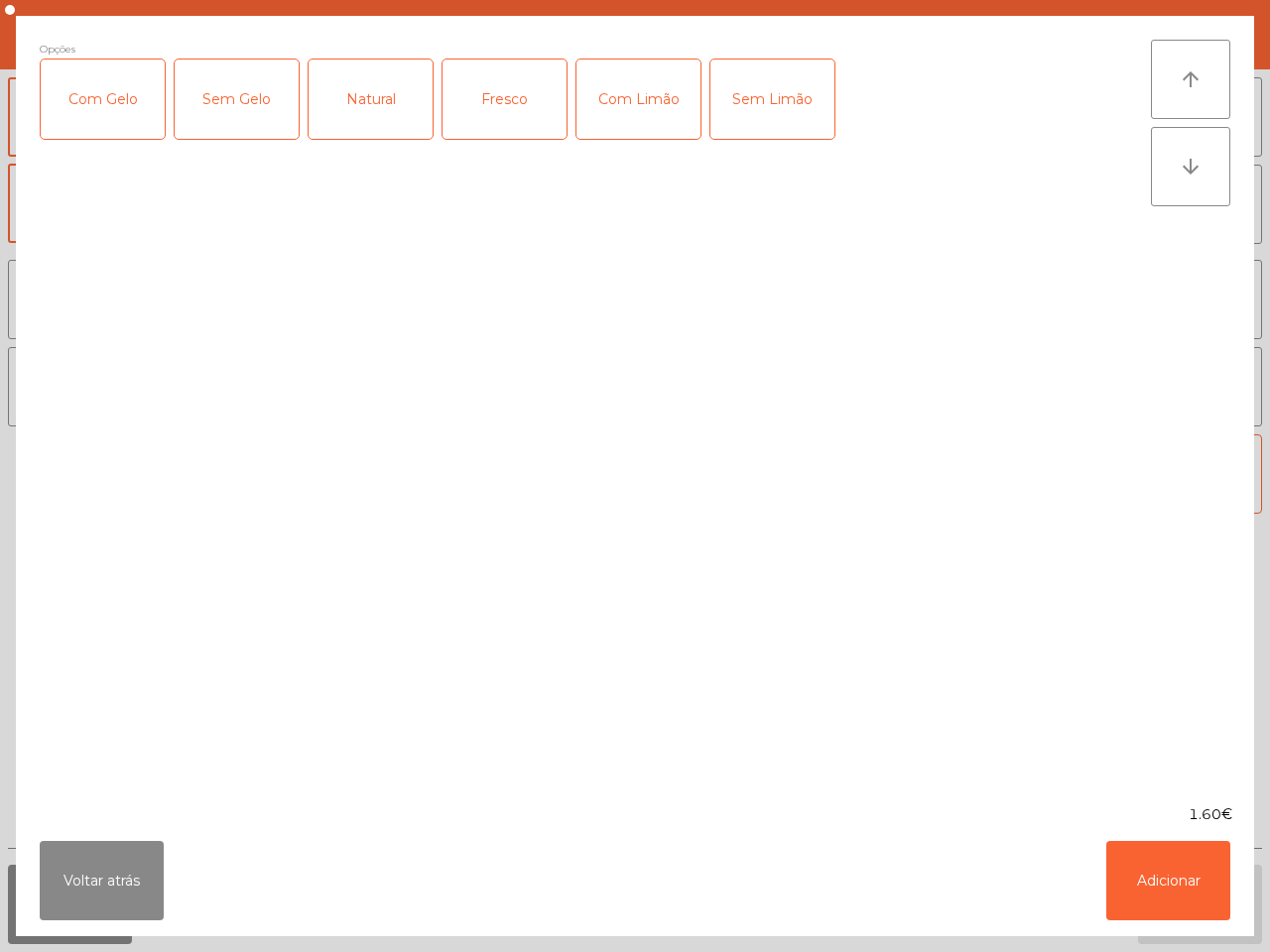 click on "Opções  Com Gelo   Sem Gelo   Natural   Fresco   Com Limão   Sem Limão  arrow_upward arrow_downward  1.60€
Voltar atrás   Adicionar" 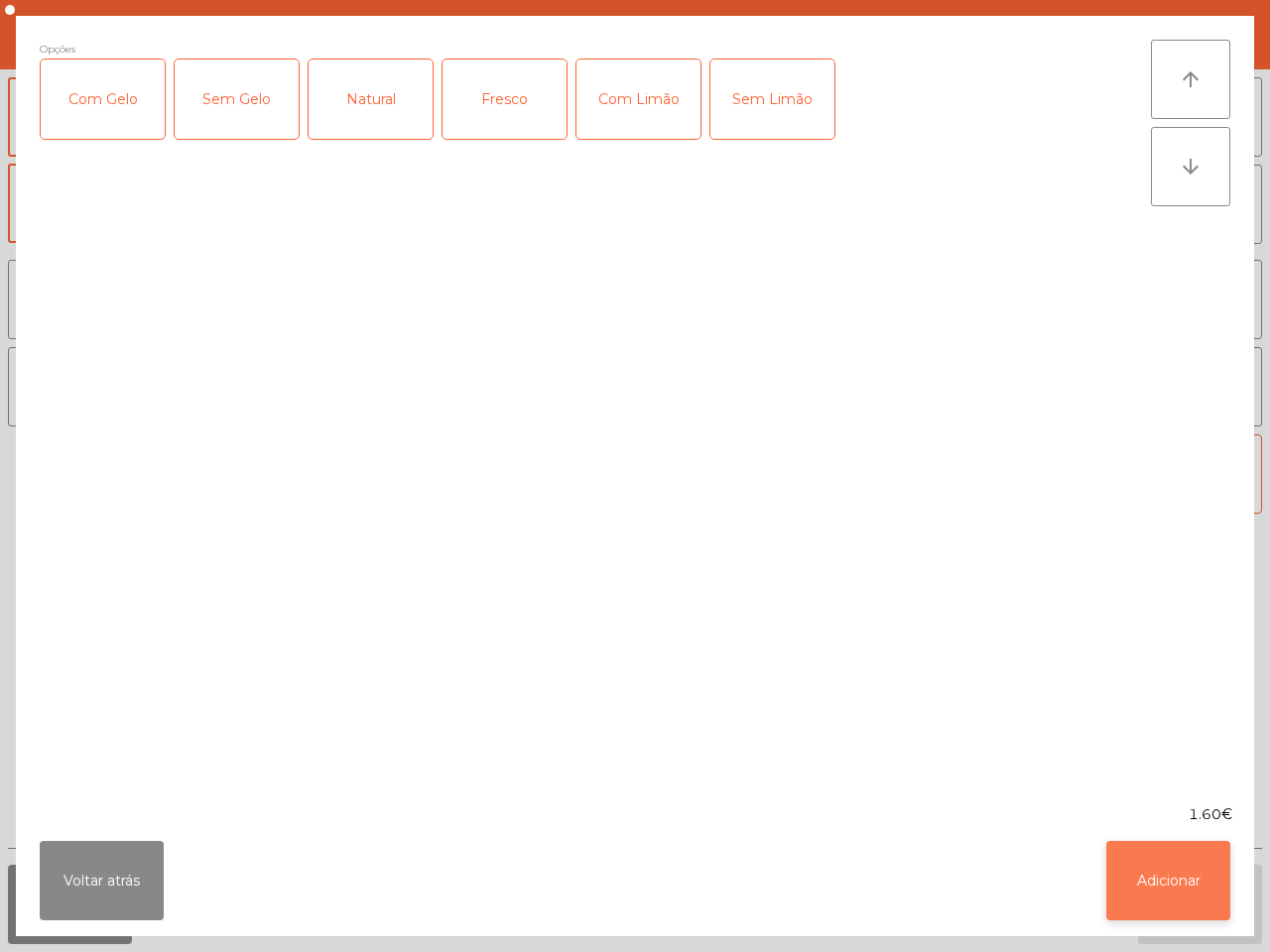 click on "Adicionar" 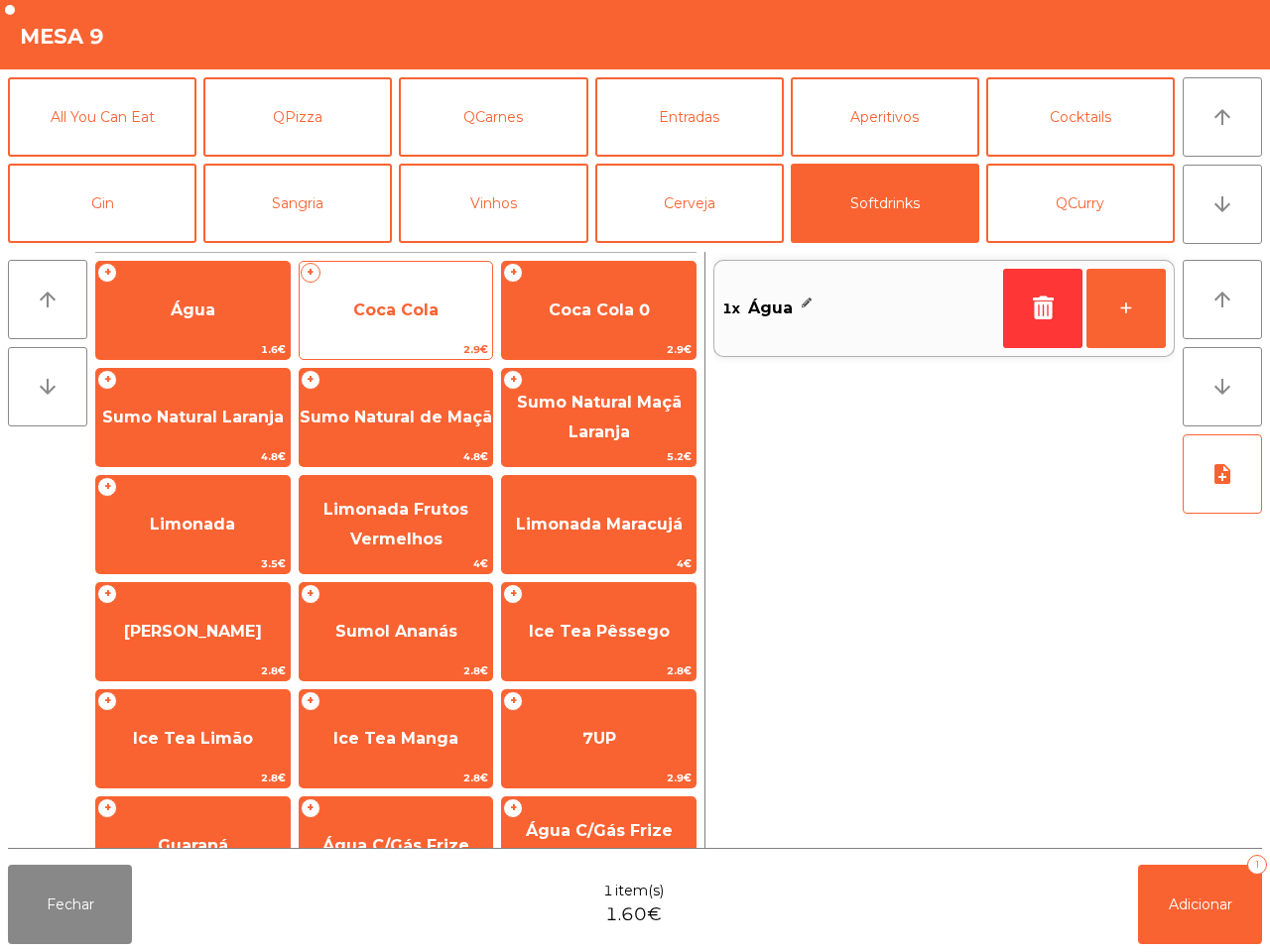 click on "Coca Cola" 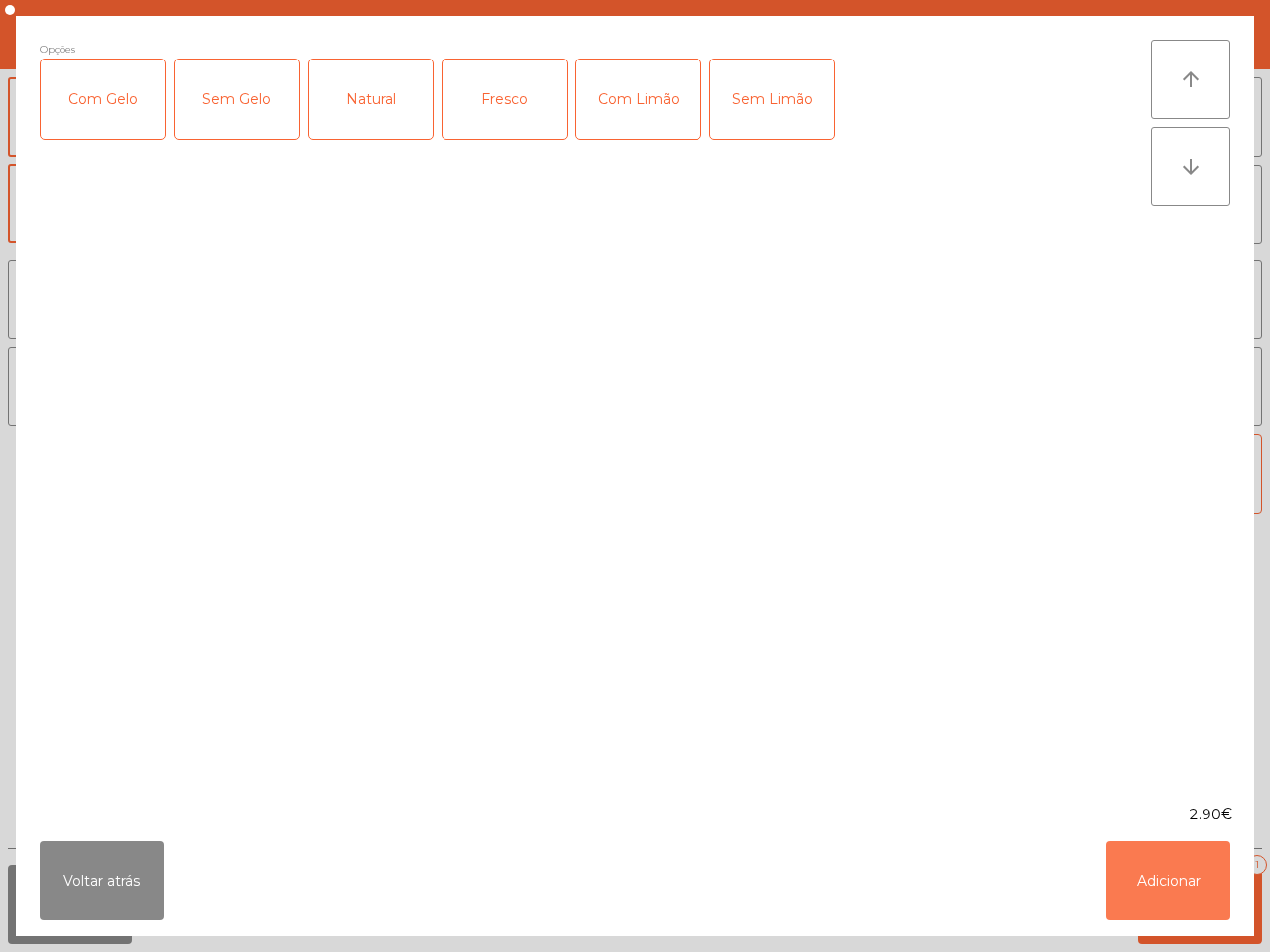 click on "Adicionar" 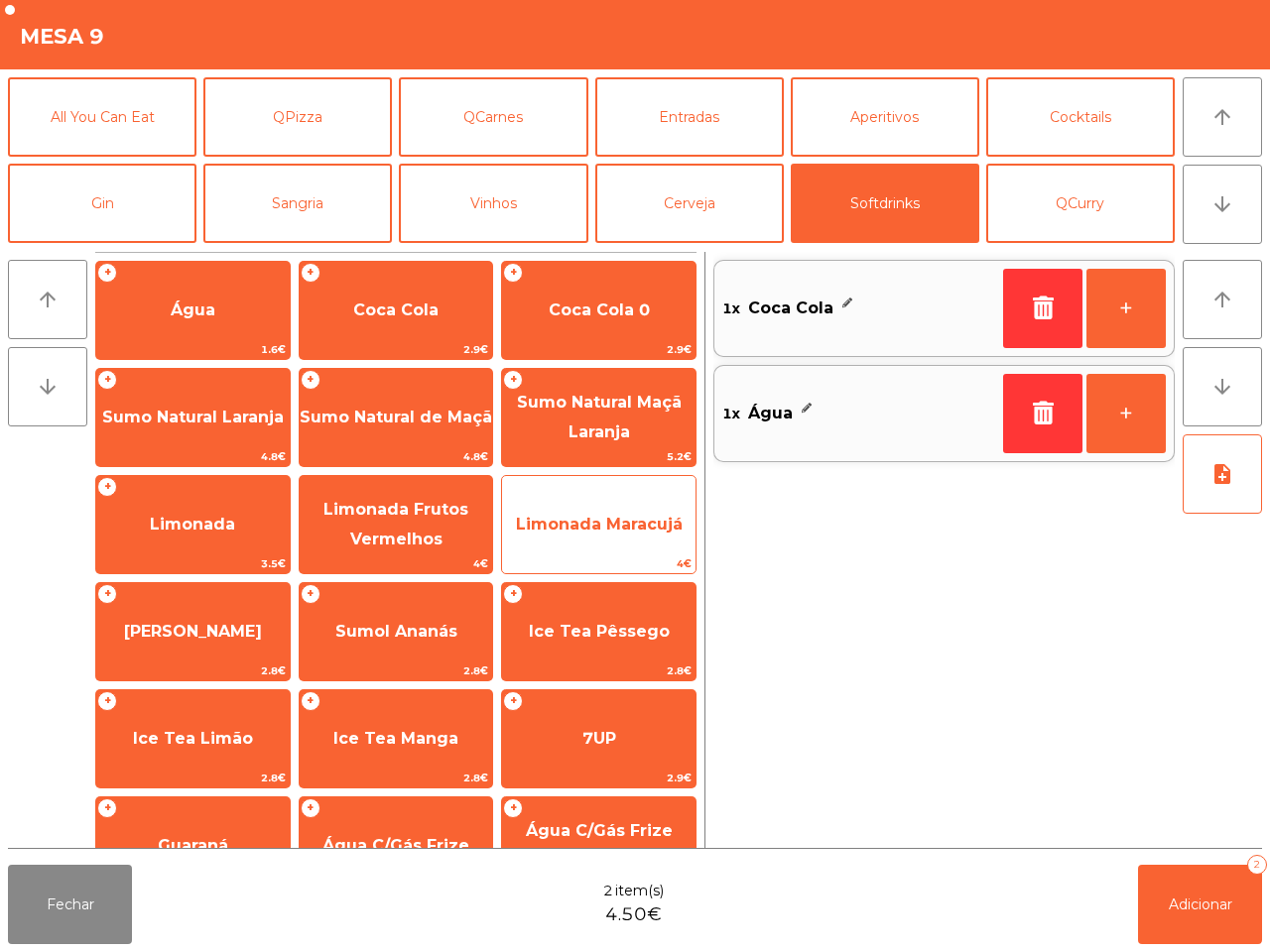 click on "Limonada Maracujá" 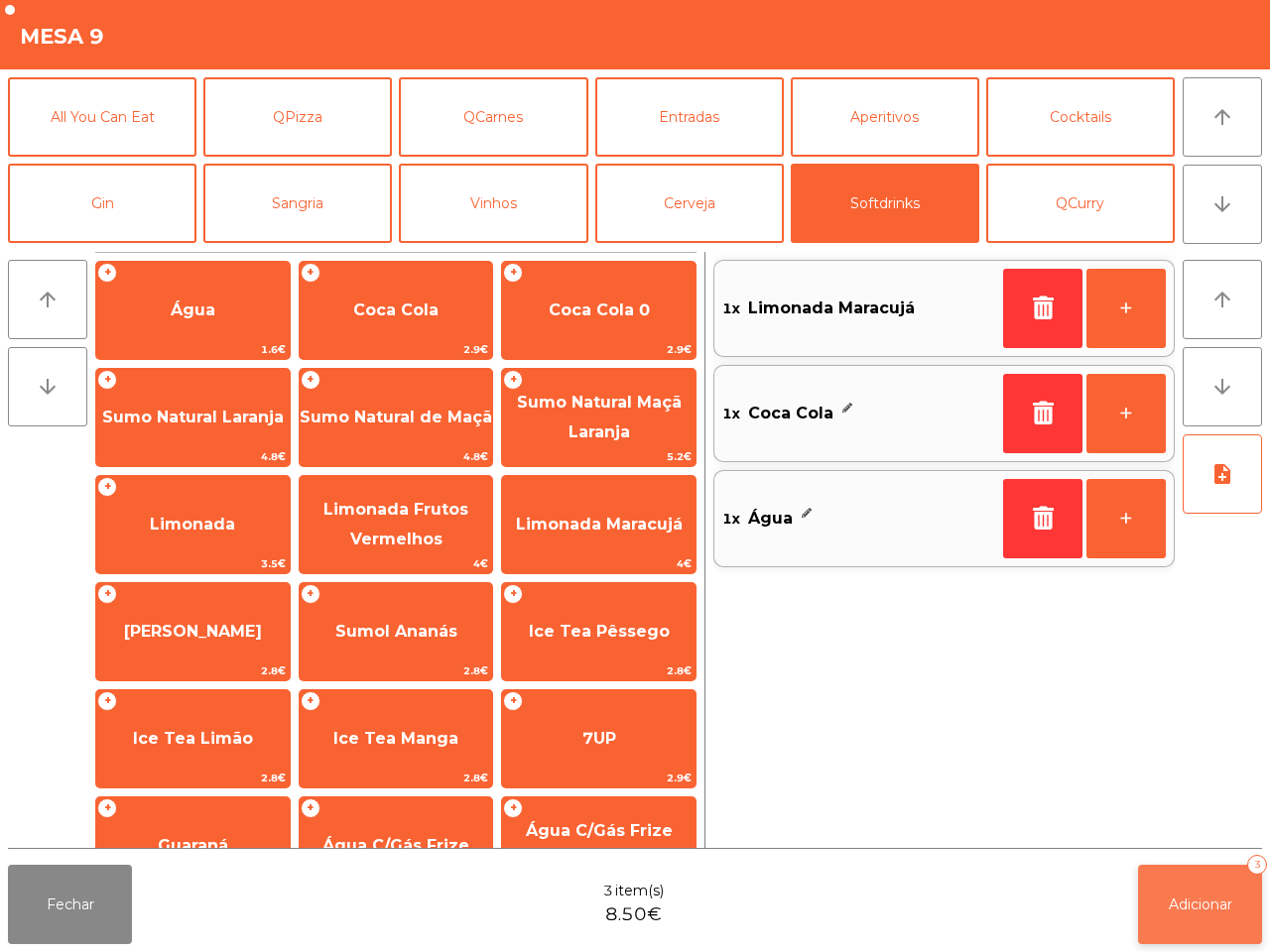 click on "Adicionar   3" 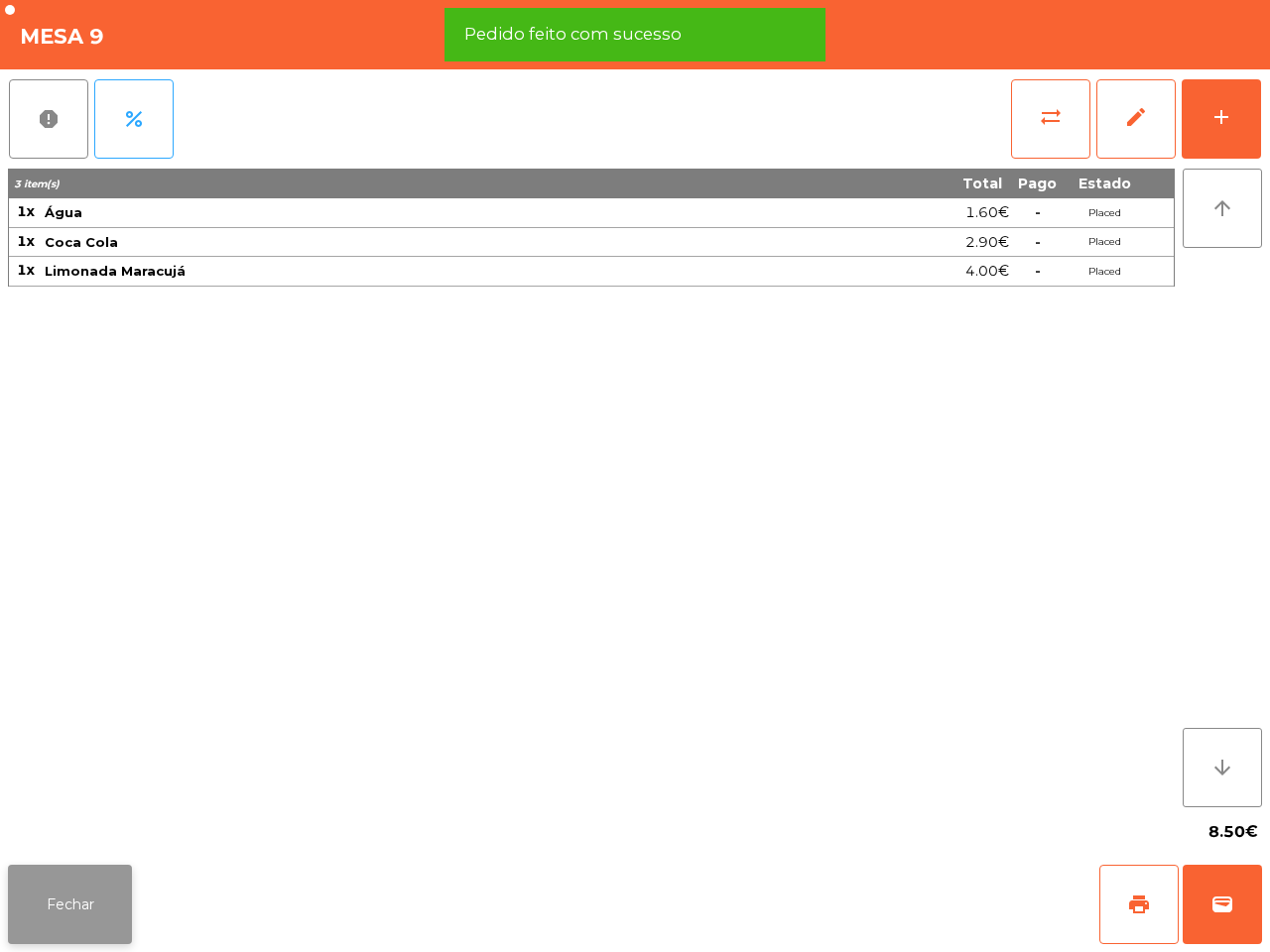 click on "Fechar" 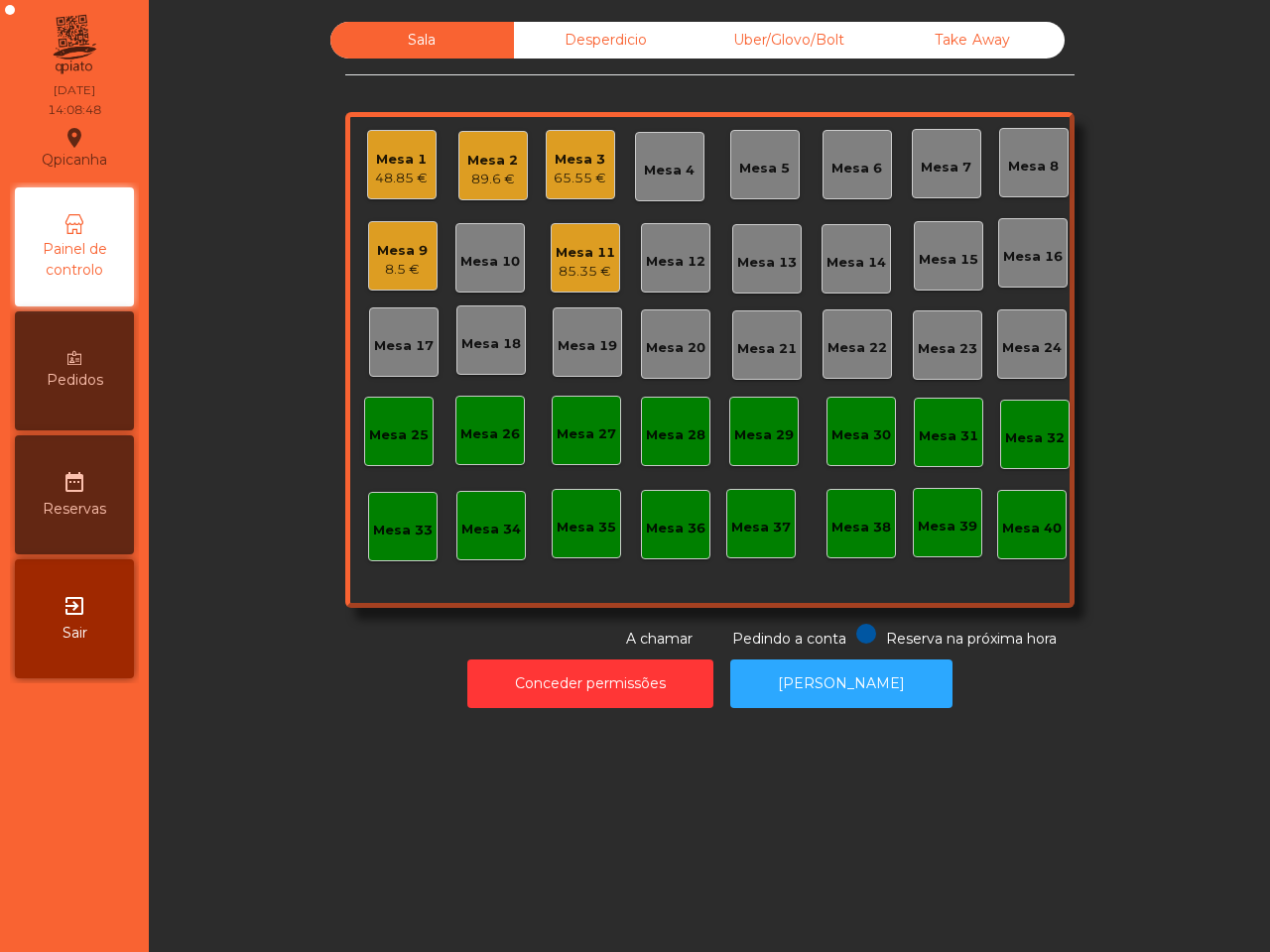 click on "Qpicanha  location_on  [DATE]   14:08:48   Painel de controlo   Pedidos  date_range  Reservas  exit_to_app  Sair" 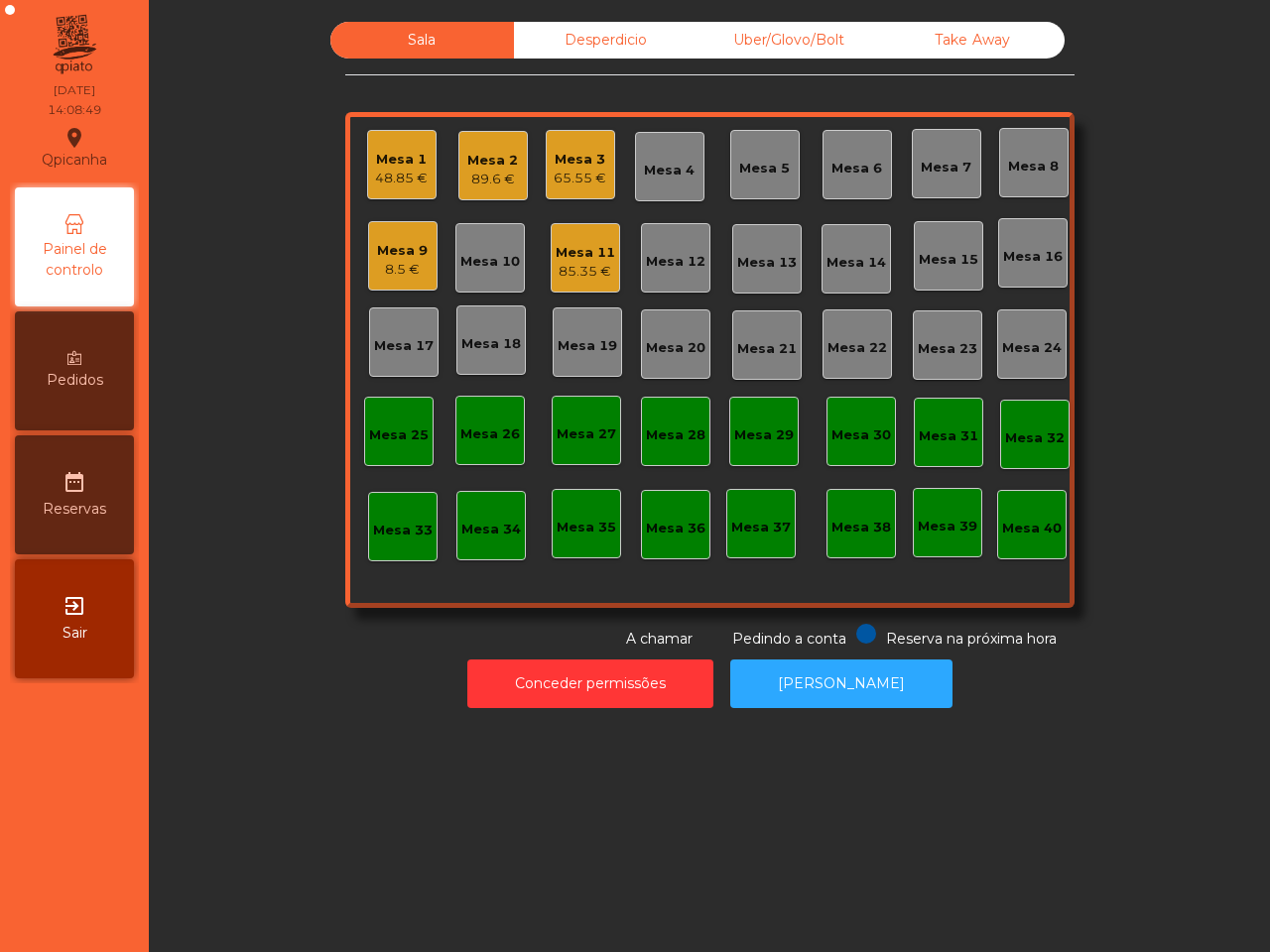 click on "8.5 €" 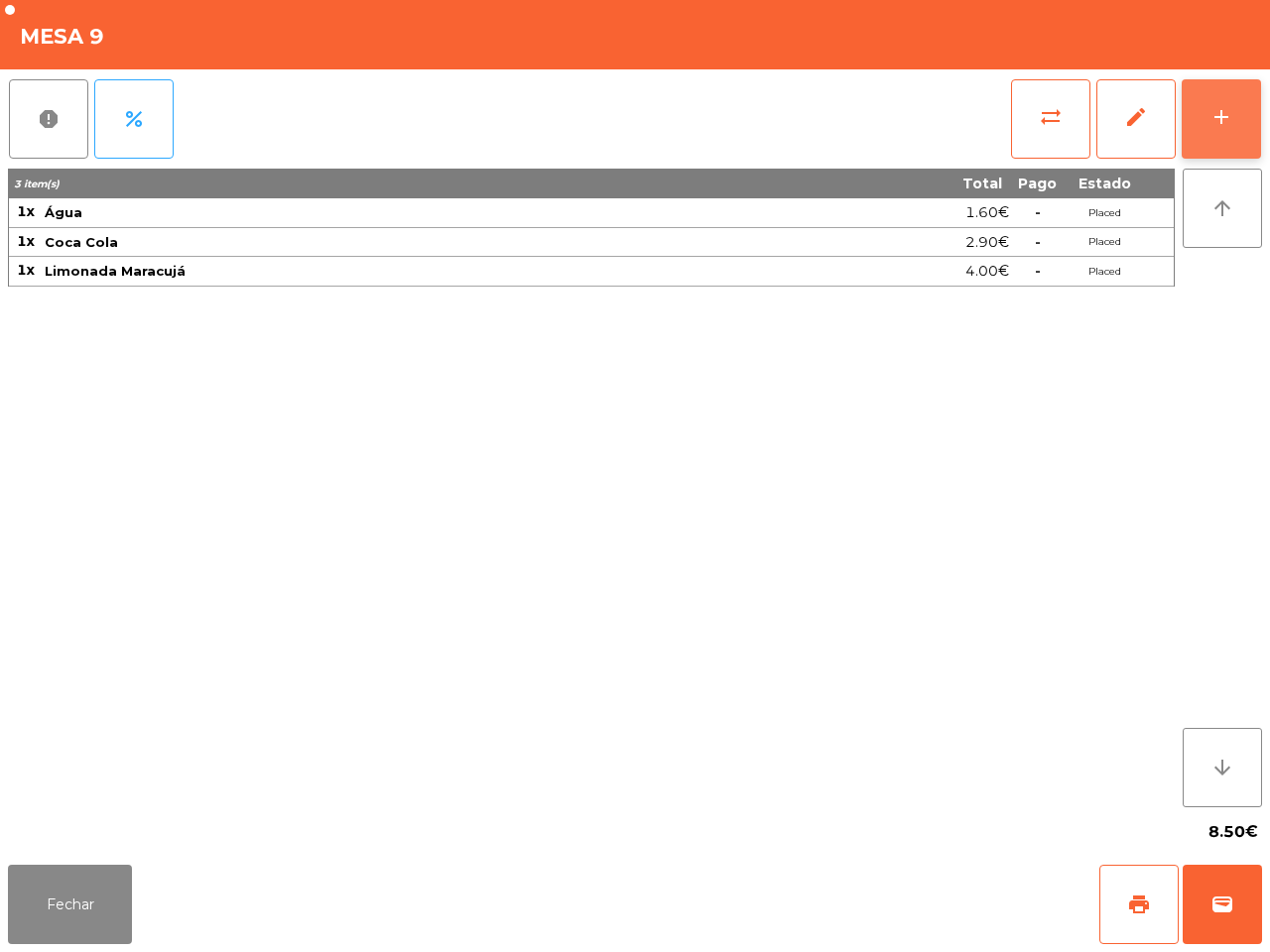 click on "add" 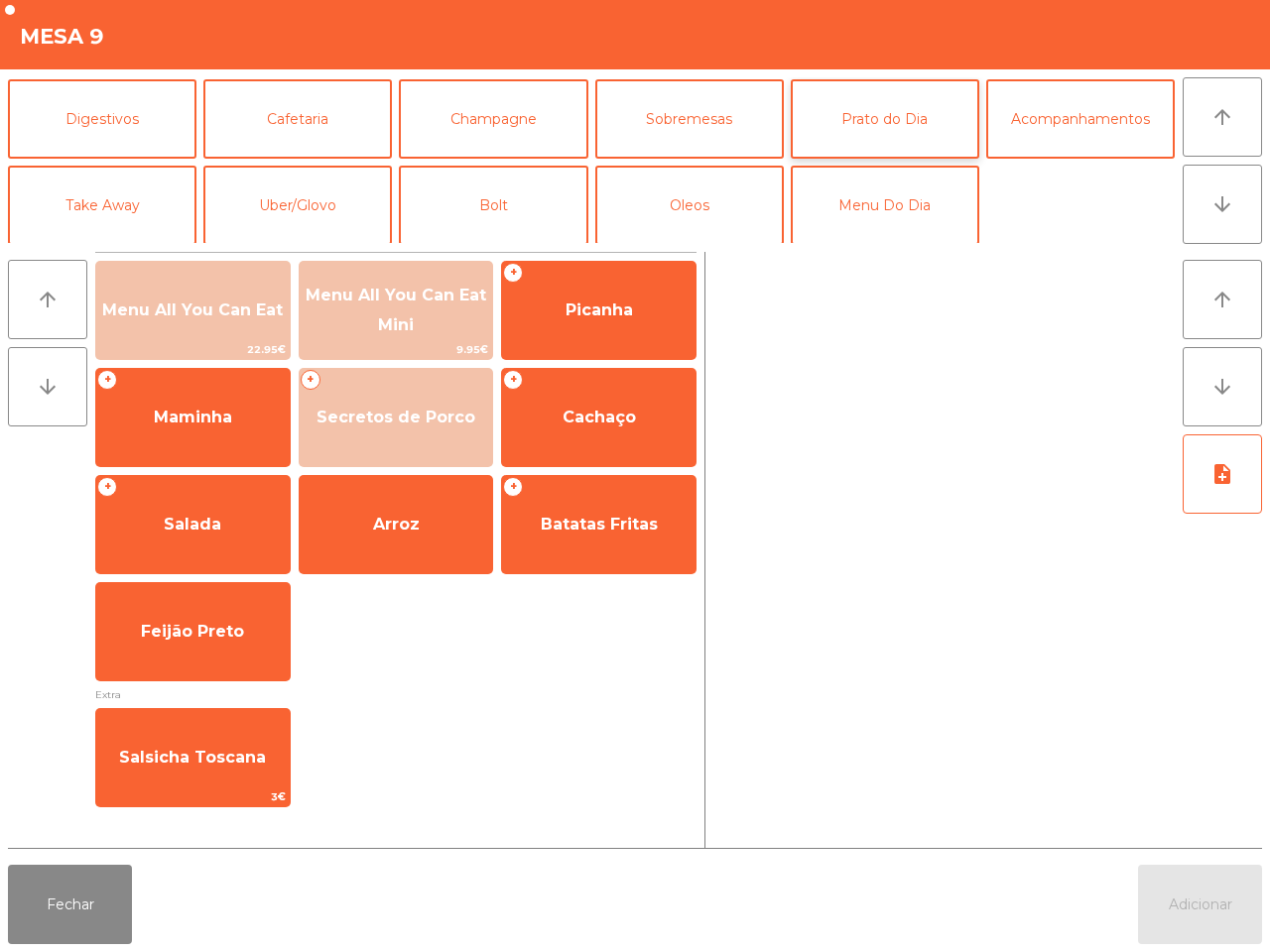 scroll, scrollTop: 172, scrollLeft: 0, axis: vertical 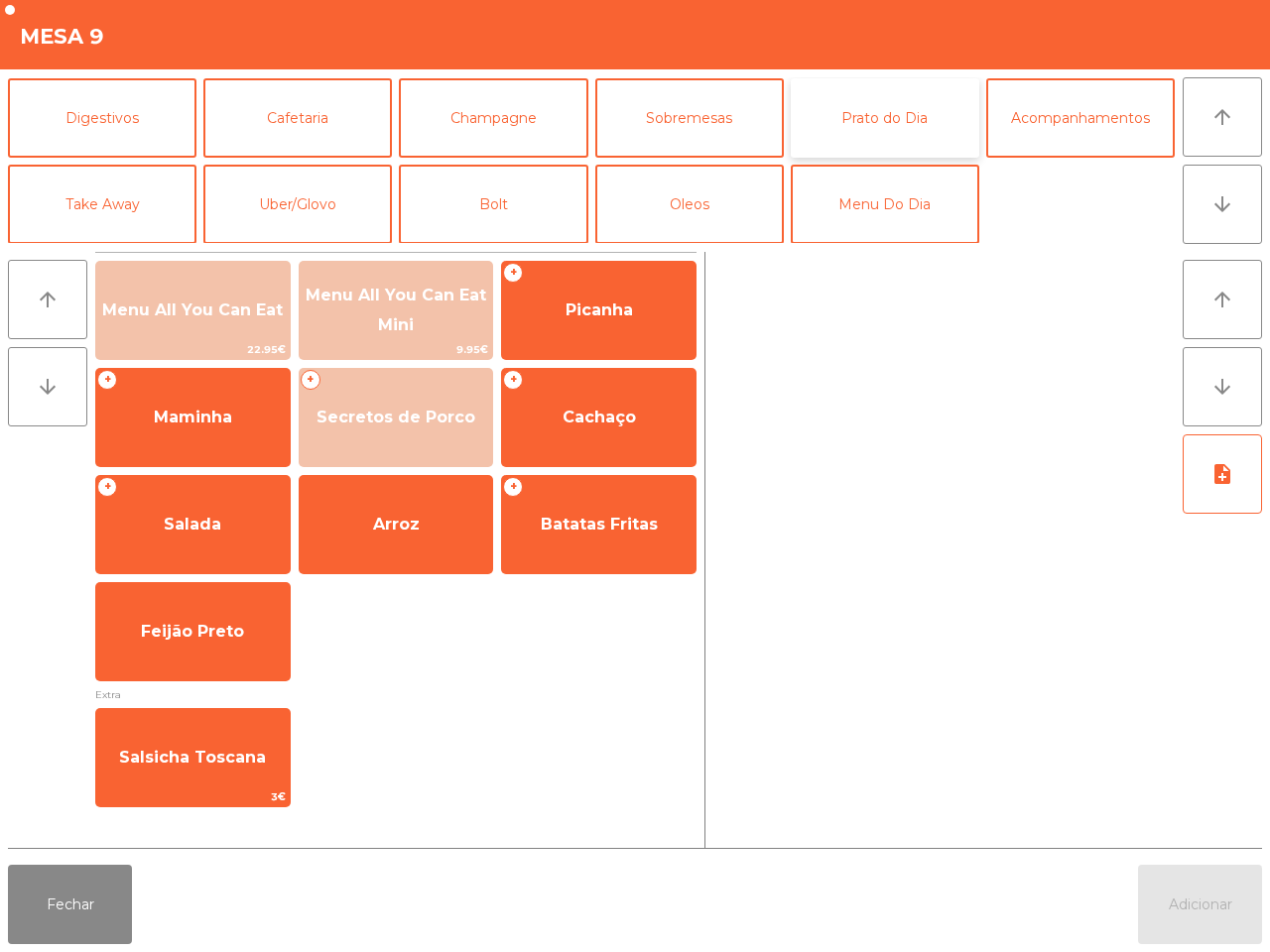 click on "Prato do Dia" 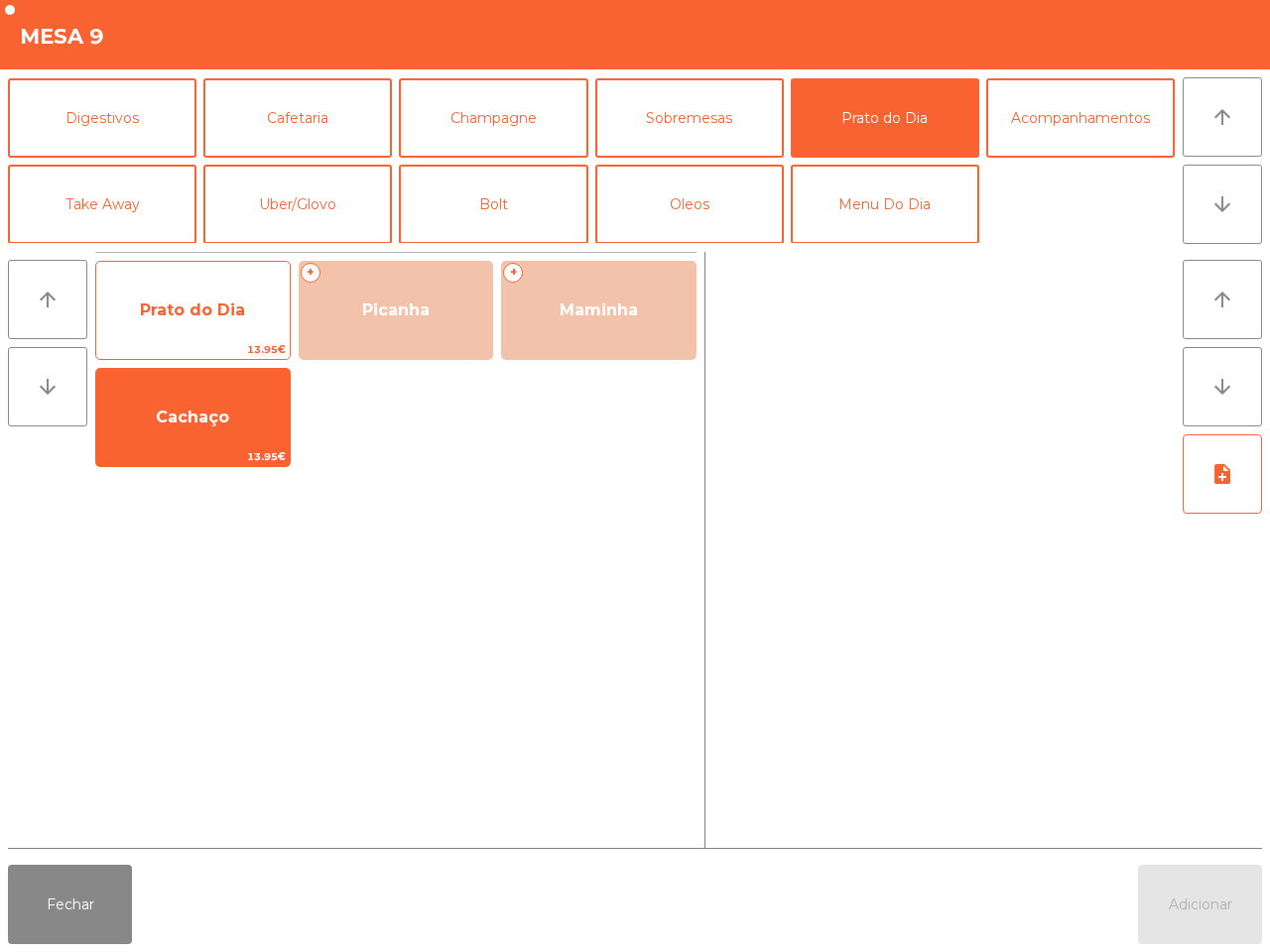 click on "Prato do Dia" 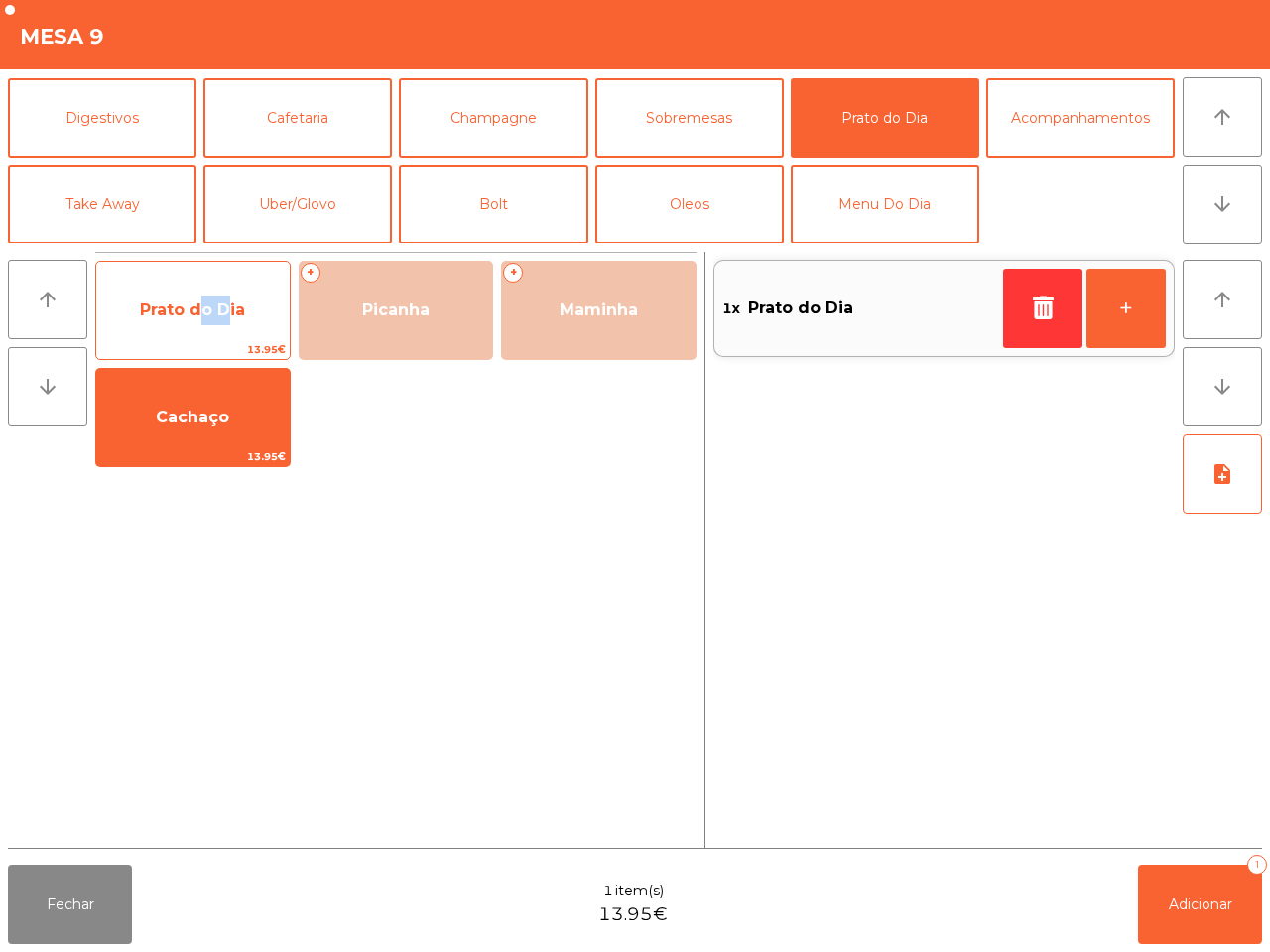 click on "Prato do Dia" 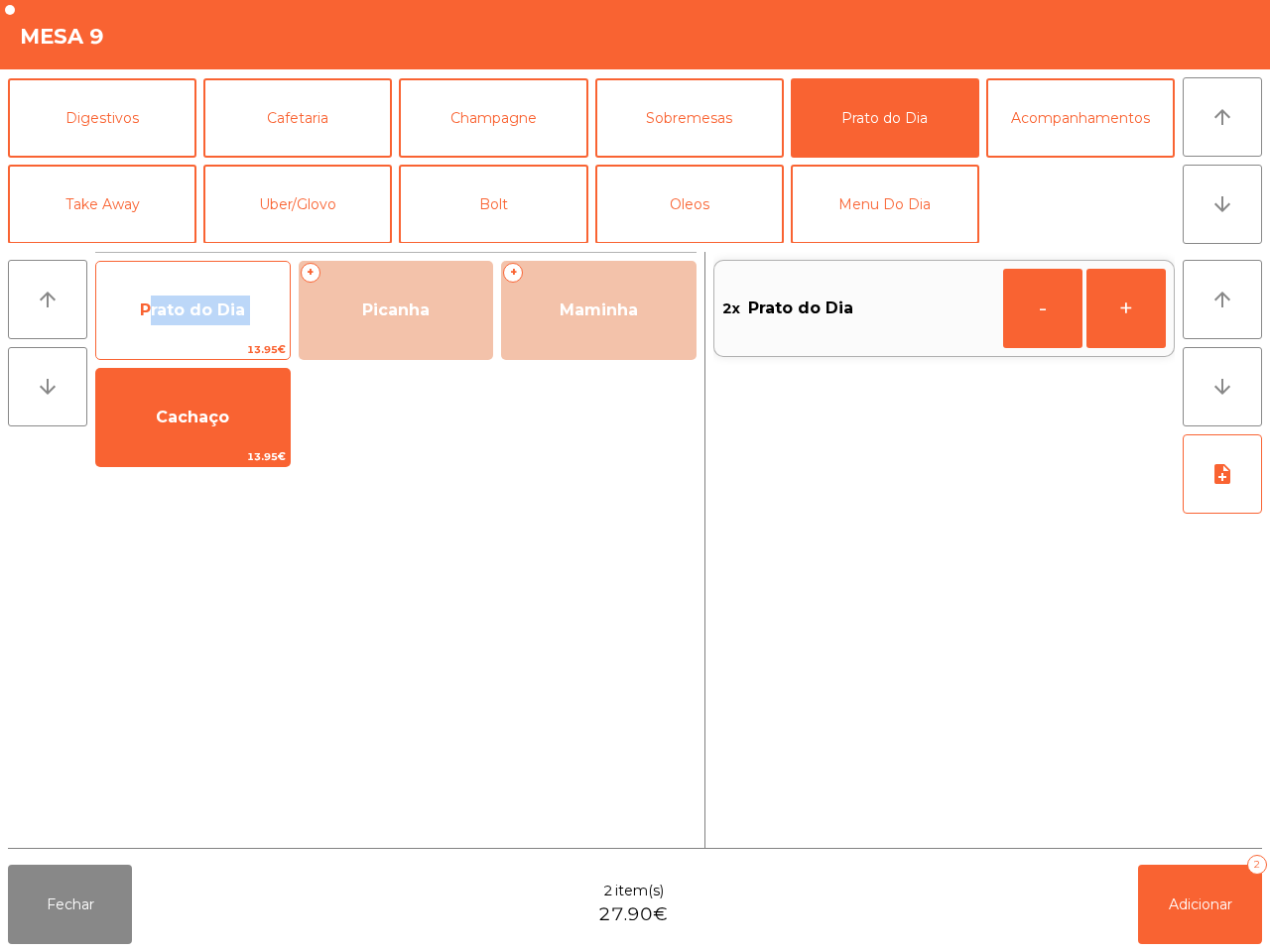 click on "Prato do Dia" 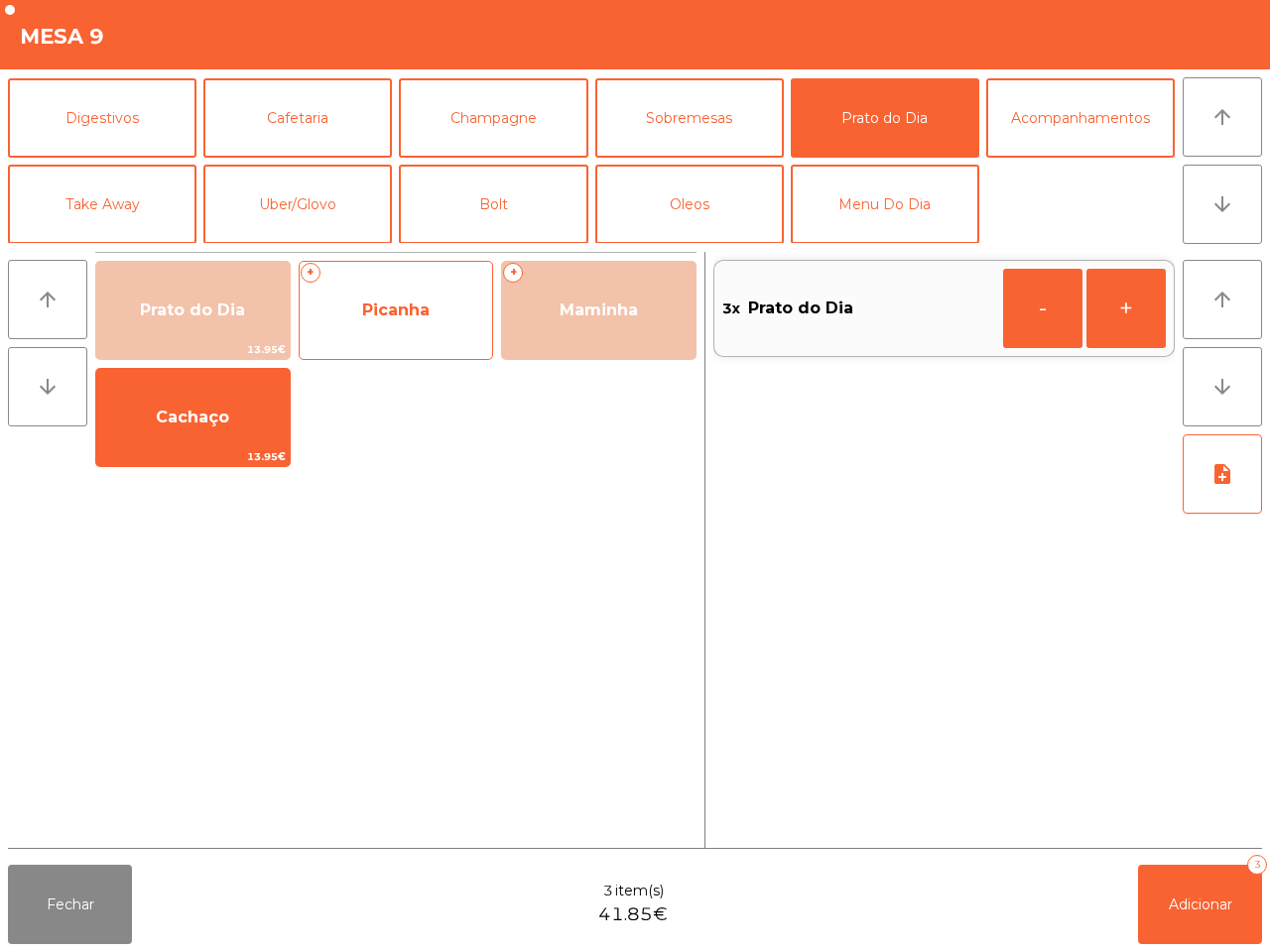 click on "Picanha" 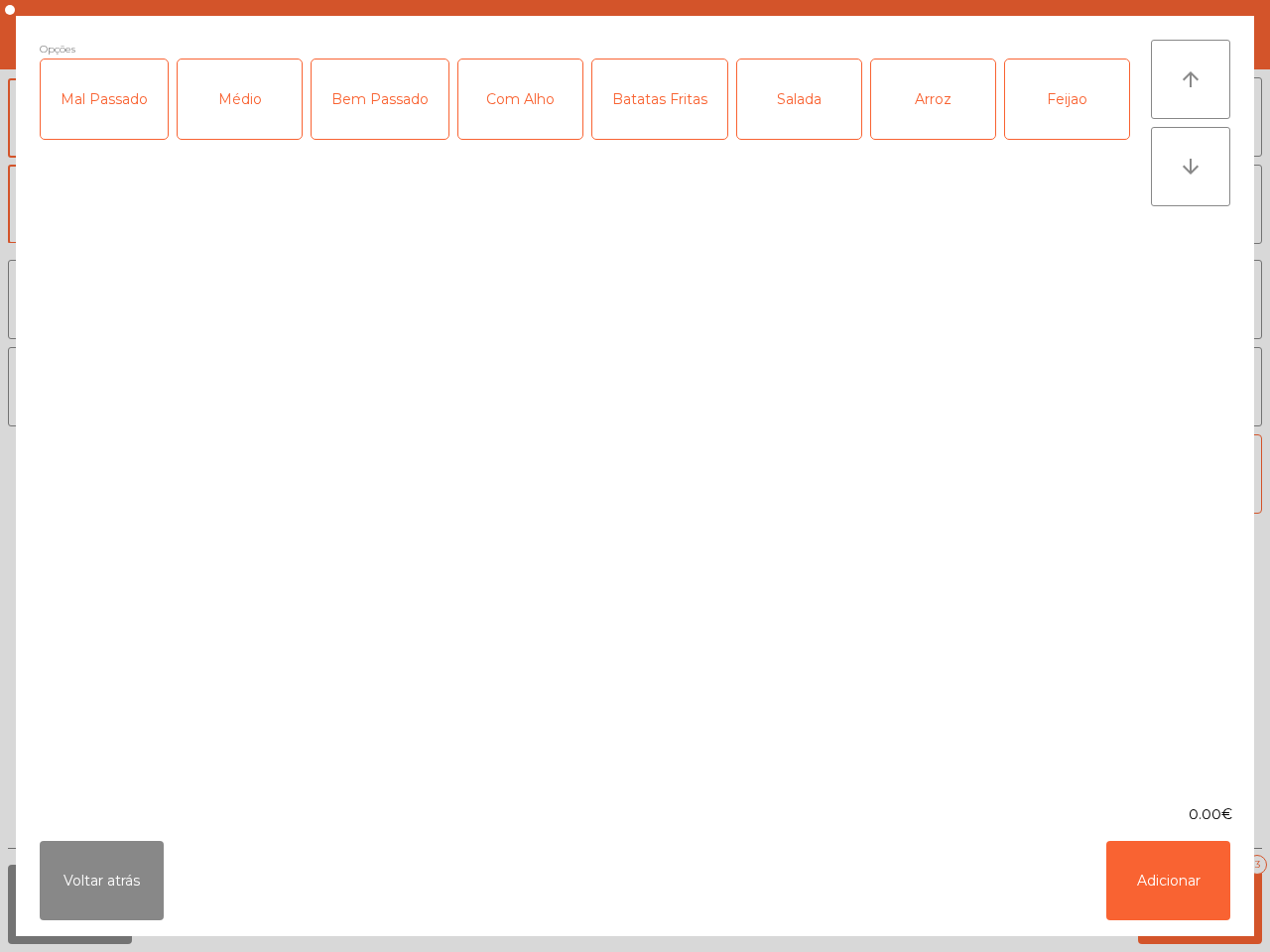 click on "Médio" 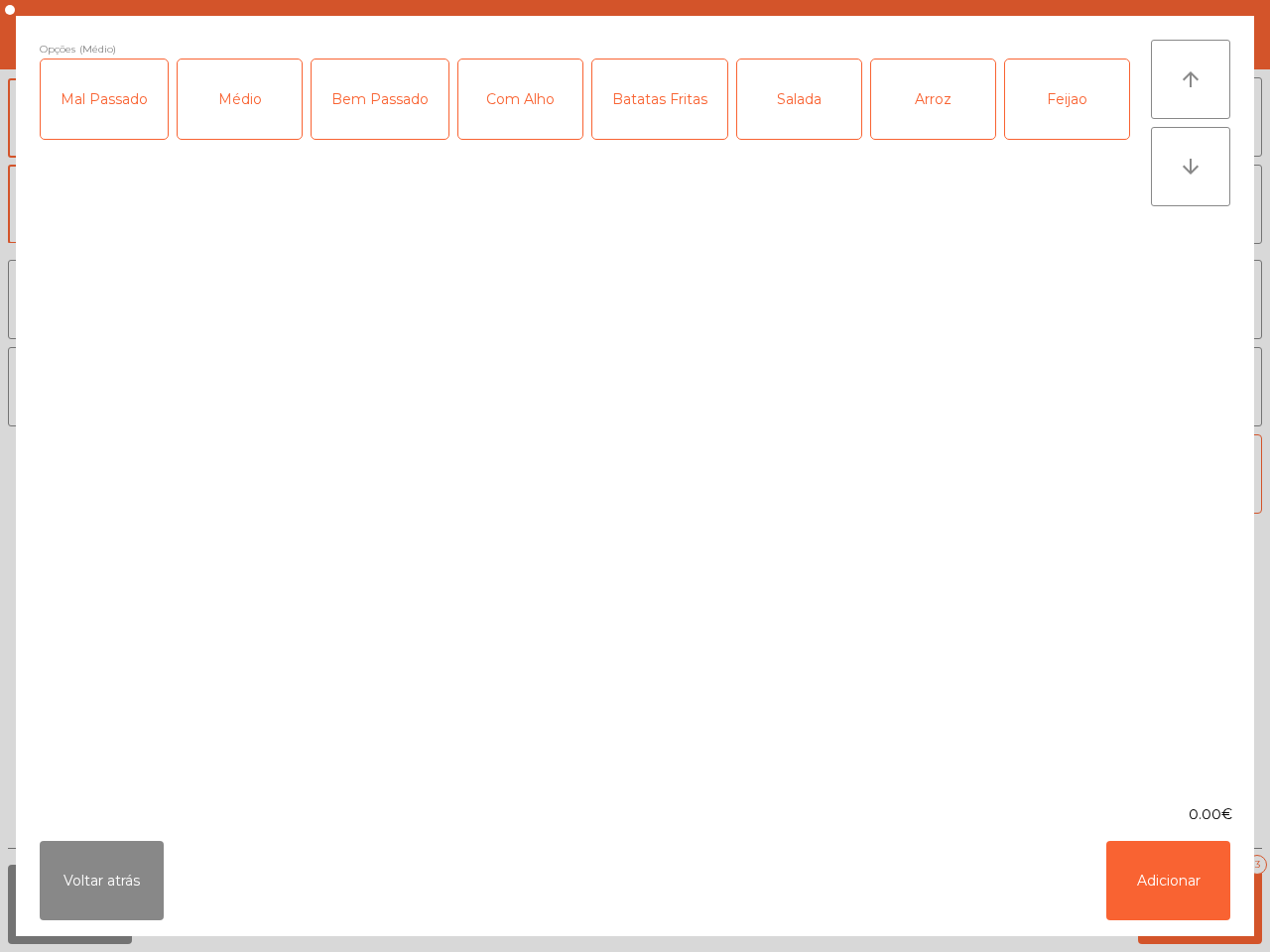 click on "Com Alho" 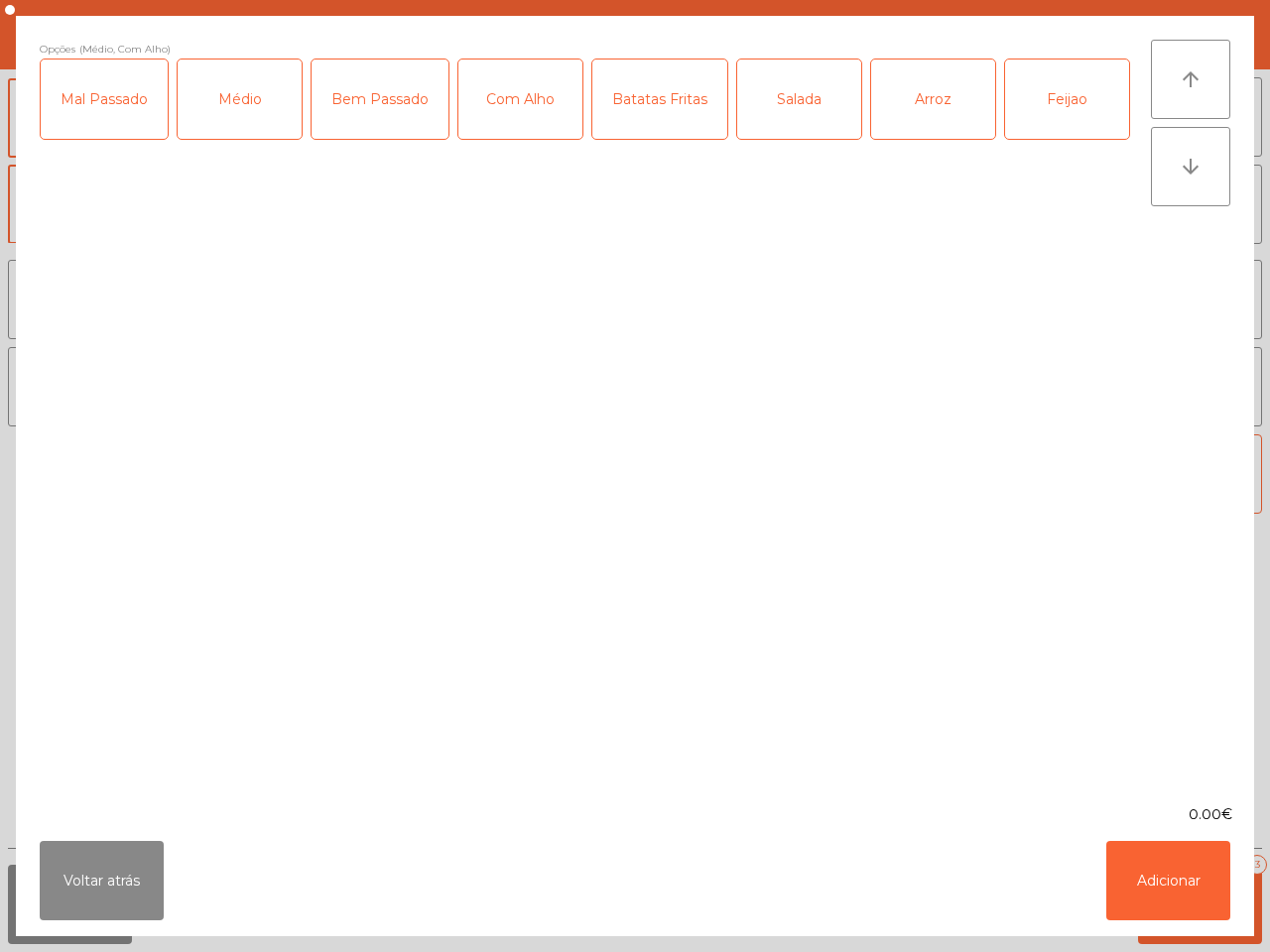 click on "Batatas Fritas" 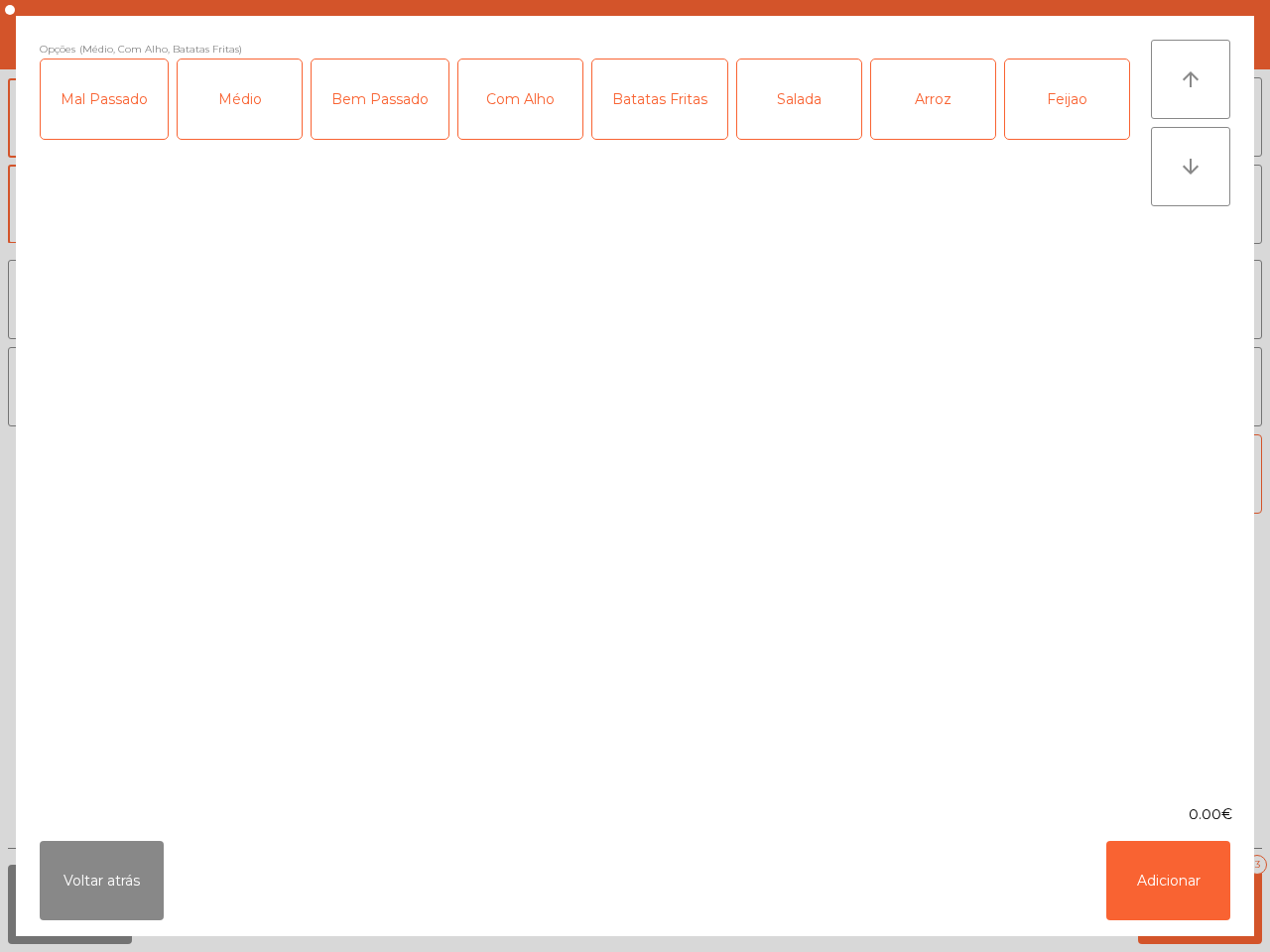 drag, startPoint x: 777, startPoint y: 99, endPoint x: 810, endPoint y: 100, distance: 33.01515 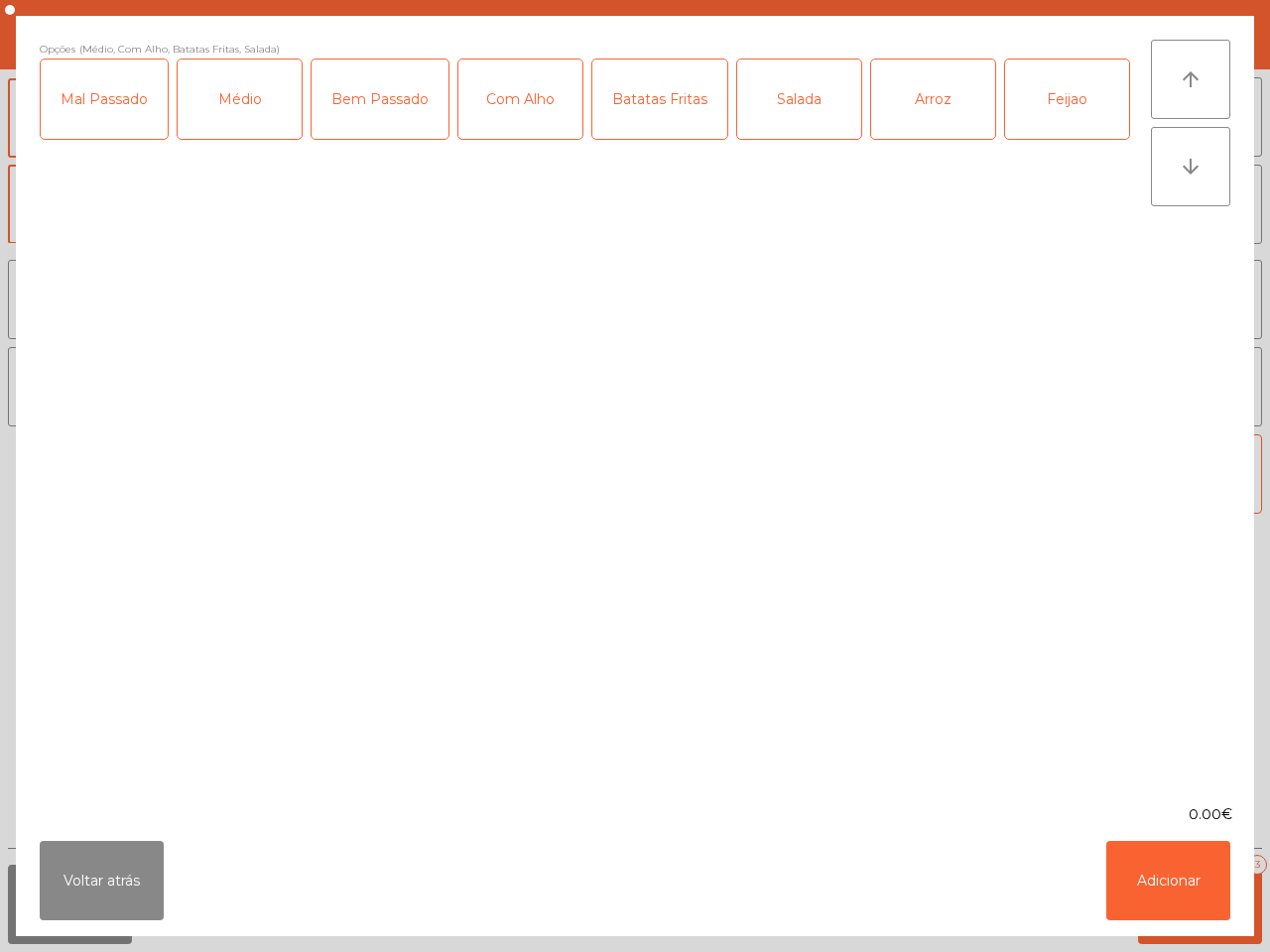 click on "Salada" 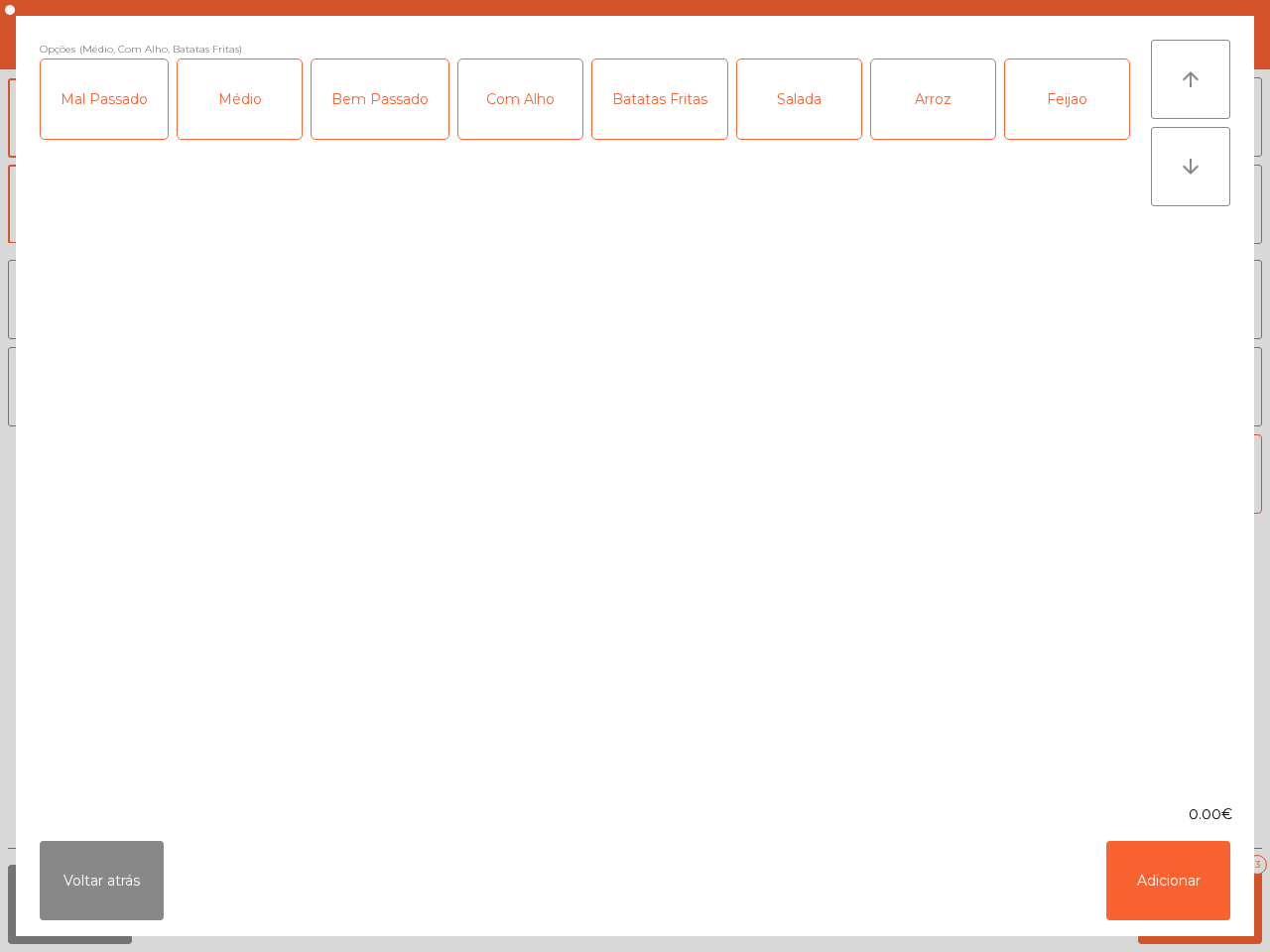 click on "Arroz" 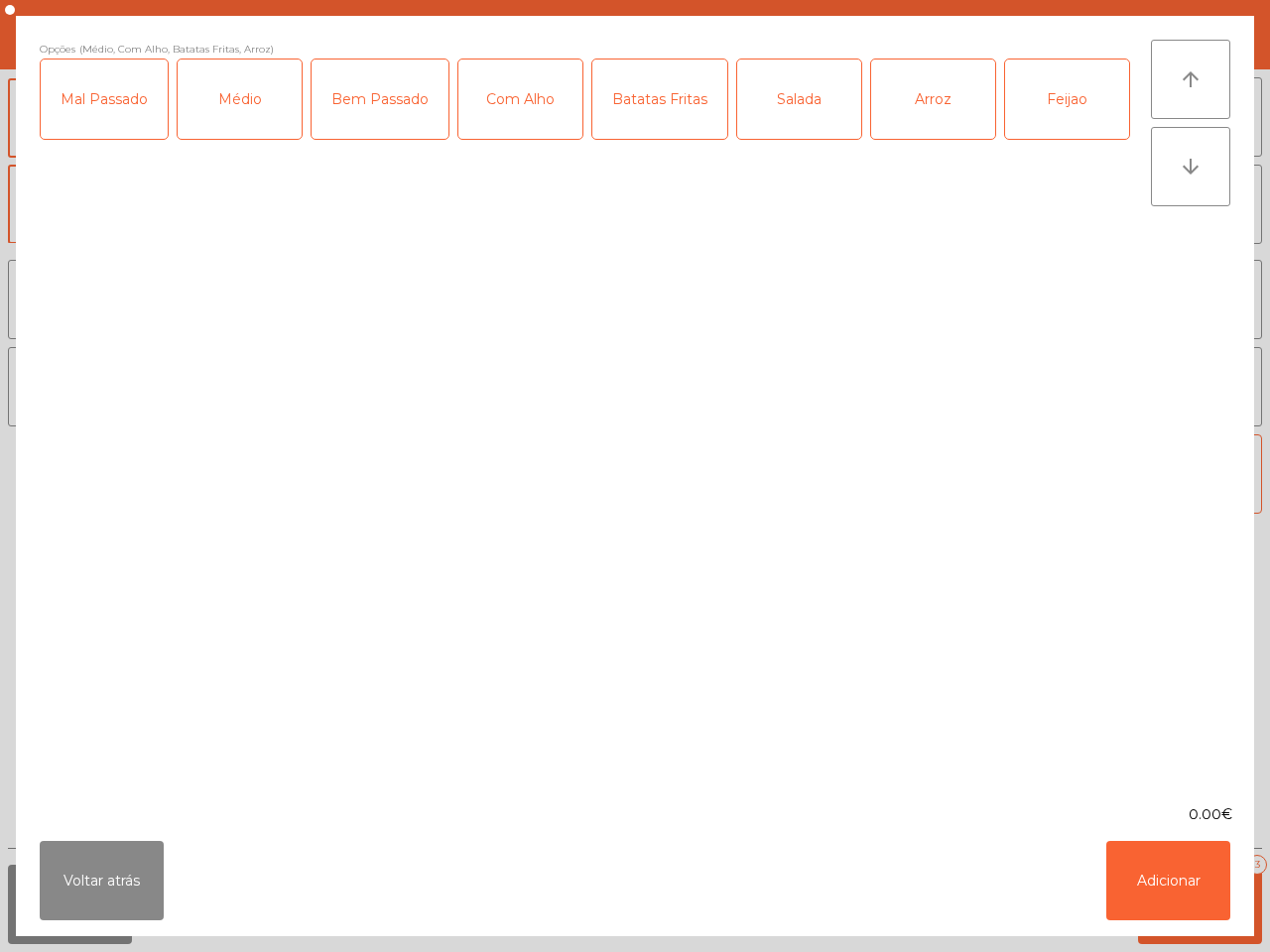 click on "Feijao" 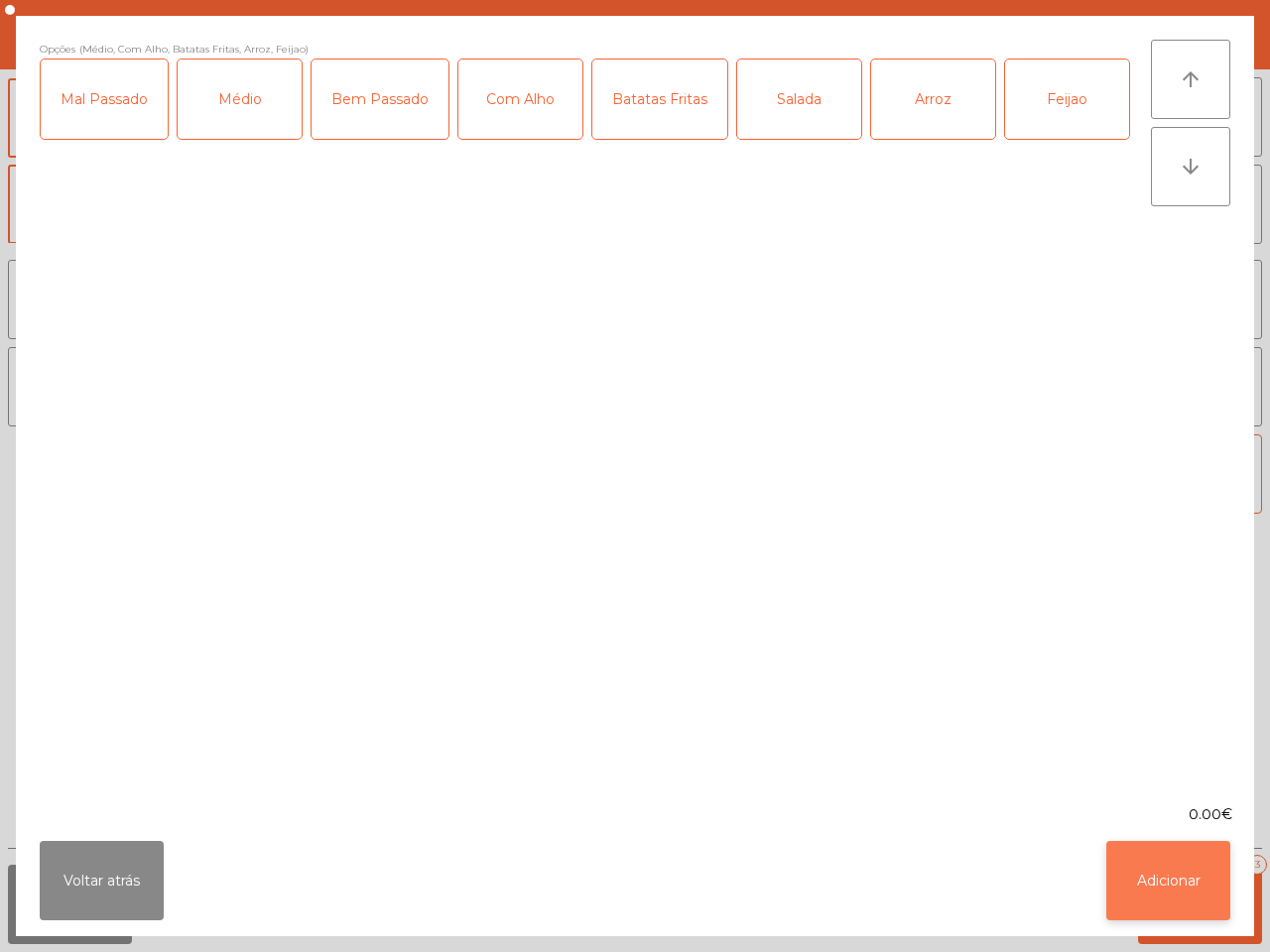 click on "Adicionar" 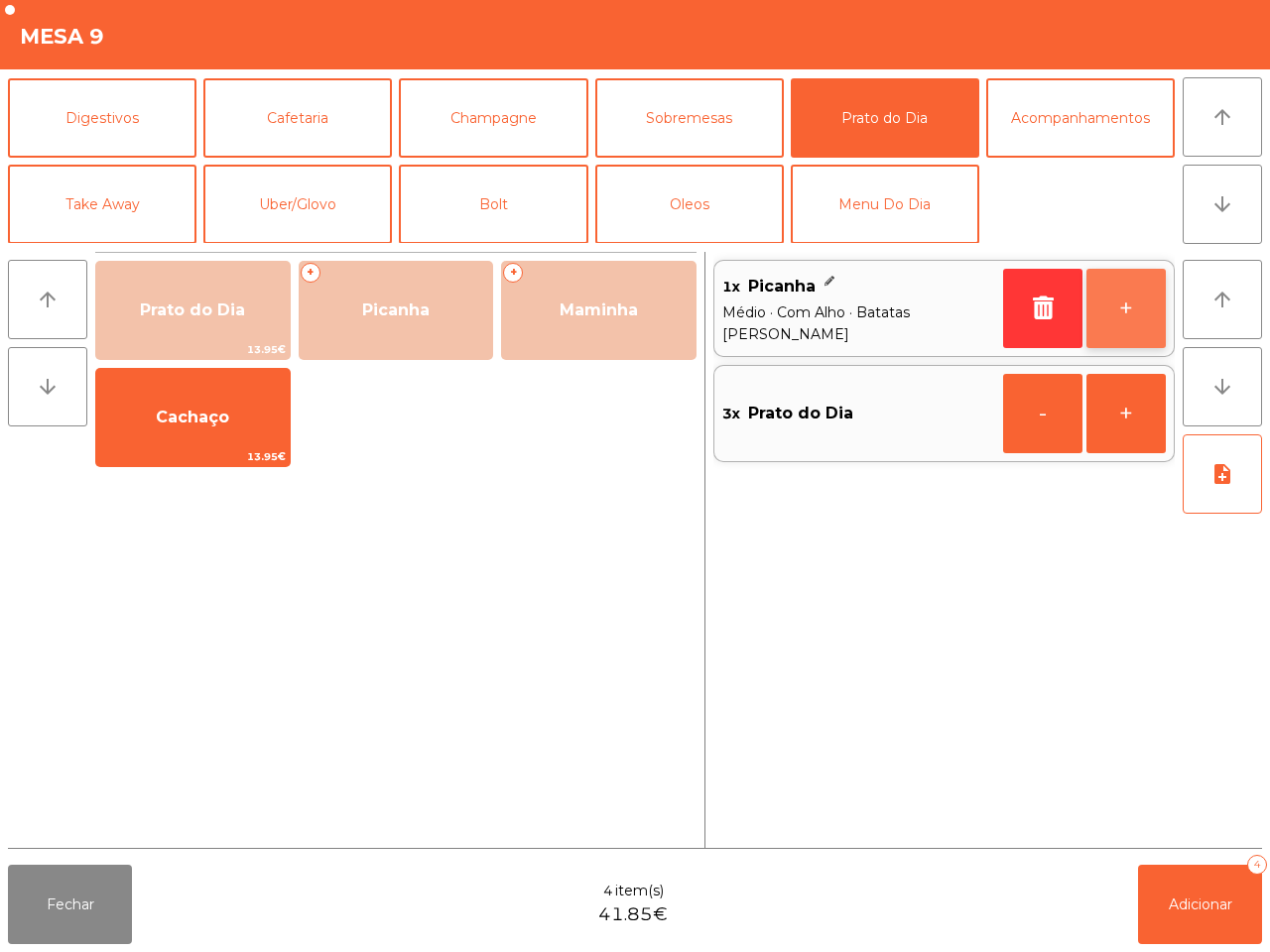 click on "+" 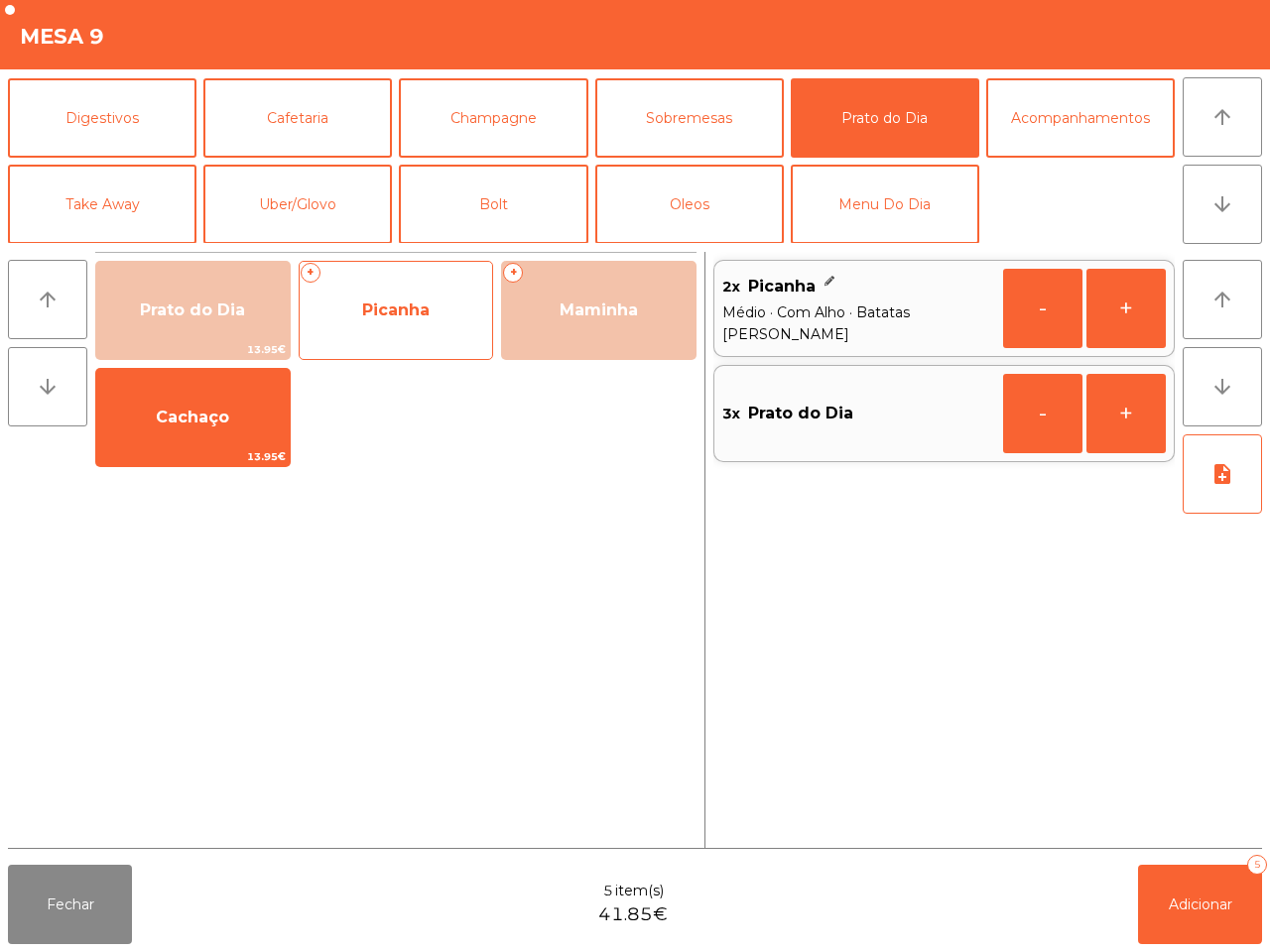 click on "Picanha" 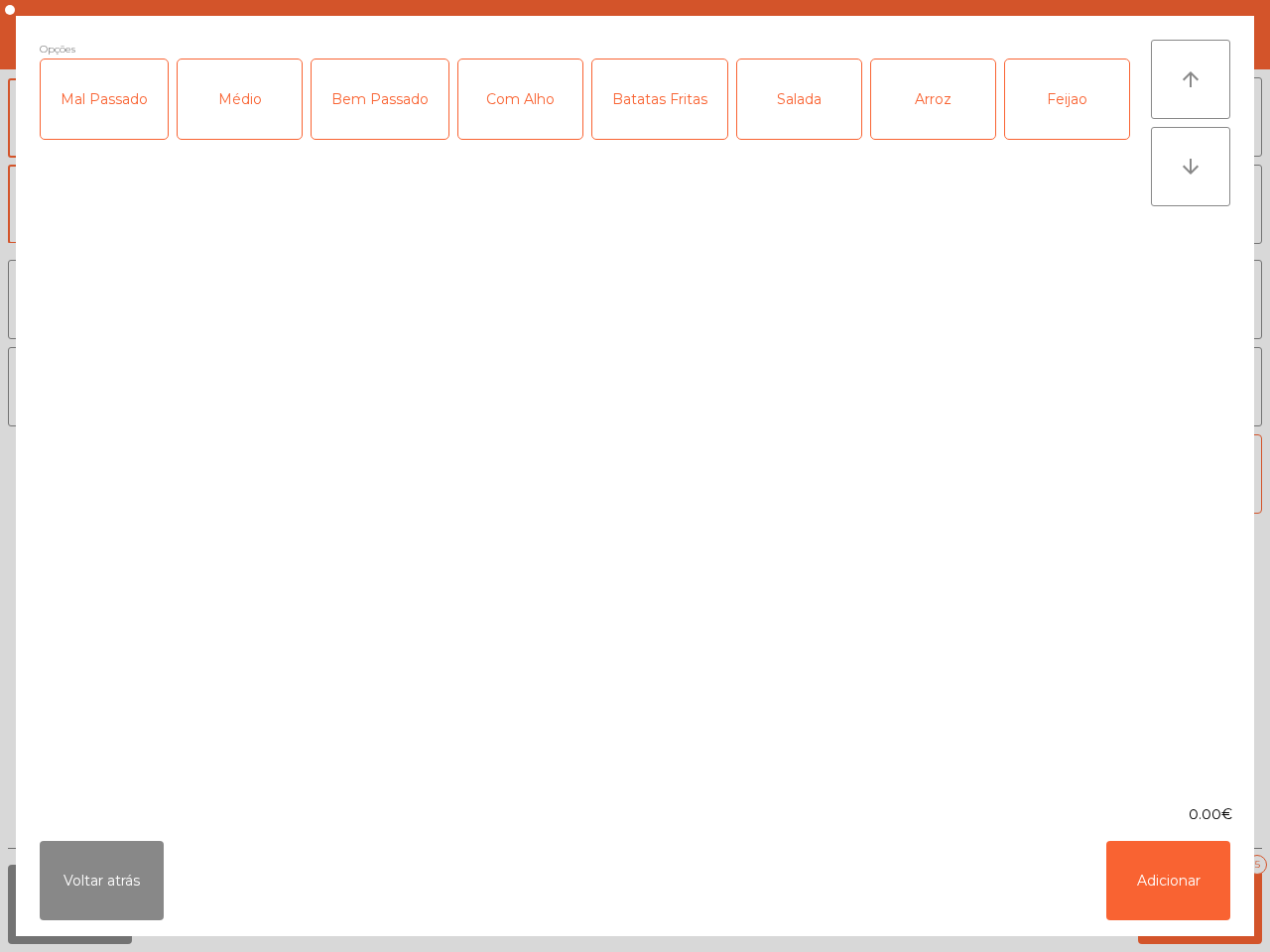 click on "Médio" 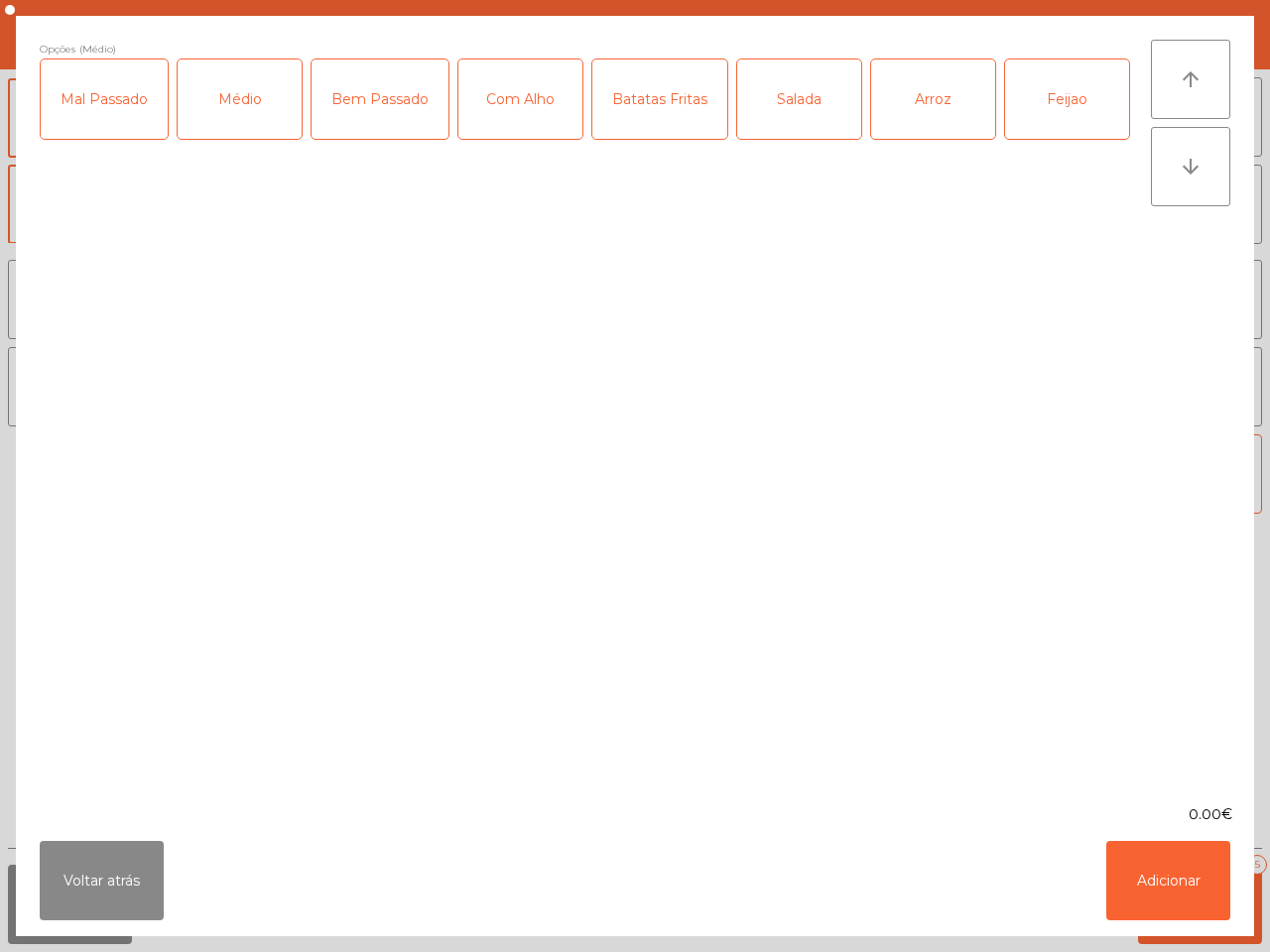 click on "Com Alho" 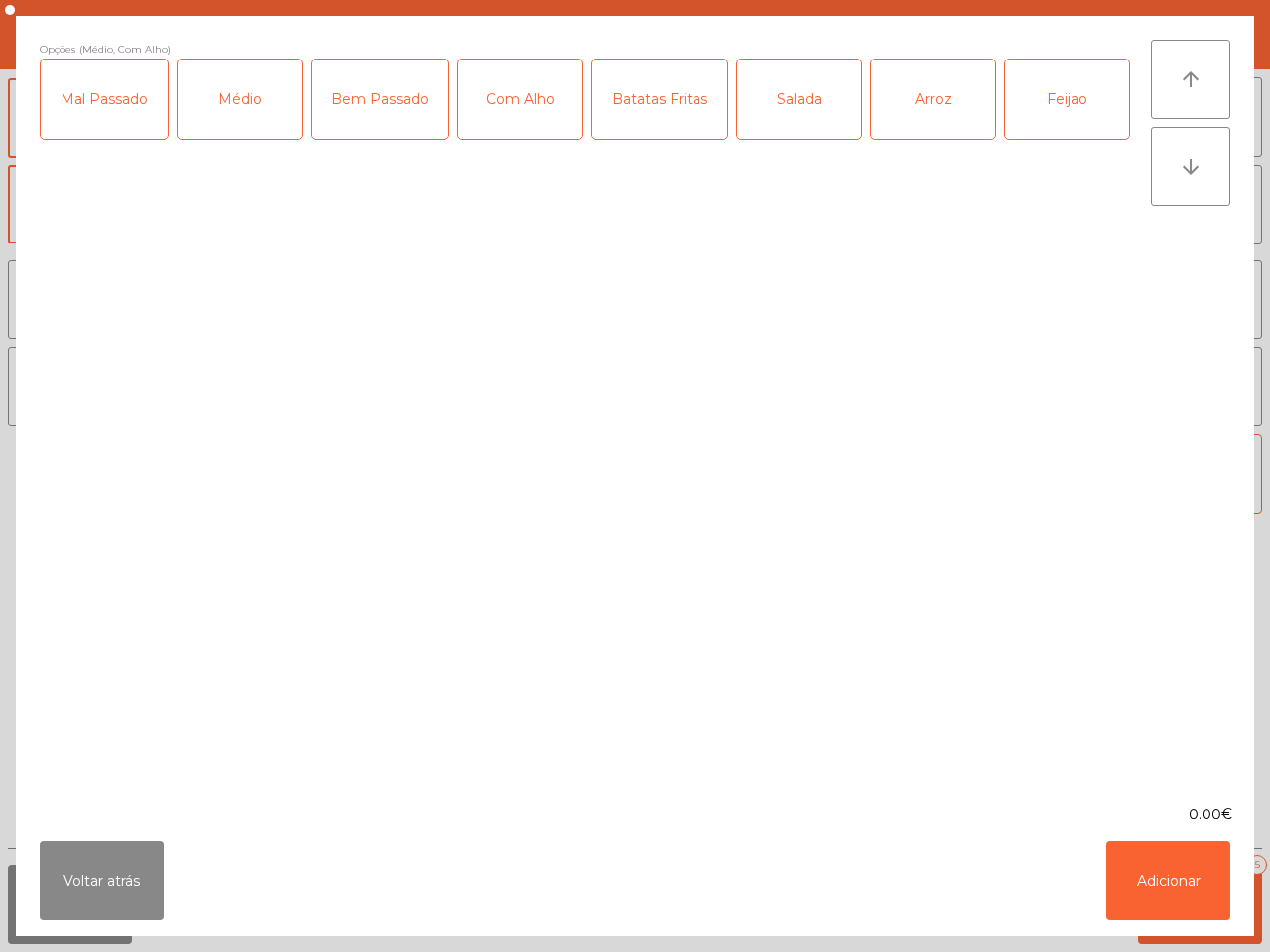 click on "Salada" 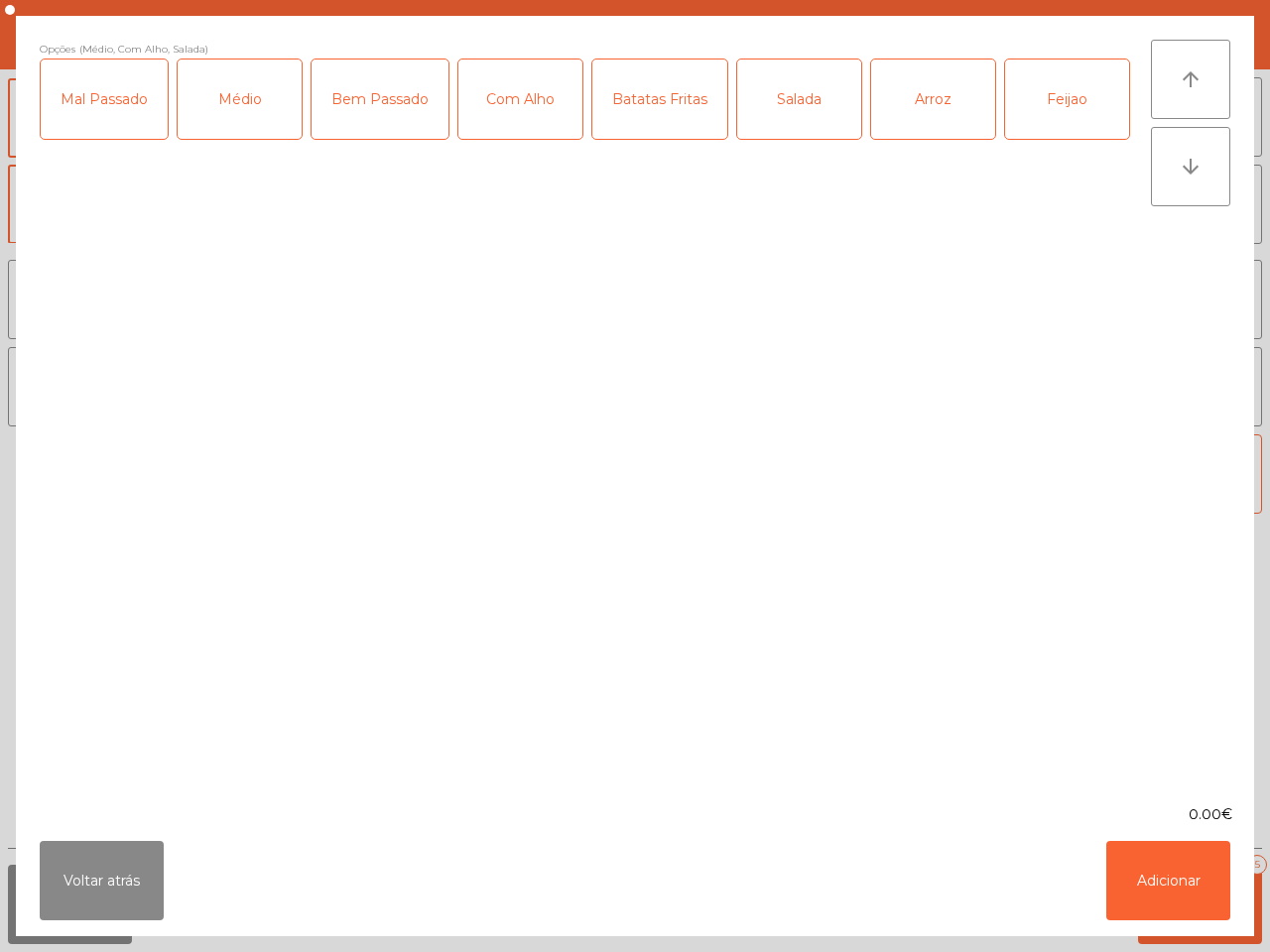 click on "Arroz" 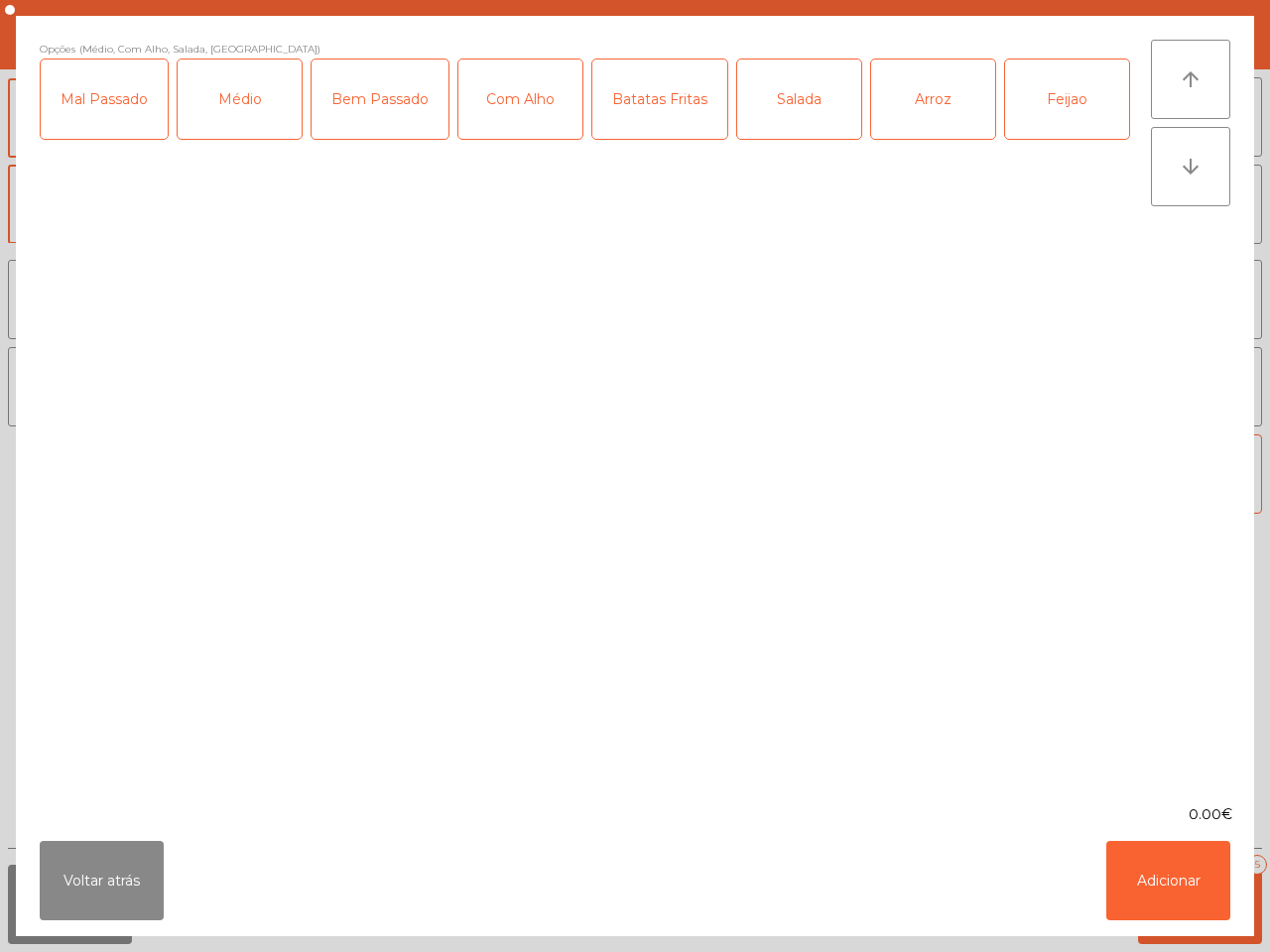 click on "Feijao" 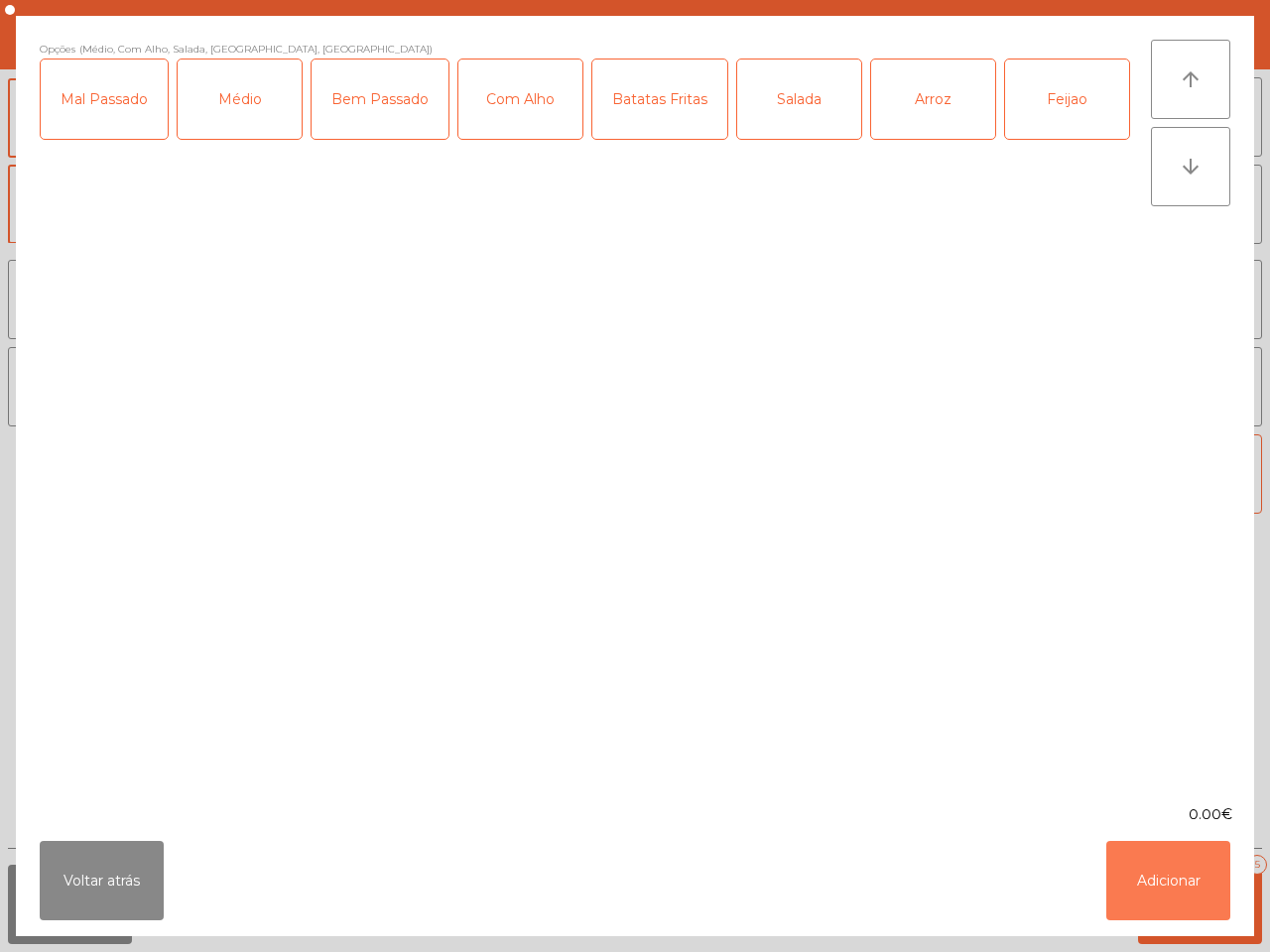 click on "Adicionar" 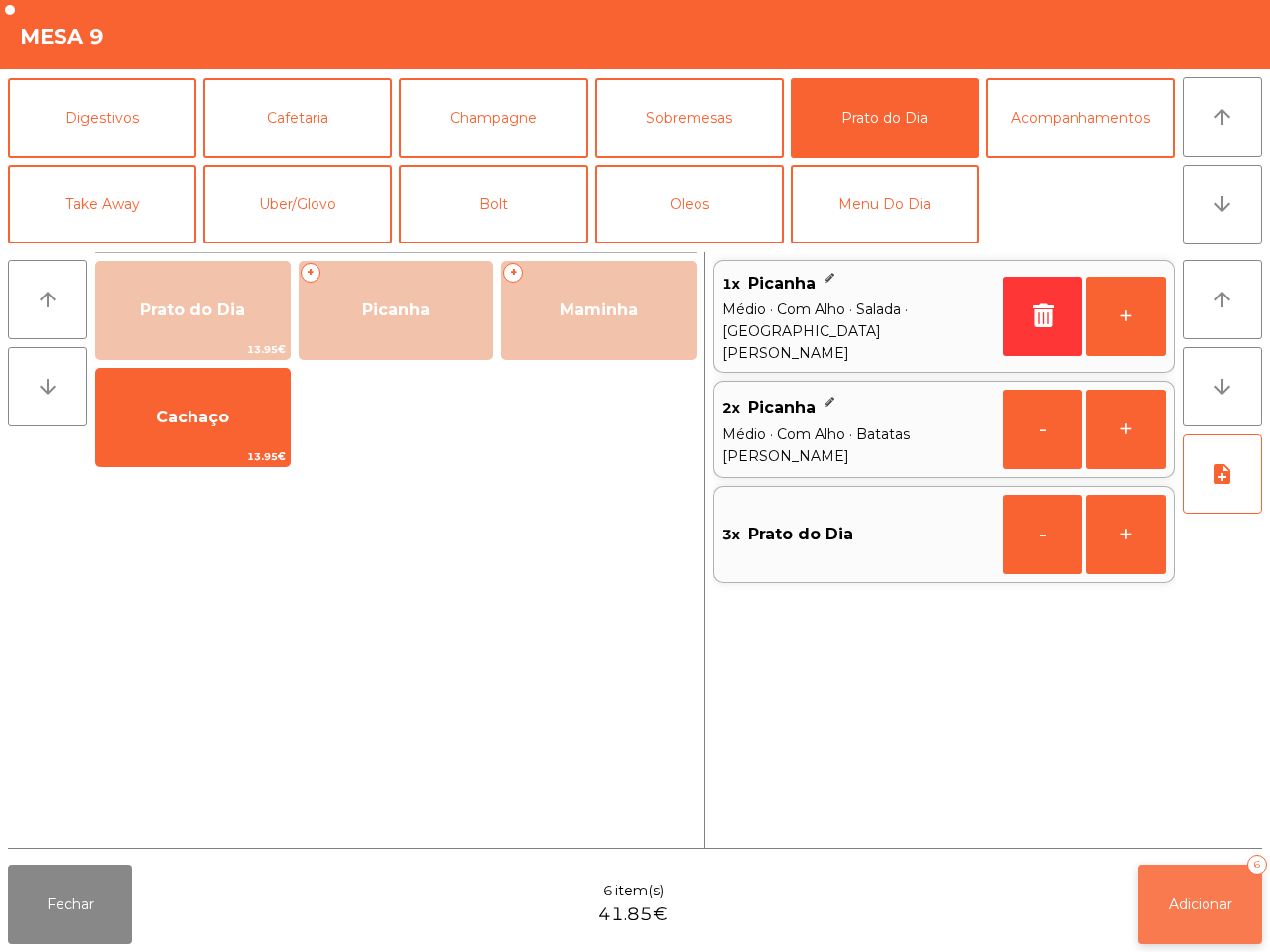 click on "Adicionar" 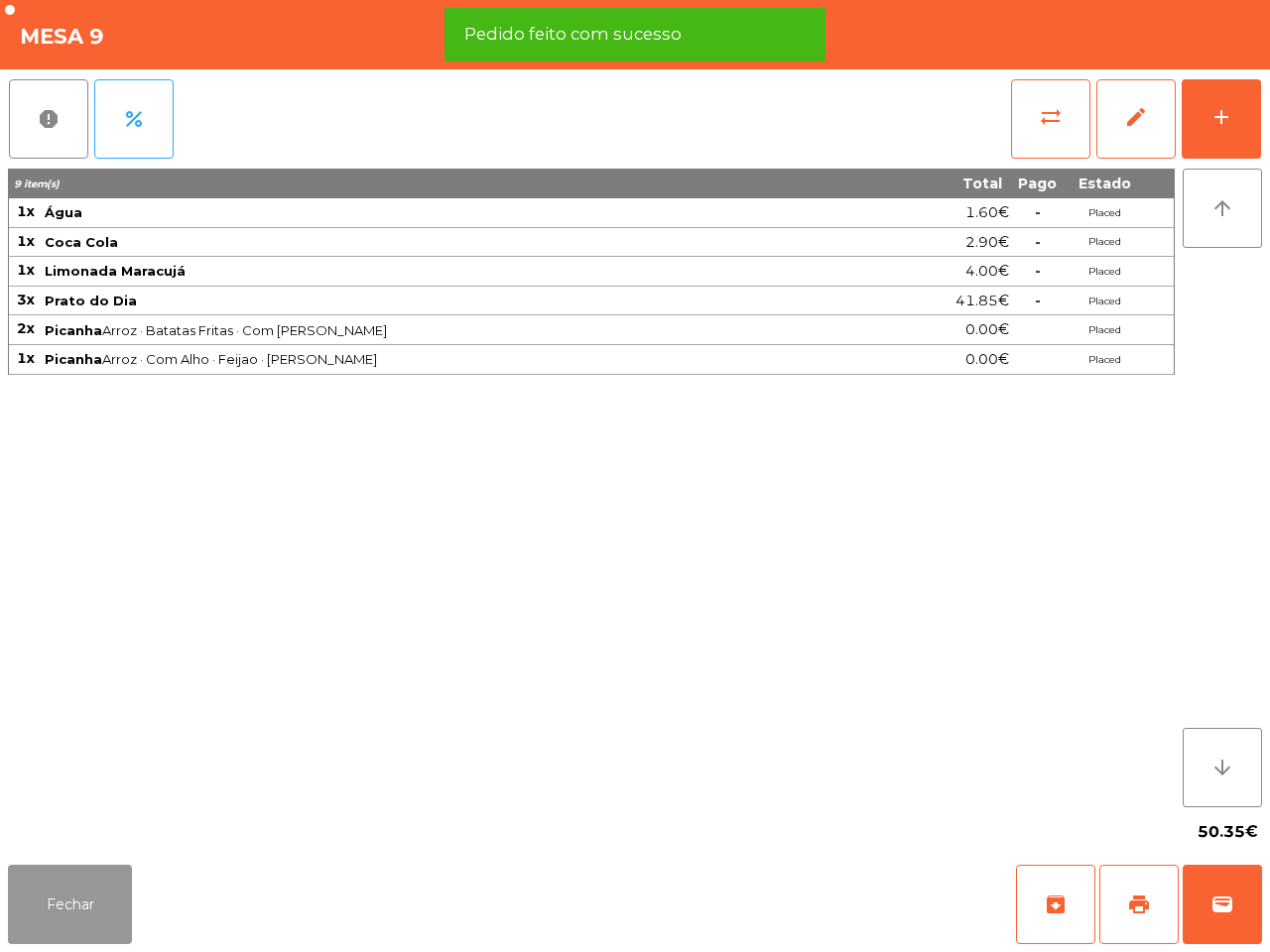 click on "Fechar" 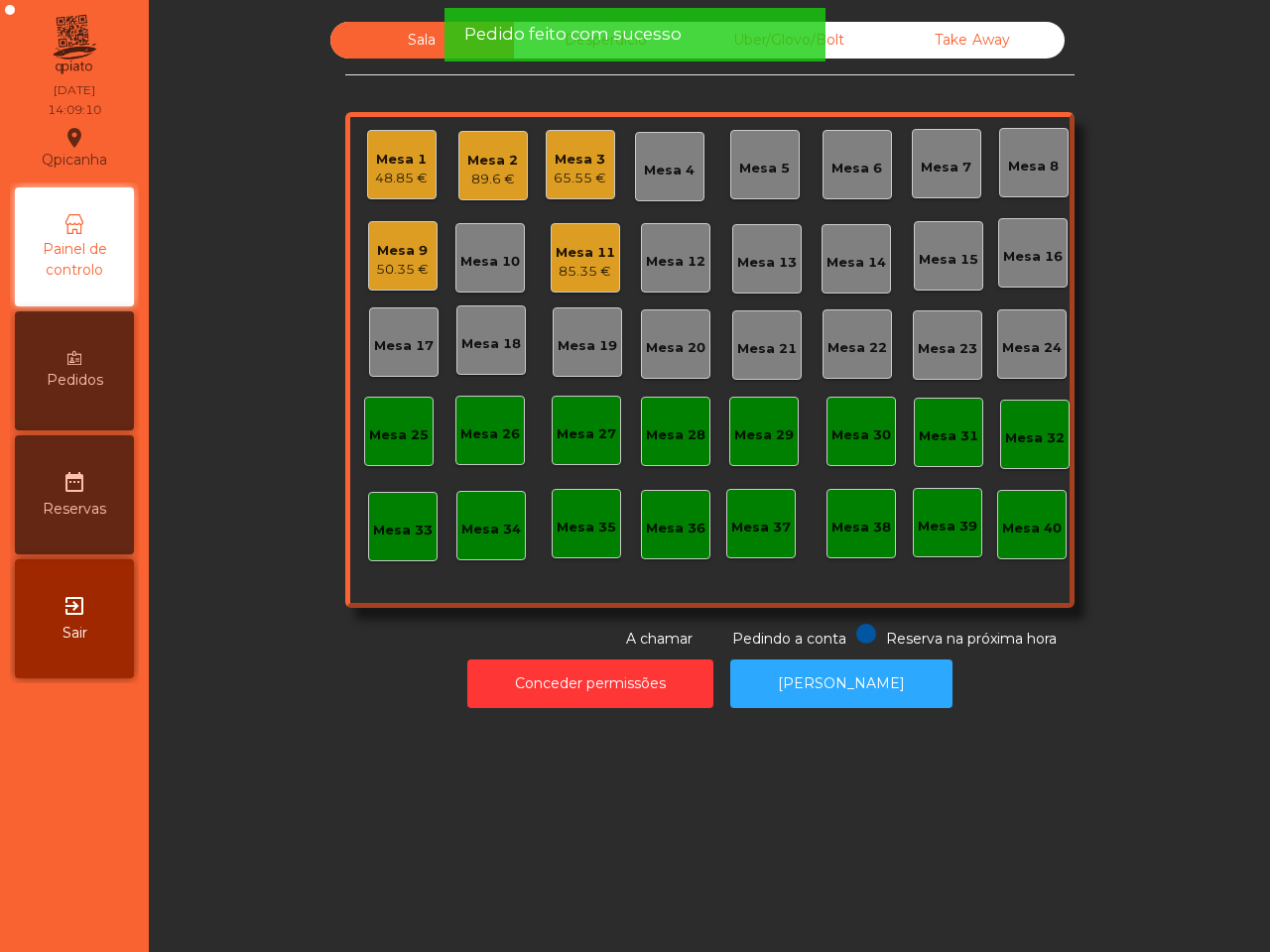 click on "Mesa 11" 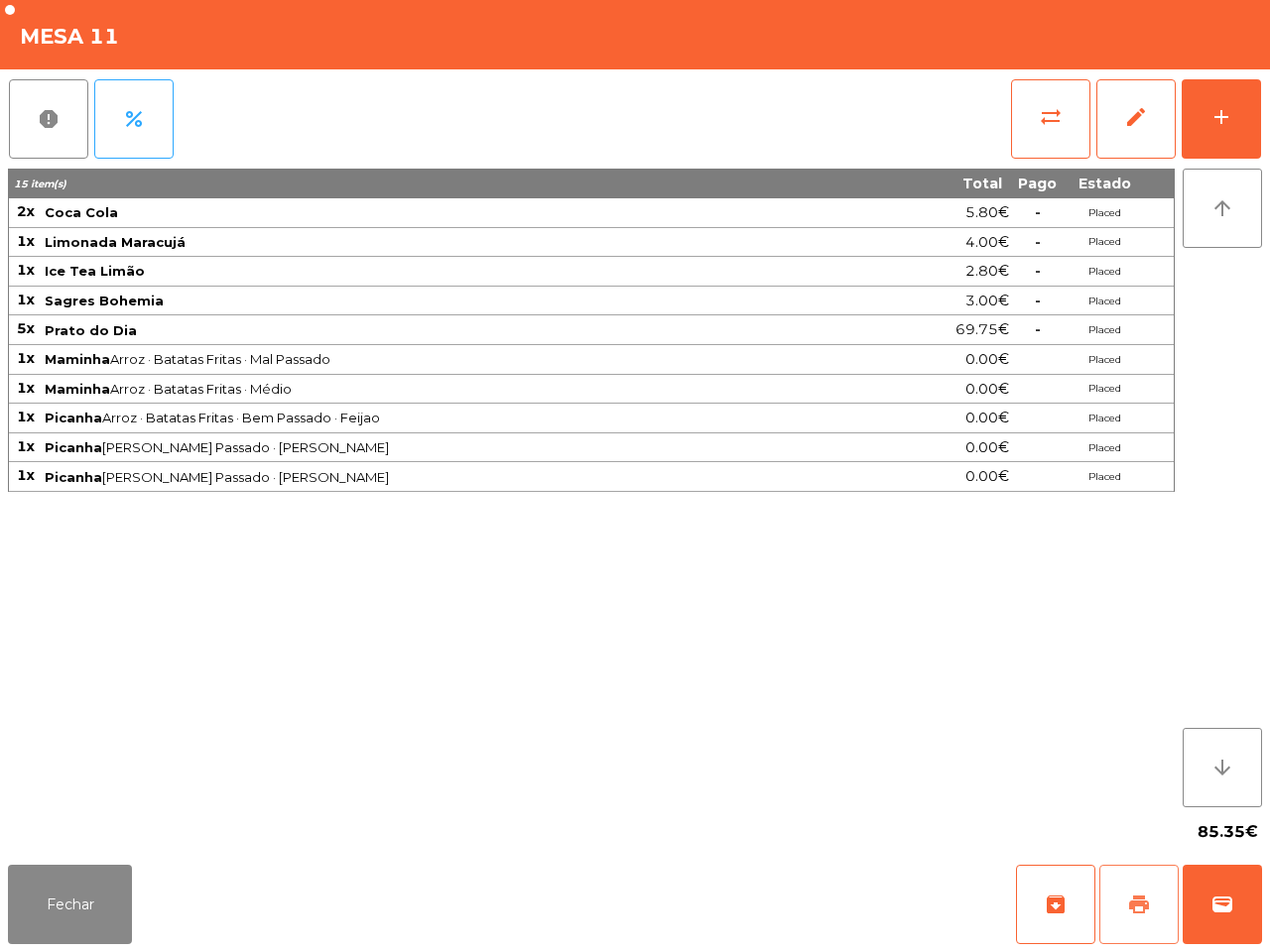 click on "print" 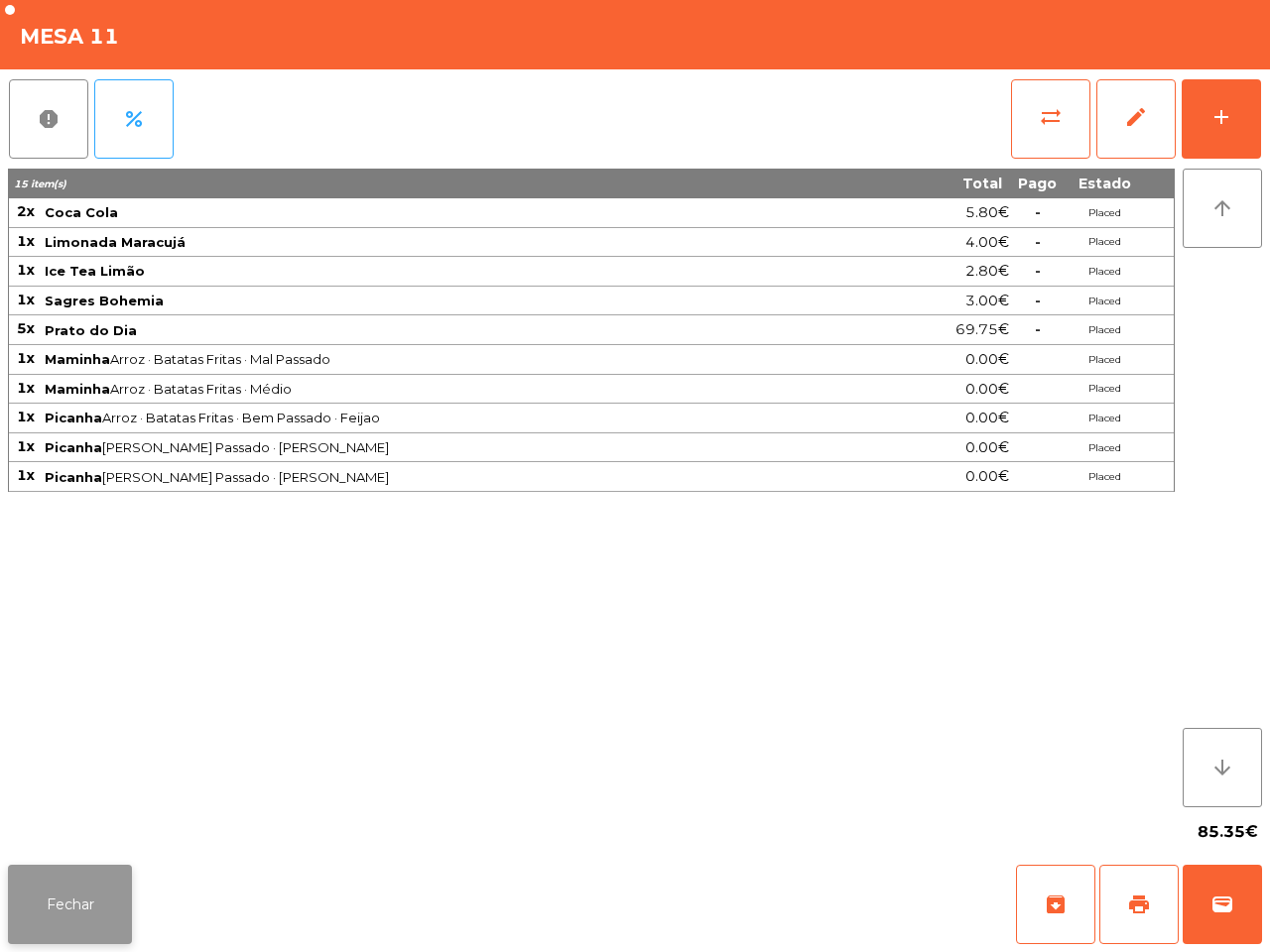 click on "15 item(s) Total Pago Estado 2x Coca Cola 5.80€  -  Placed 1x Limonada Maracujá 4.00€  -  Placed 1x Ice Tea Limão 2.80€  -  Placed 1x Sagres [GEOGRAPHIC_DATA] 3.00€  -  Placed 5x [GEOGRAPHIC_DATA] 69.75€  -  Placed 1x Maminha  Arroz · Batatas Fritas · Mal Passado  0.00€ Placed 1x Maminha  Arroz · Batatas Fritas · Médio  0.00€ Placed 1x Picanha  Arroz · Batatas Fritas · Bem Passado · Feijao  0.00€ Placed 1x Picanha  Arroz · Mal Passado · Médio · Salada  0.00€ Placed 1x Picanha  Arroz · Feijao · Mal Passado · Médio · Salada  0.00€ Placed" 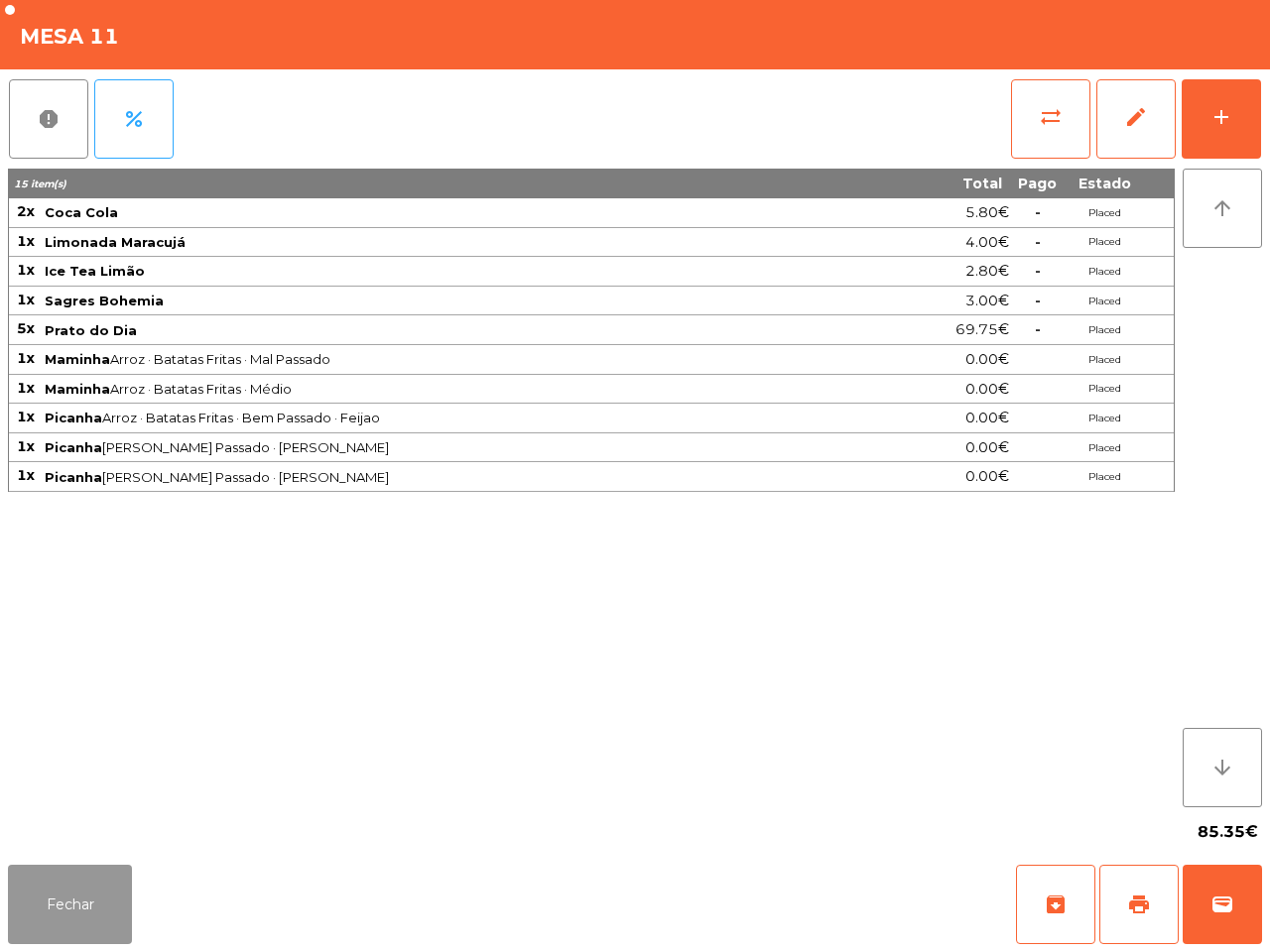 drag, startPoint x: 57, startPoint y: 912, endPoint x: 62, endPoint y: 903, distance: 10.29563 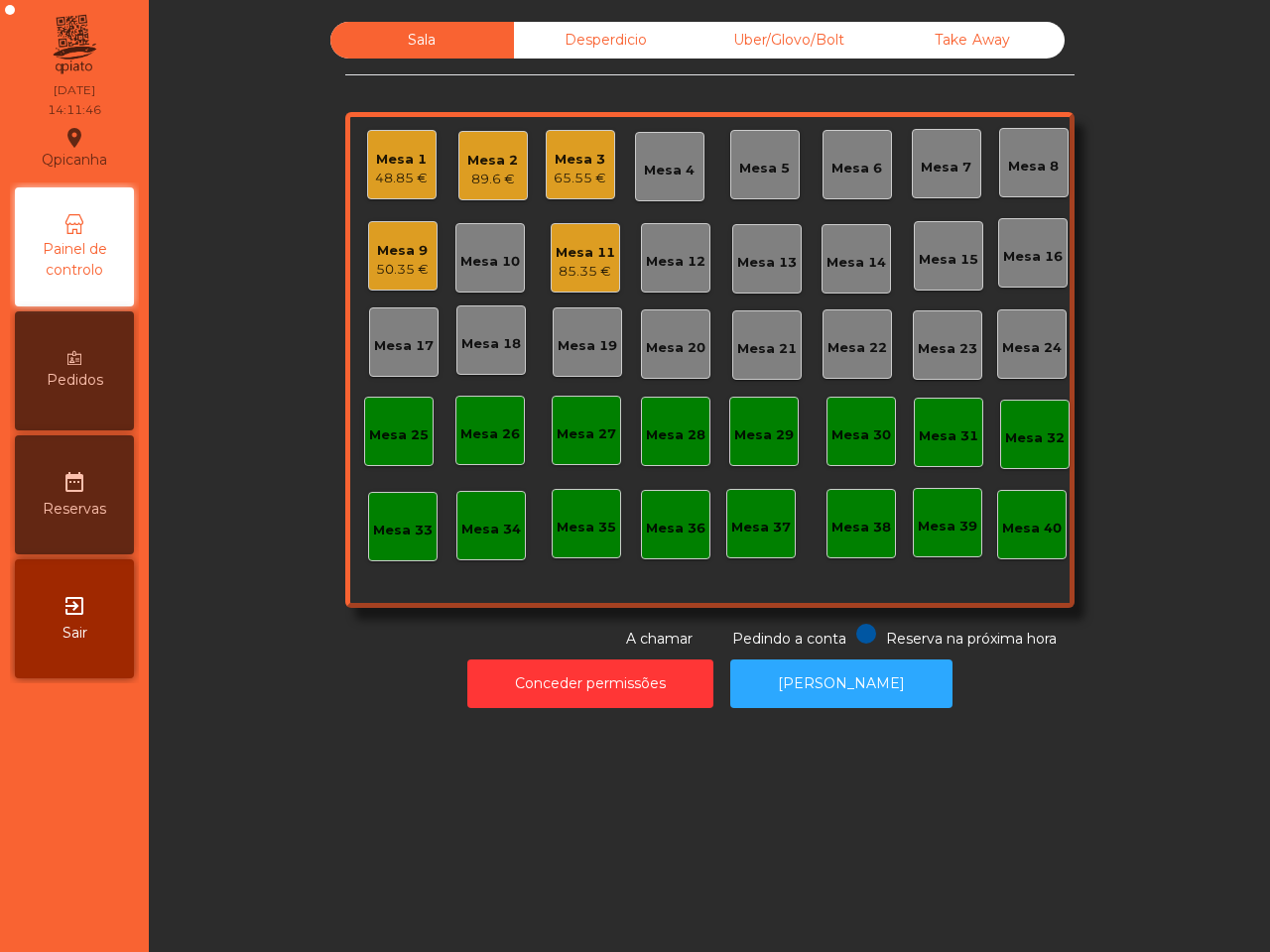 click on "50.35 €" 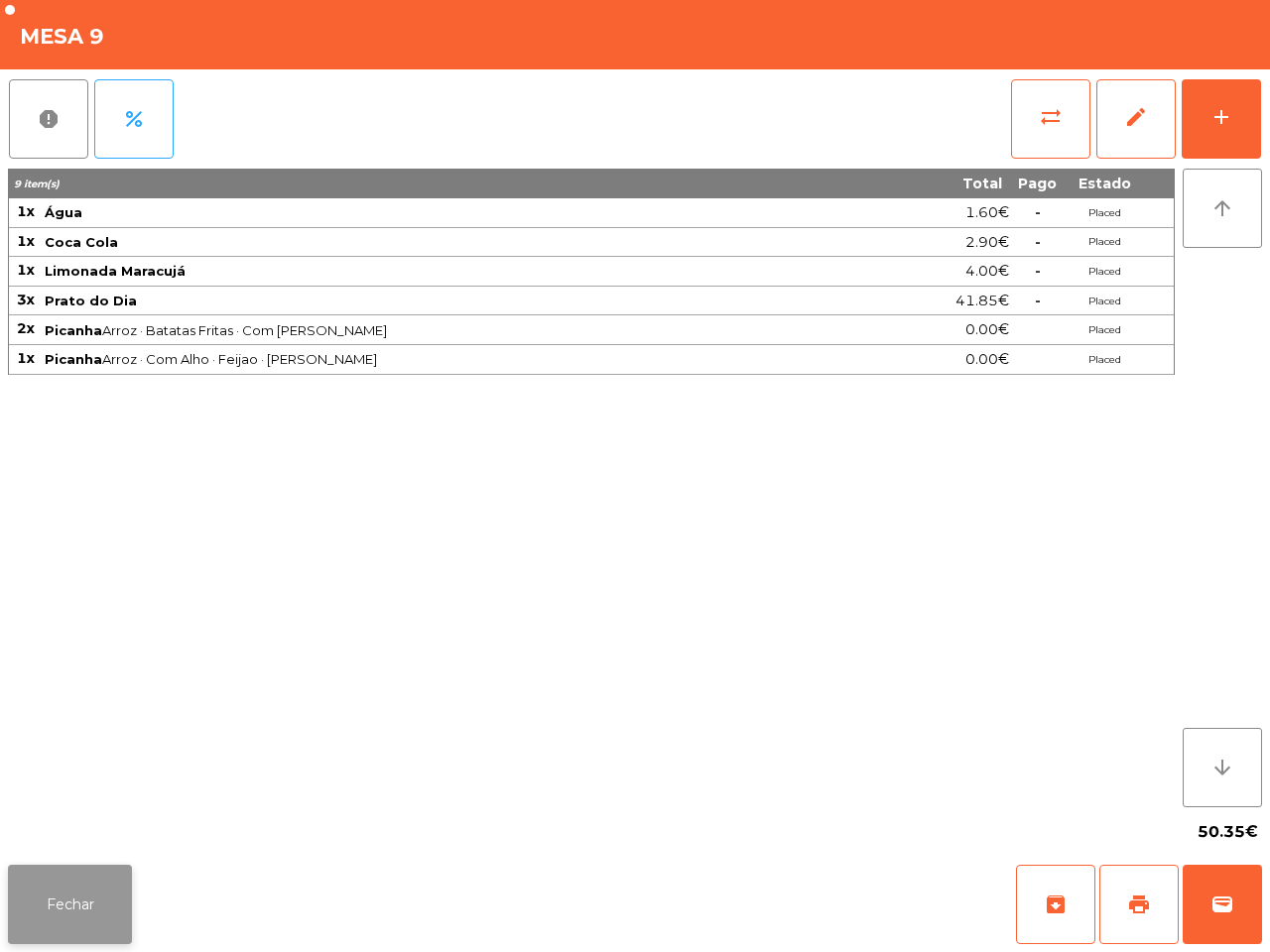 click on "Fechar" 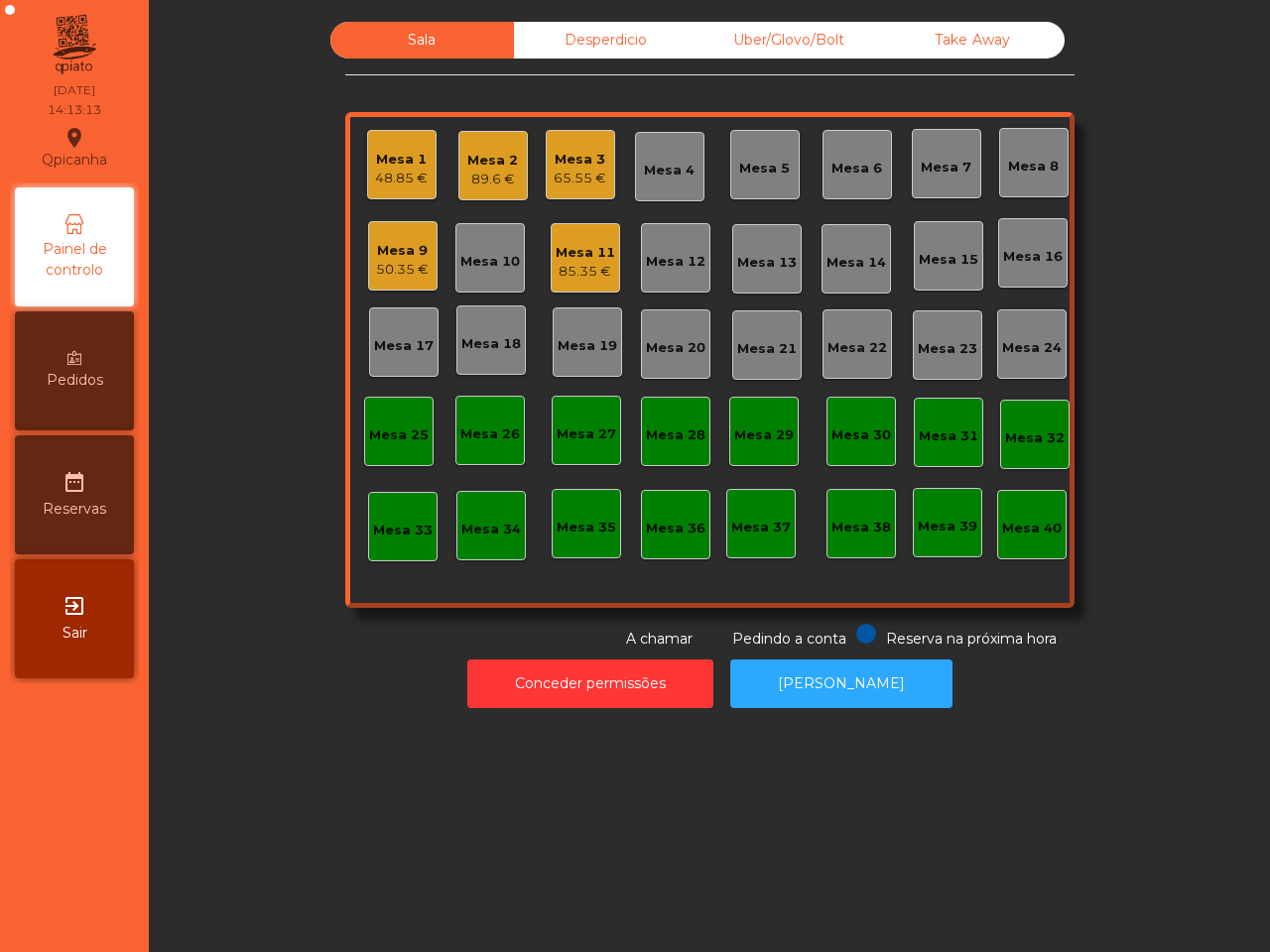 click on "Conceder permissões   Abrir [PERSON_NAME]" 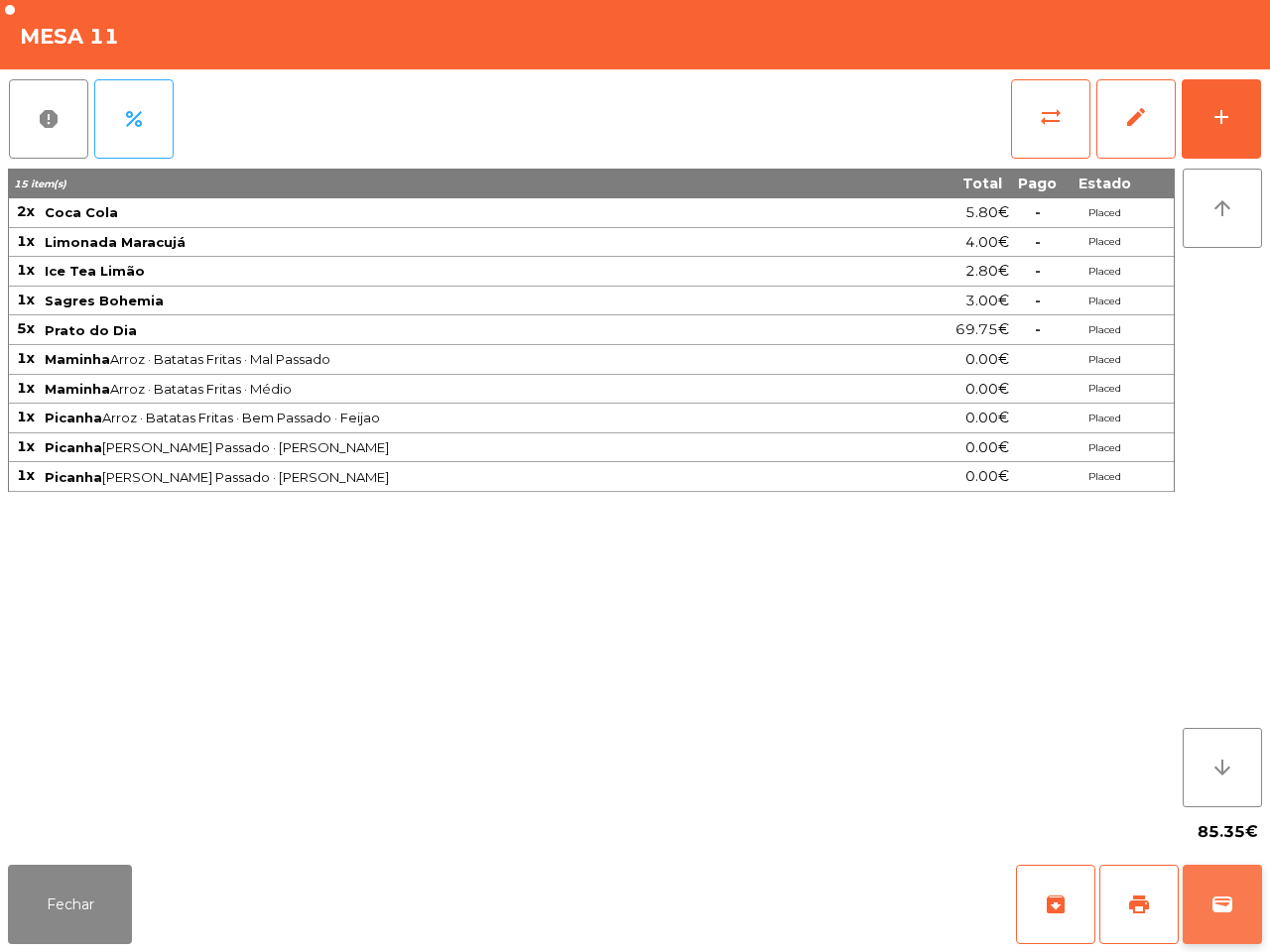 click on "wallet" 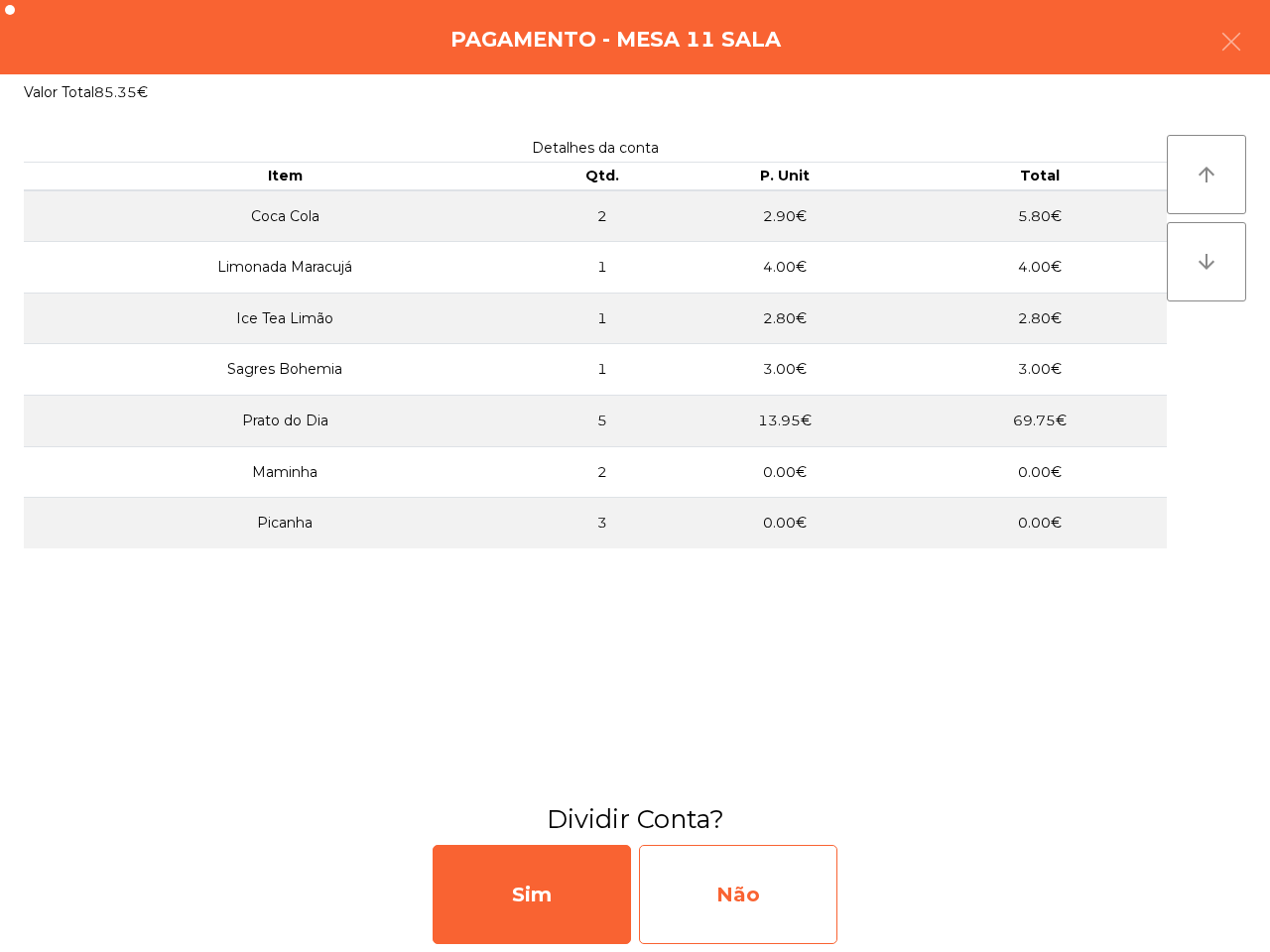 click on "Não" 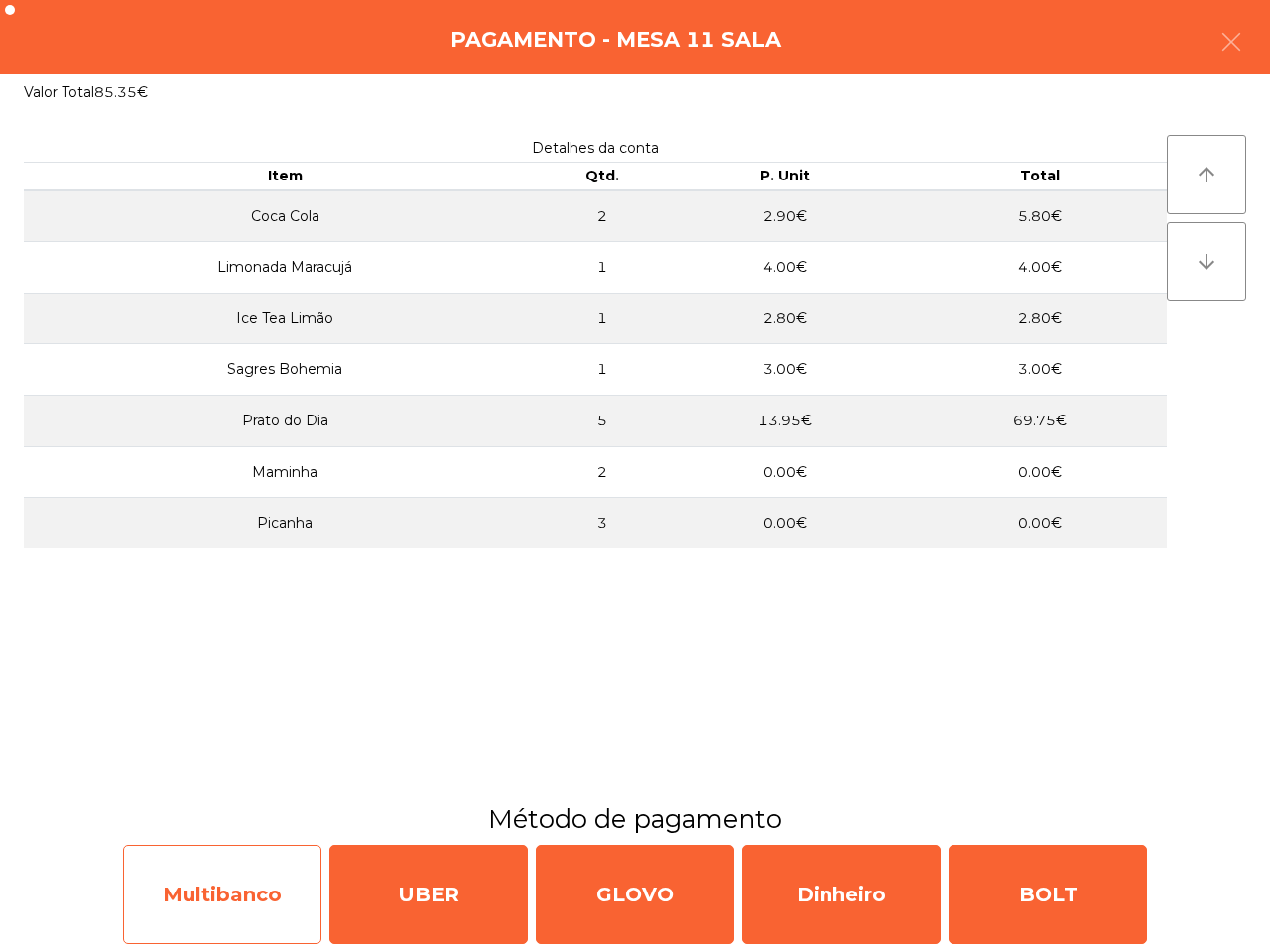 click on "Multibanco" 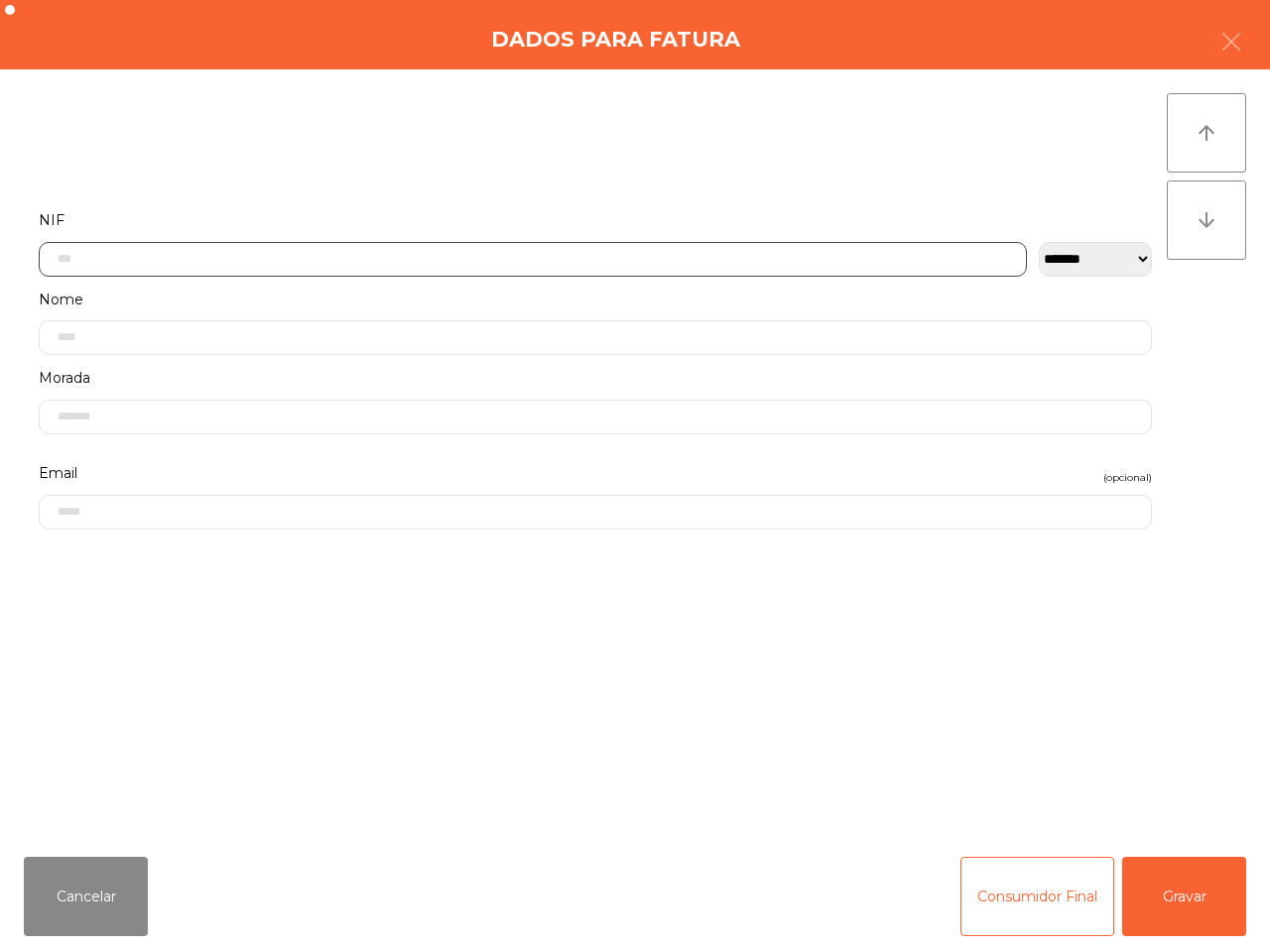 click 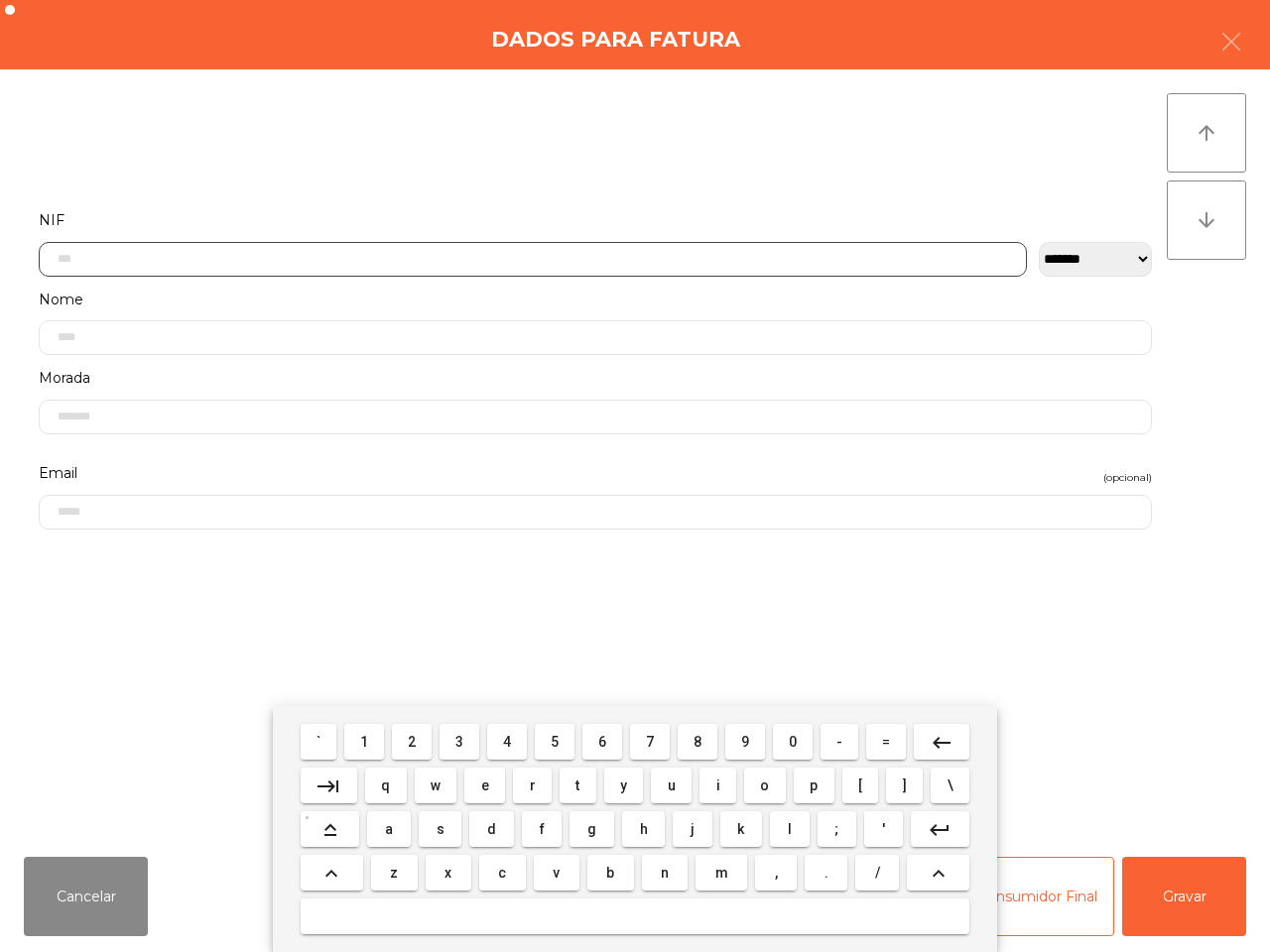 scroll, scrollTop: 111, scrollLeft: 0, axis: vertical 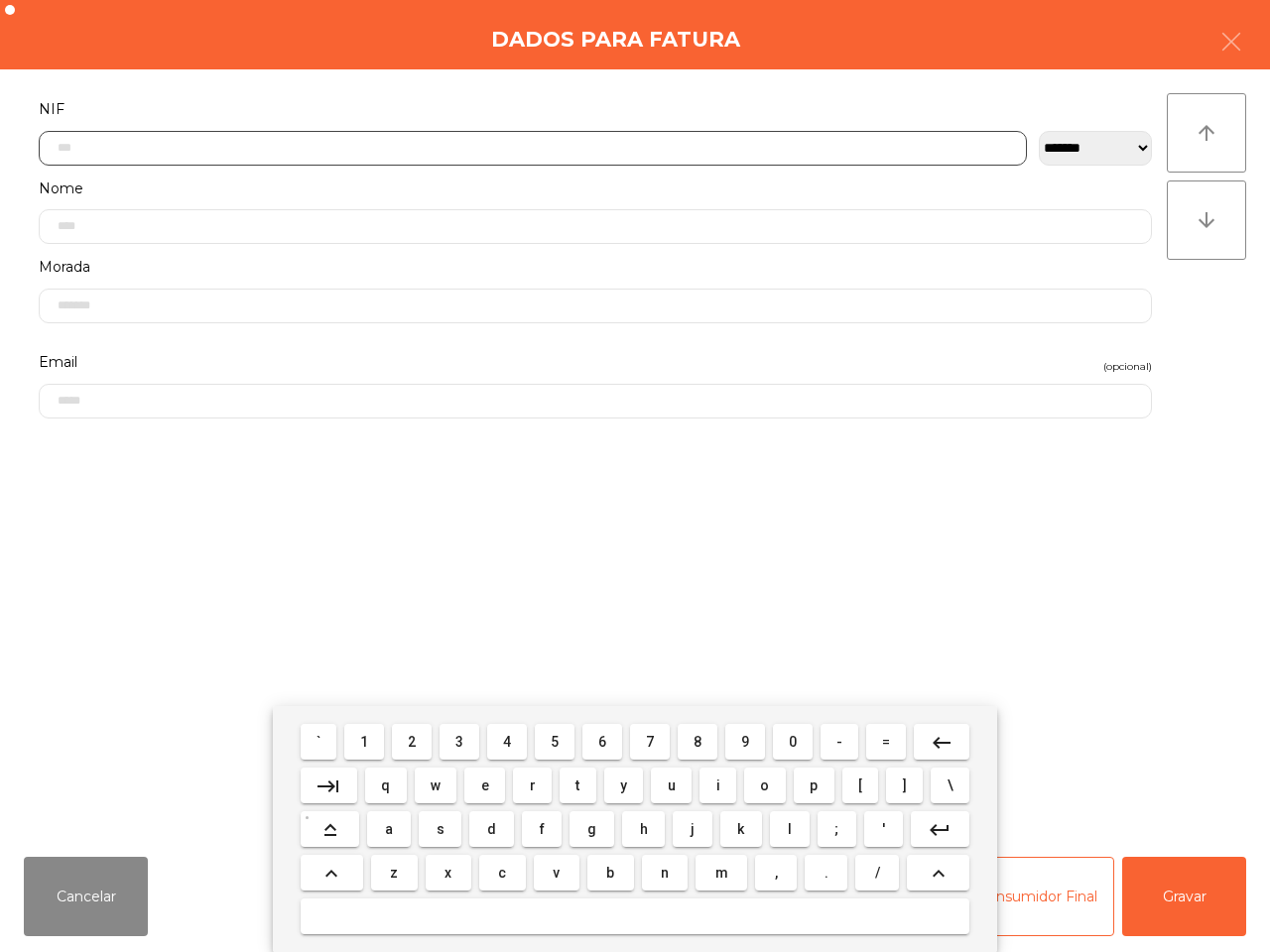click on "5" at bounding box center [555, 742] 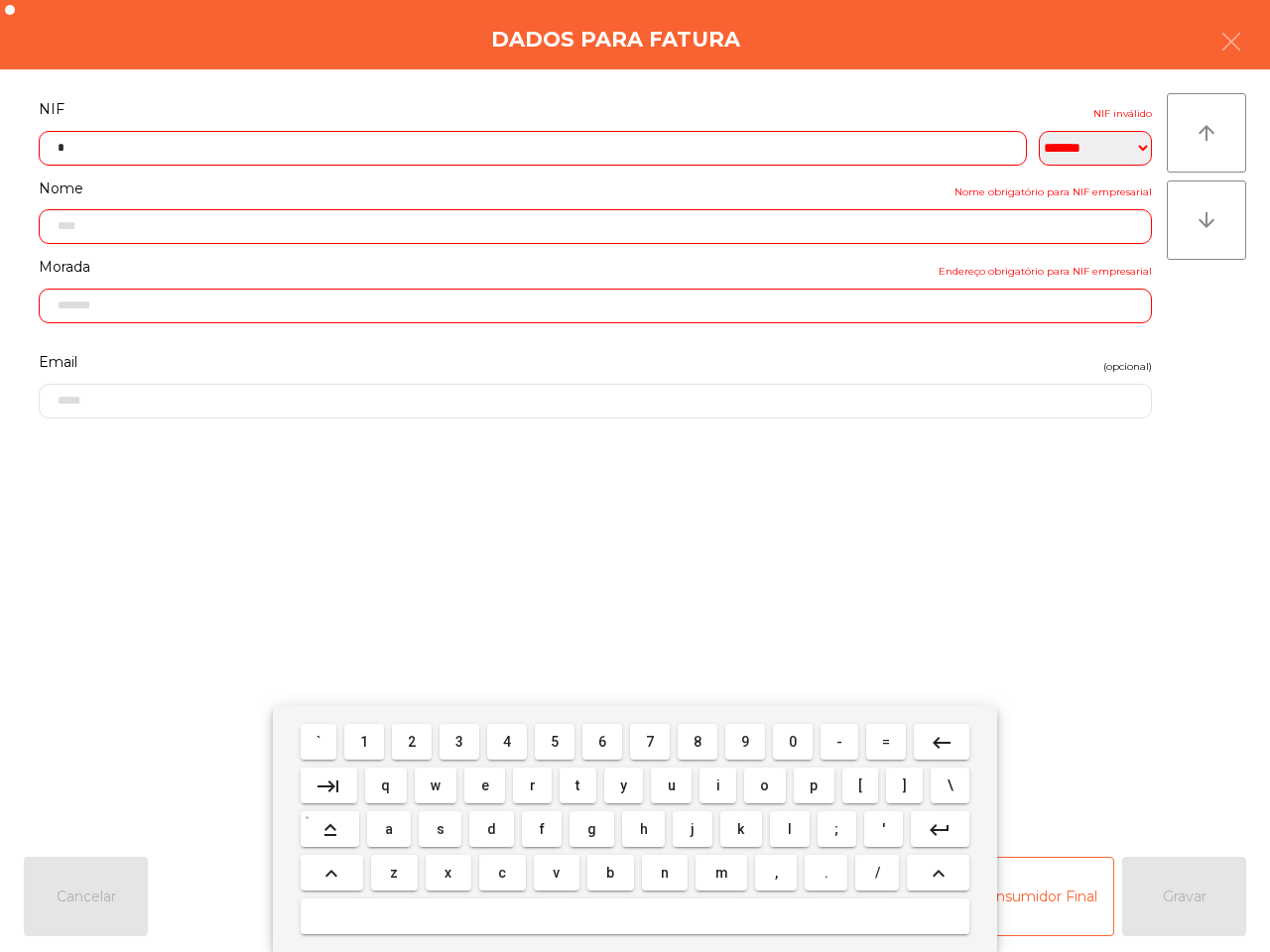 click on "0" at bounding box center [793, 742] 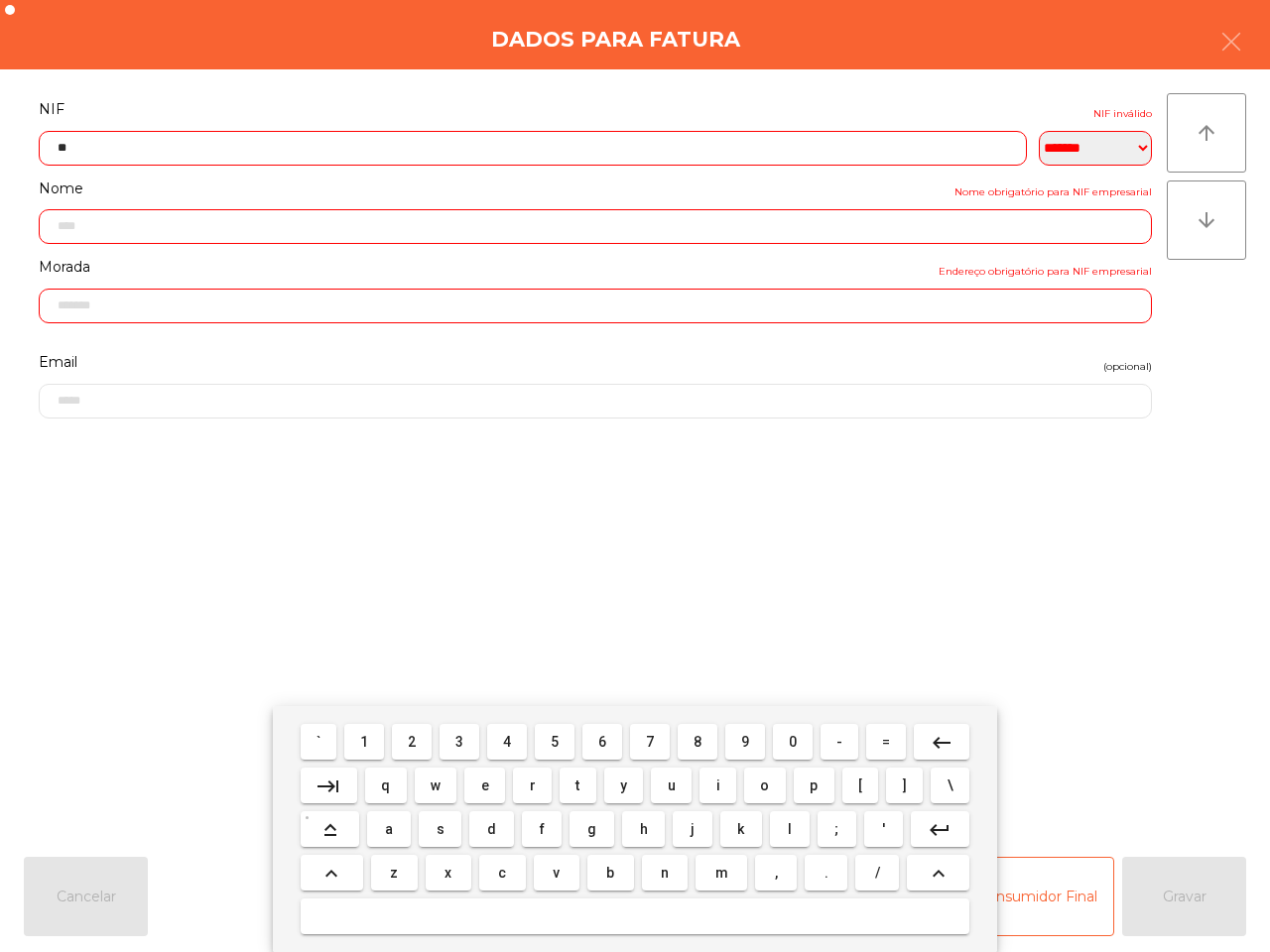 click on "4" at bounding box center [507, 742] 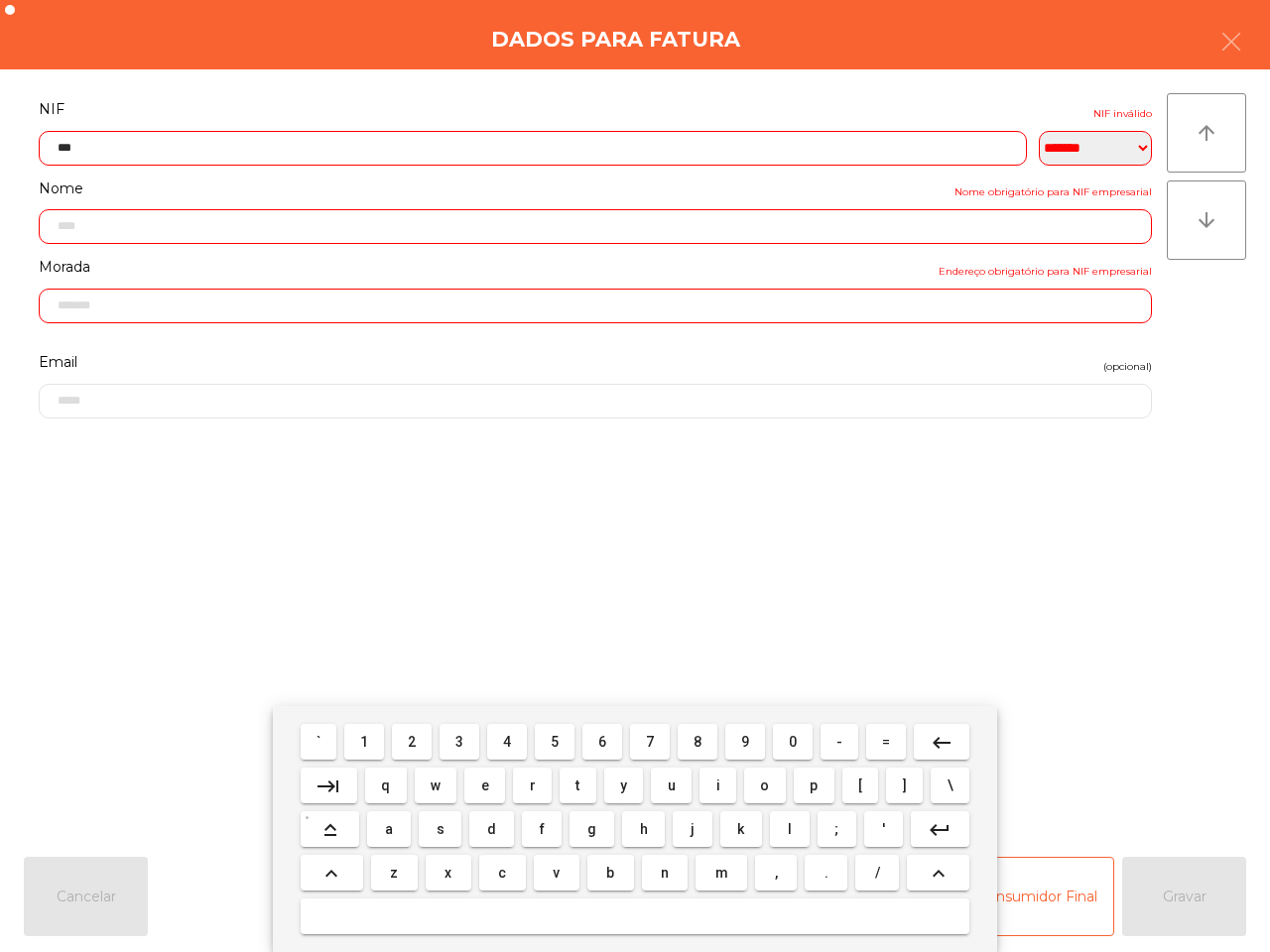 drag, startPoint x: 645, startPoint y: 741, endPoint x: 585, endPoint y: 742, distance: 60.00833 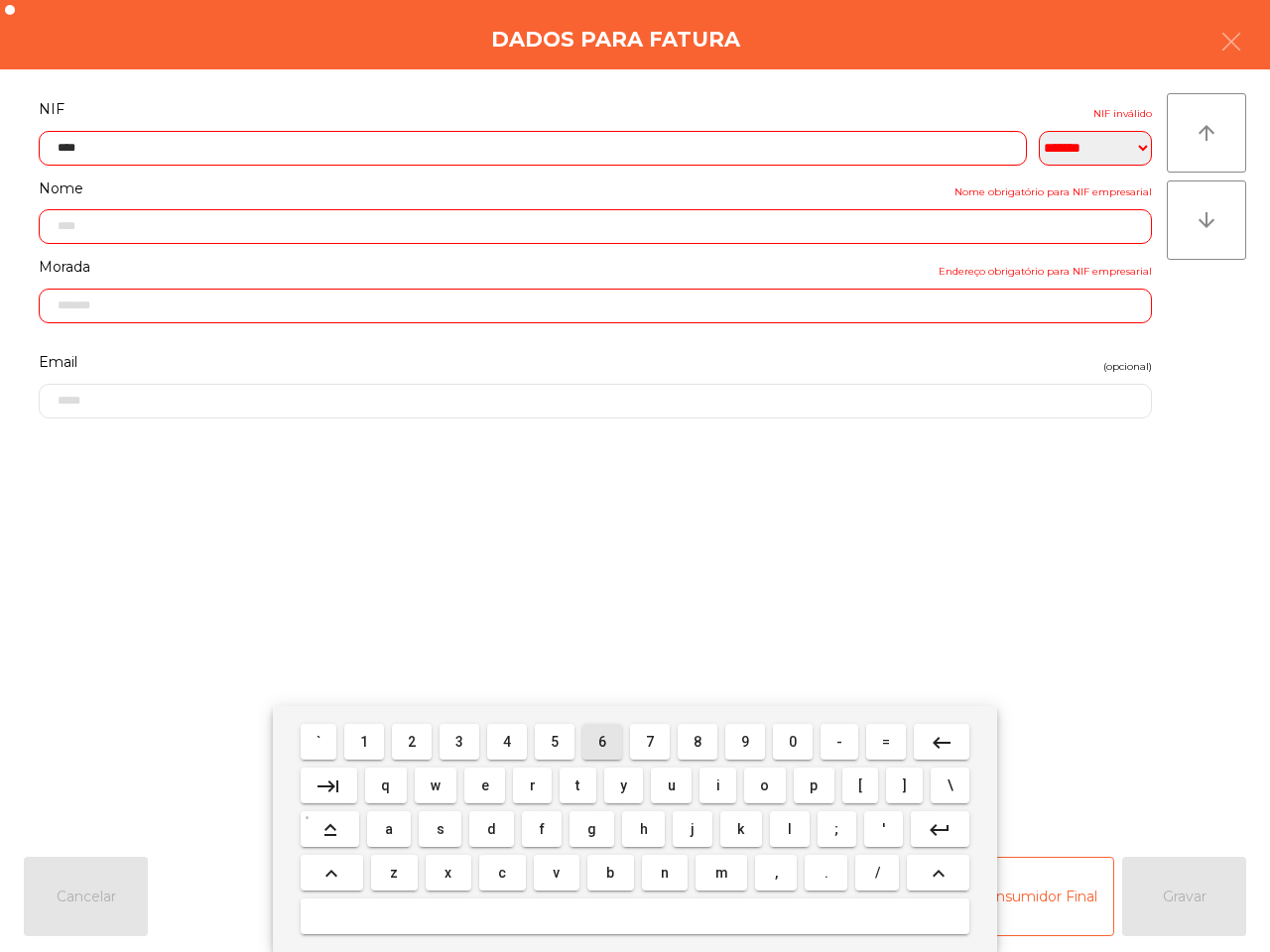 click on "6" at bounding box center (602, 742) 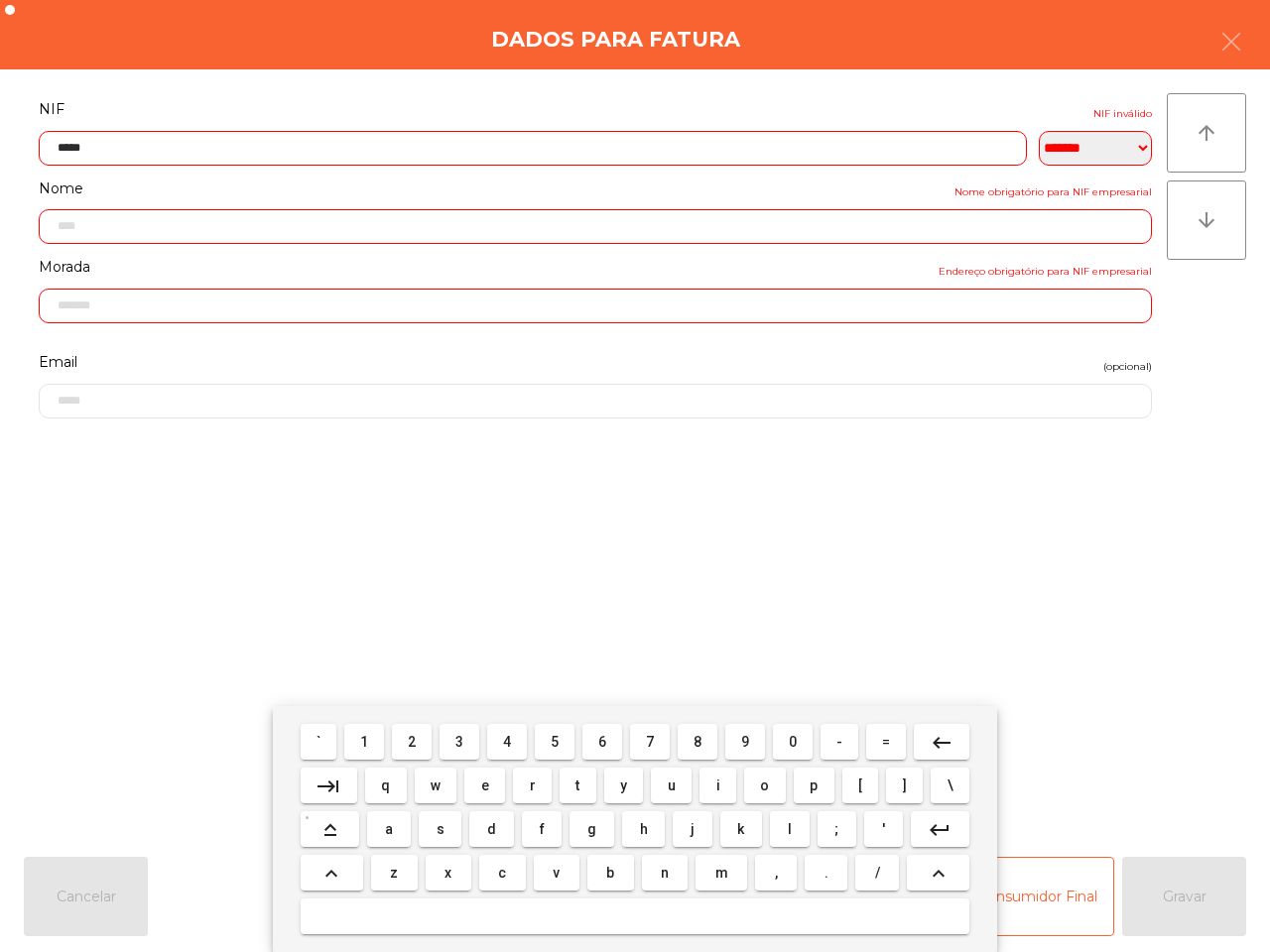 click on "4" at bounding box center [507, 742] 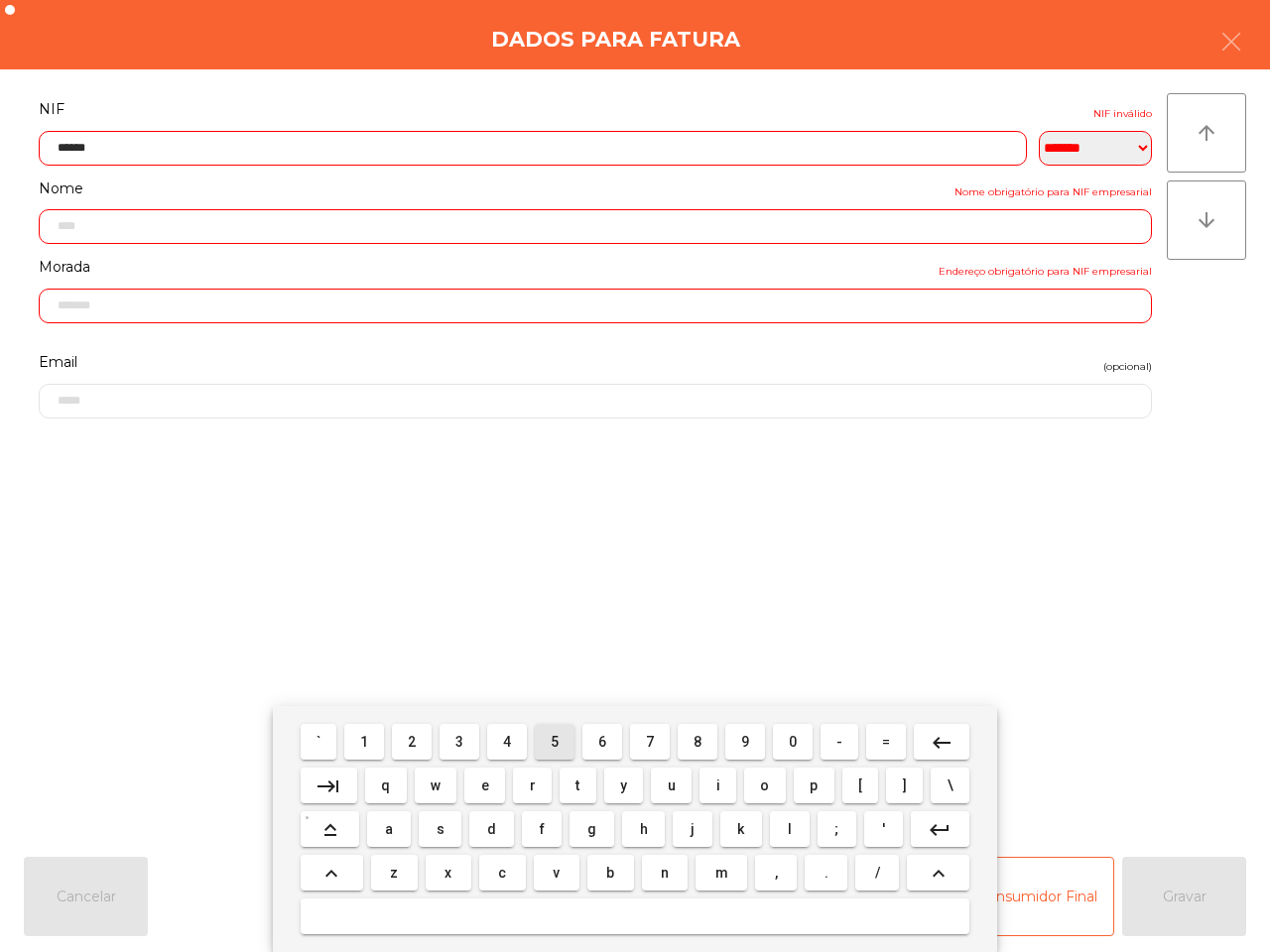 drag, startPoint x: 549, startPoint y: 742, endPoint x: 563, endPoint y: 741, distance: 14.035669 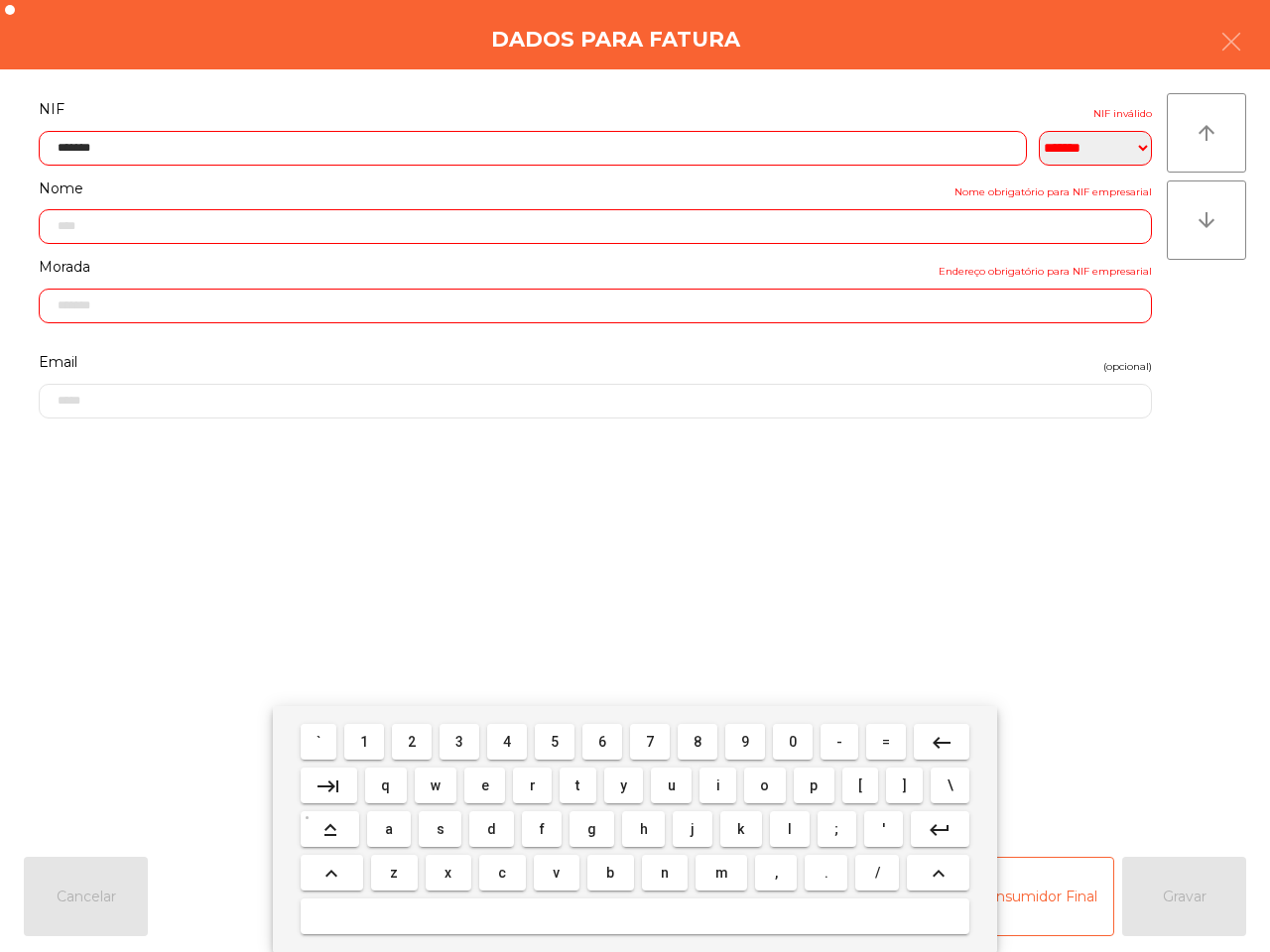 click on "7" at bounding box center (650, 742) 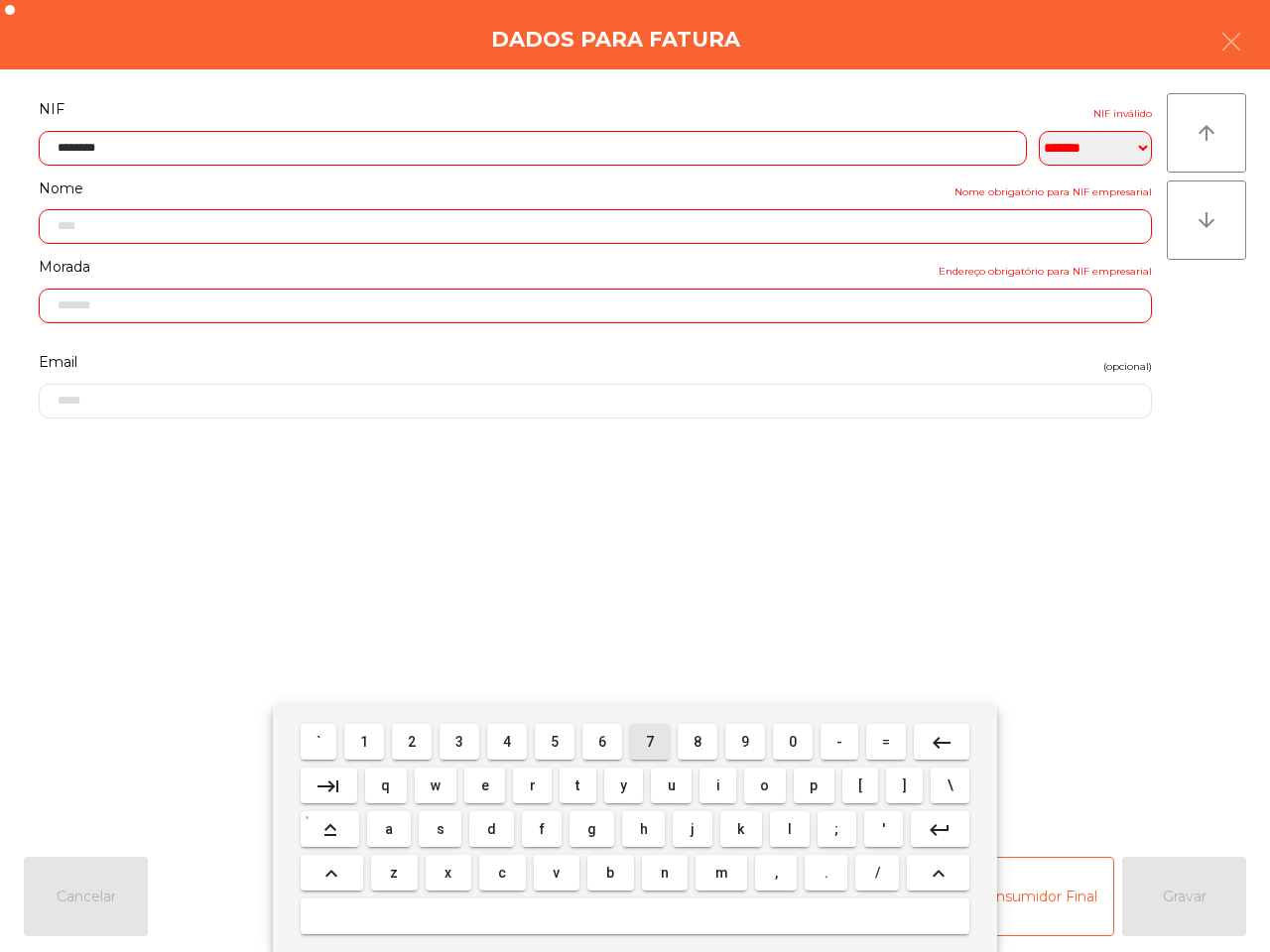 click on "8" at bounding box center (698, 742) 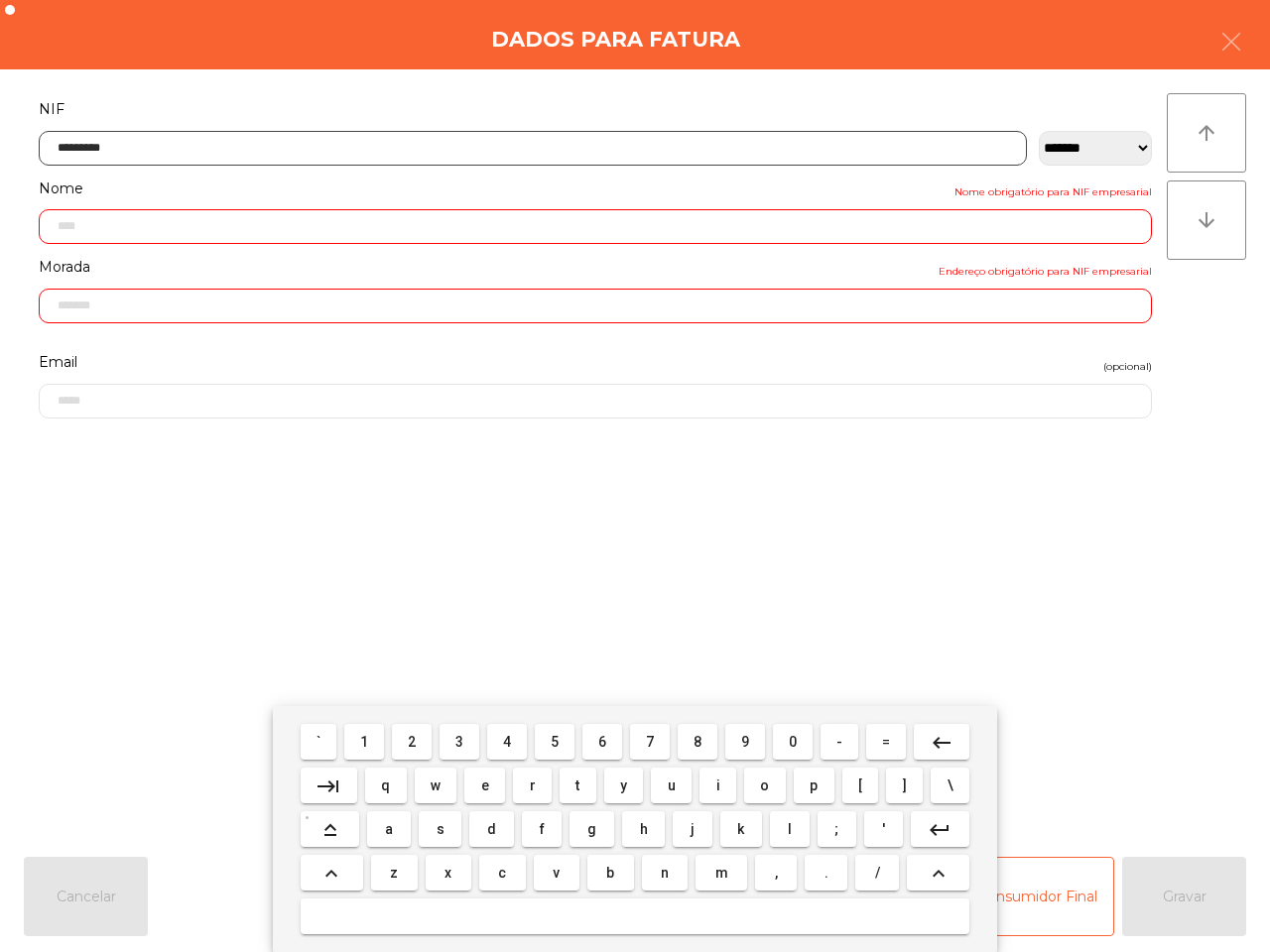 type on "**********" 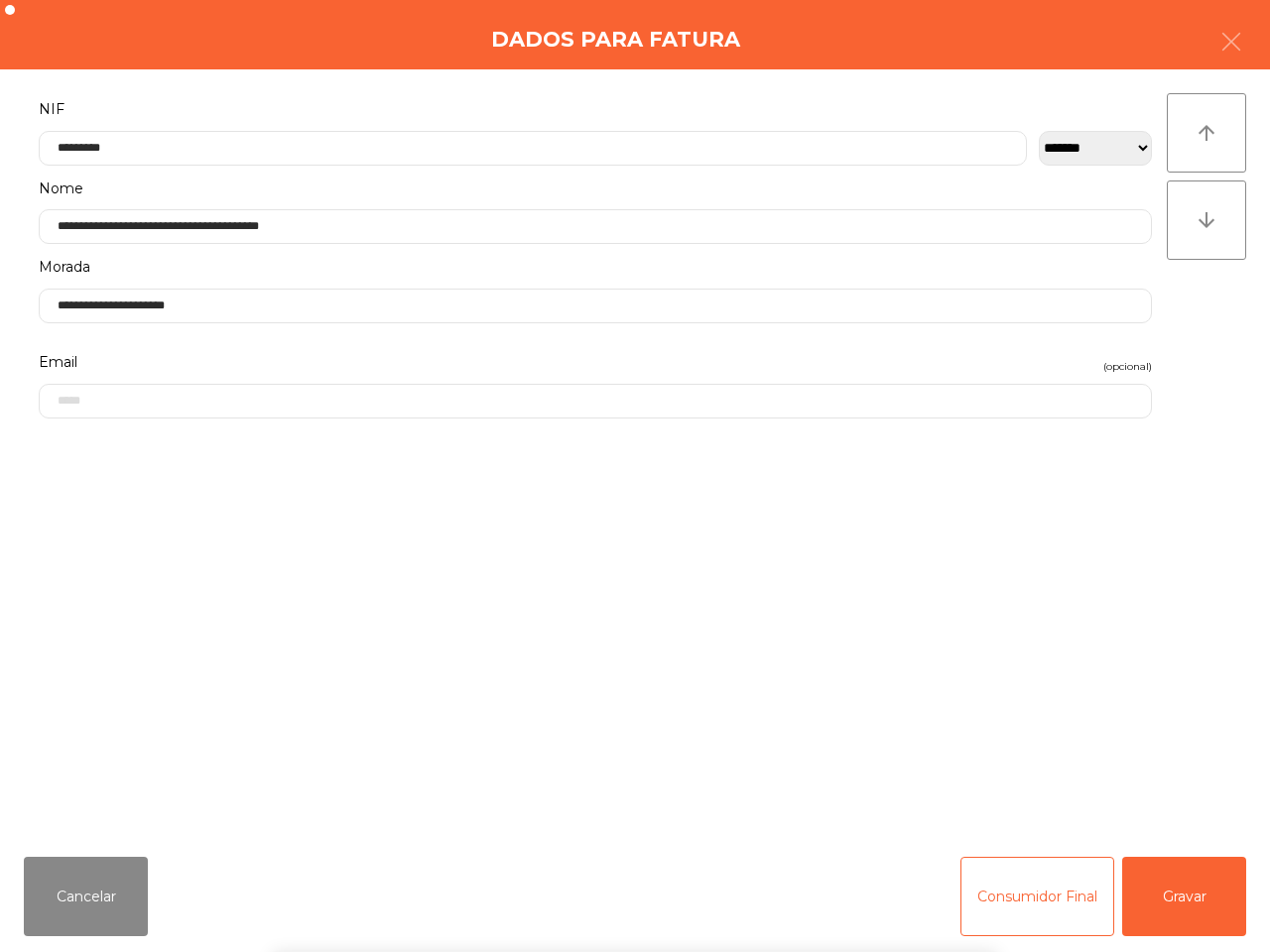 click on "` 1 2 3 4 5 6 7 8 9 0 - = keyboard_backspace keyboard_tab q w e r t y u i o p [ ] \ keyboard_capslock a s d f g h j k l ; ' keyboard_return keyboard_arrow_up z x c v b n m , . / keyboard_arrow_up" at bounding box center [635, 829] 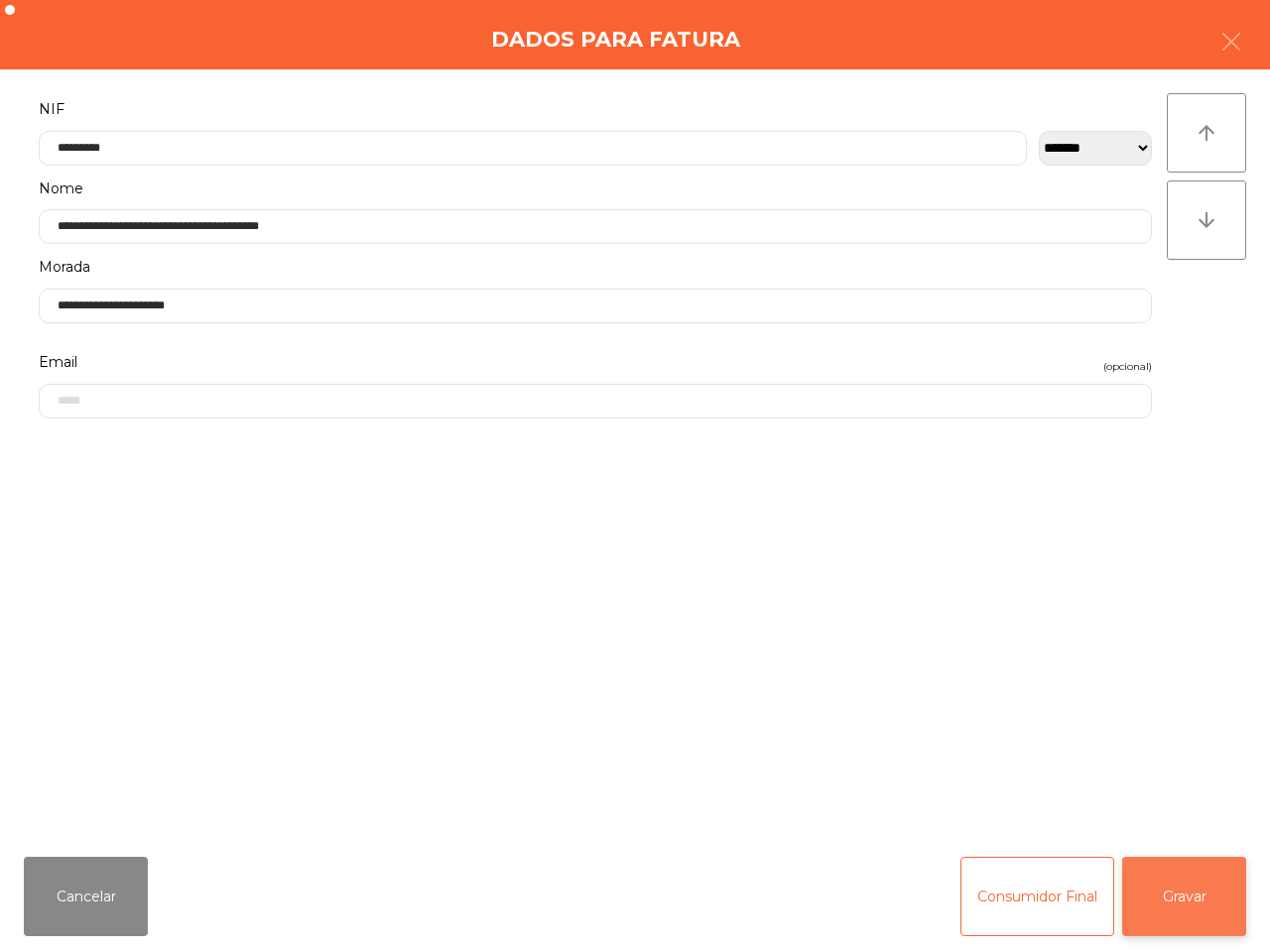 click on "Gravar" 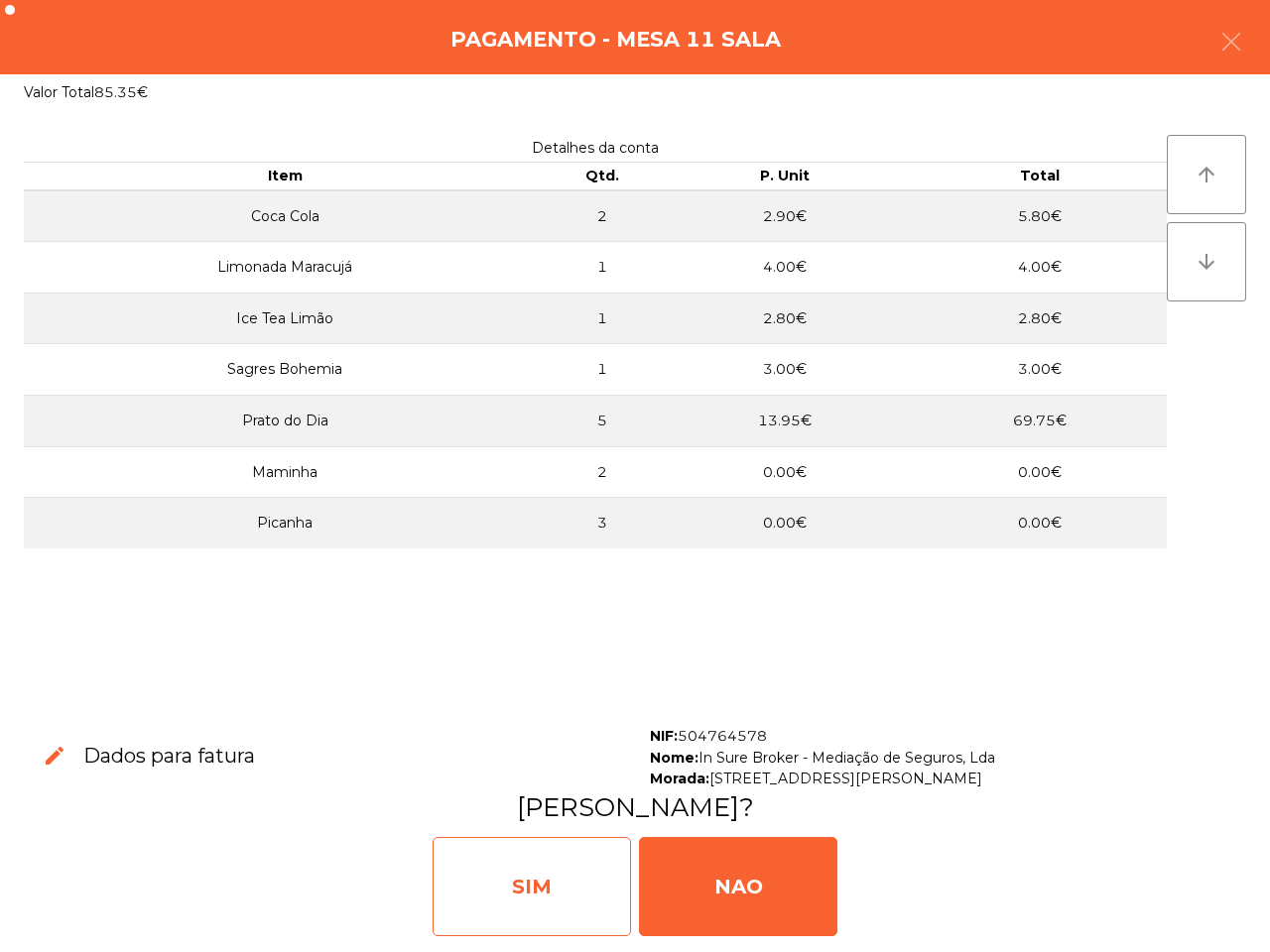 click on "SIM" 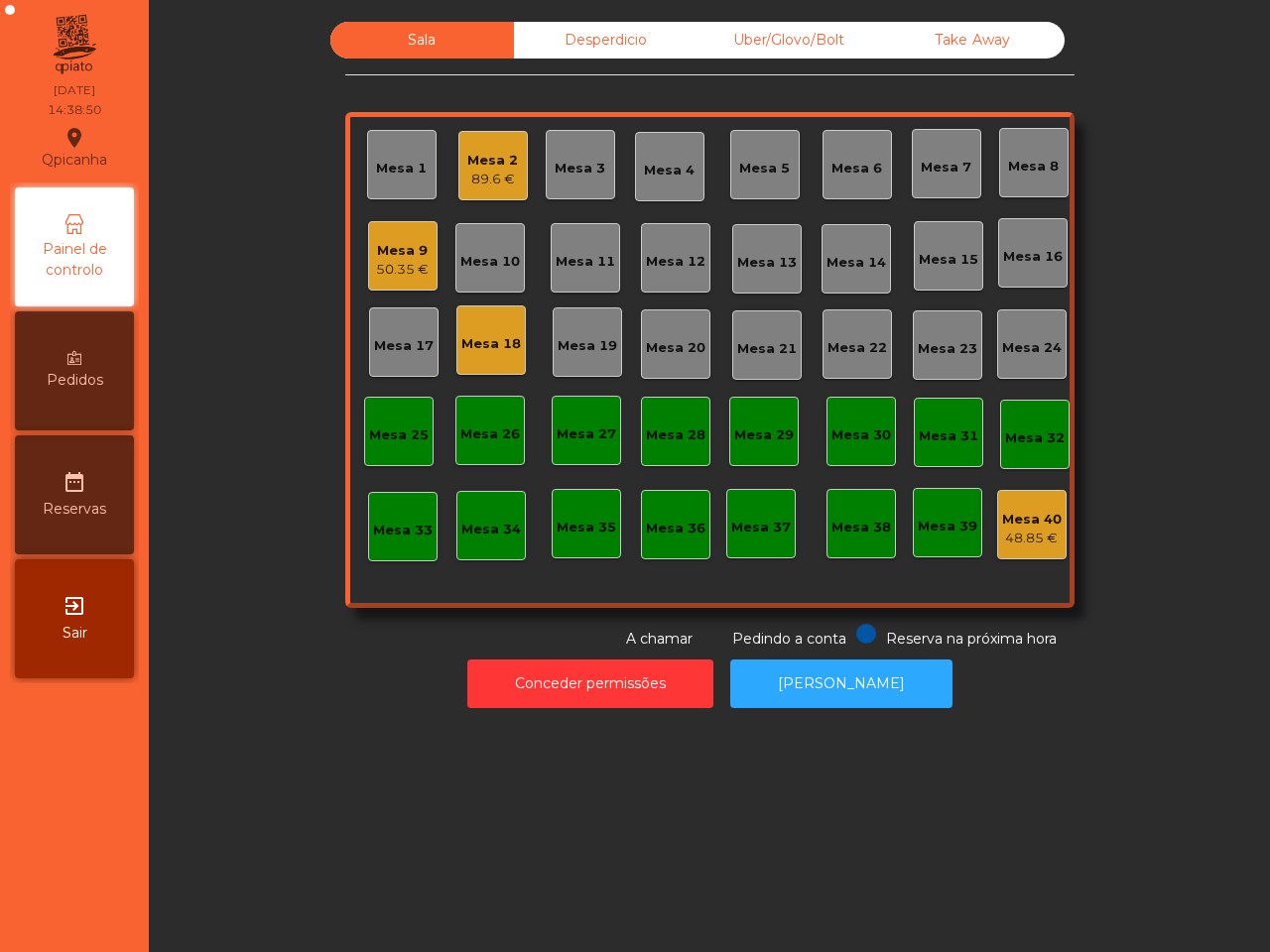 click on "89.6 €" 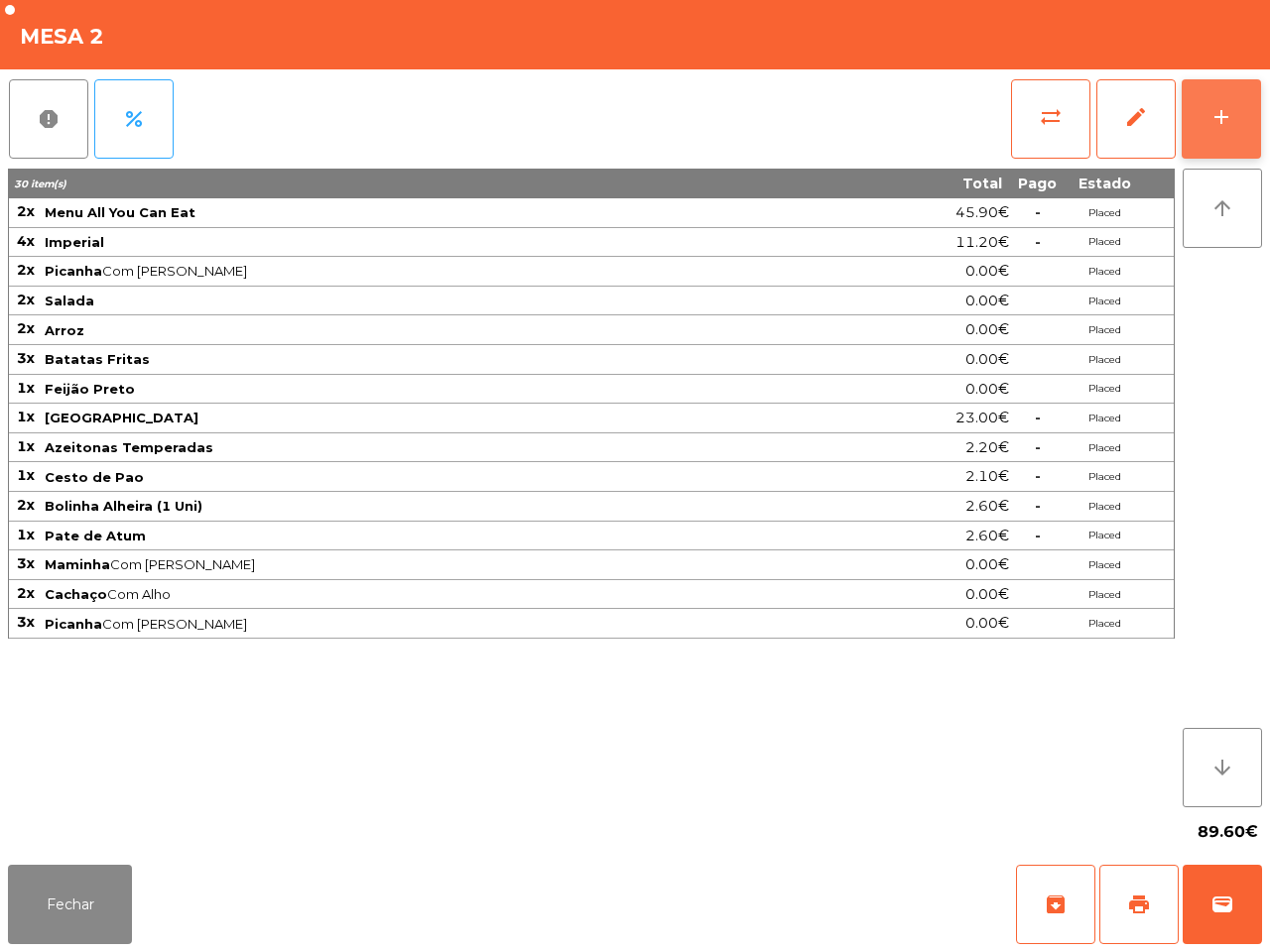 click on "add" 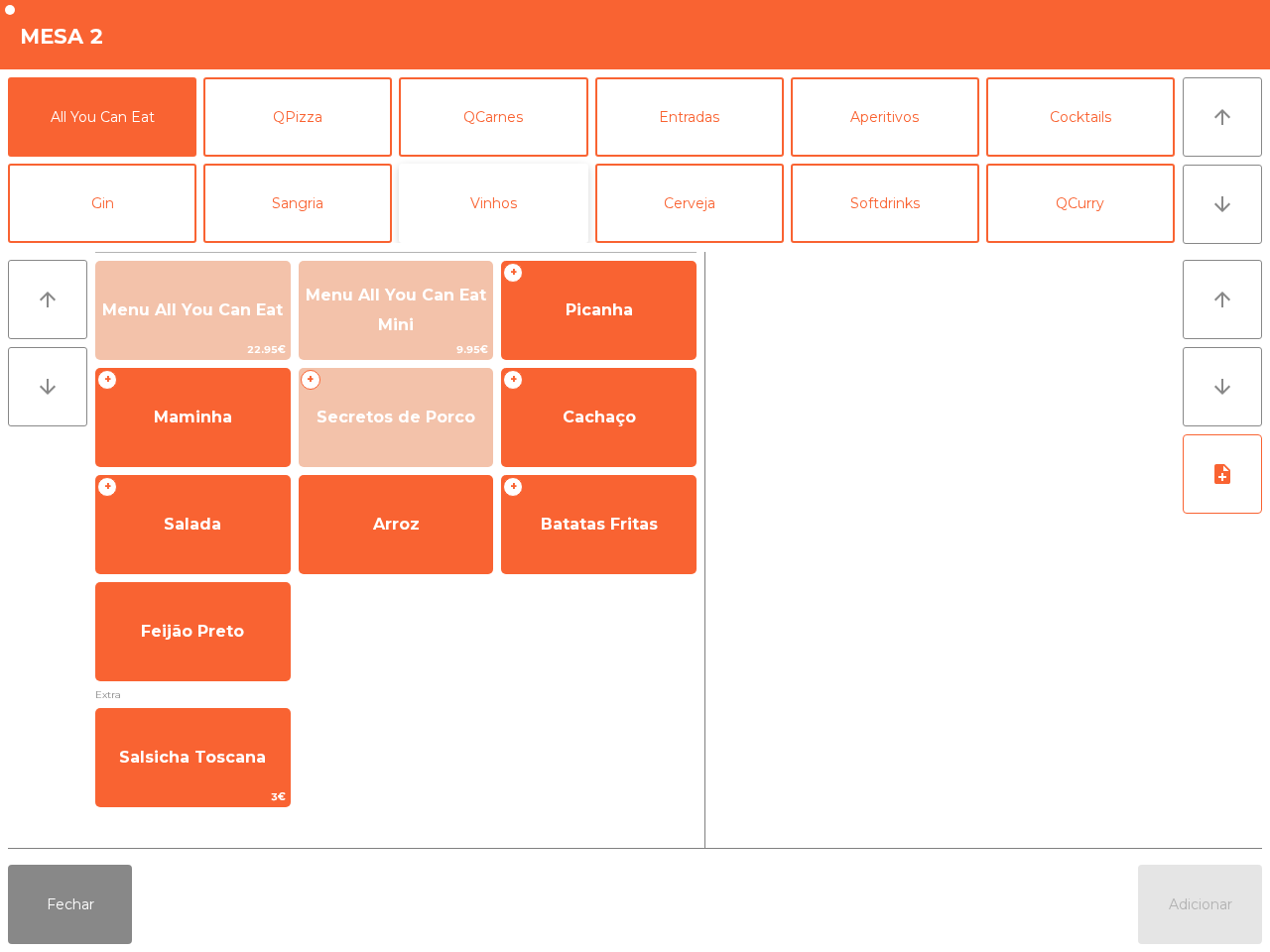 click on "Vinhos" 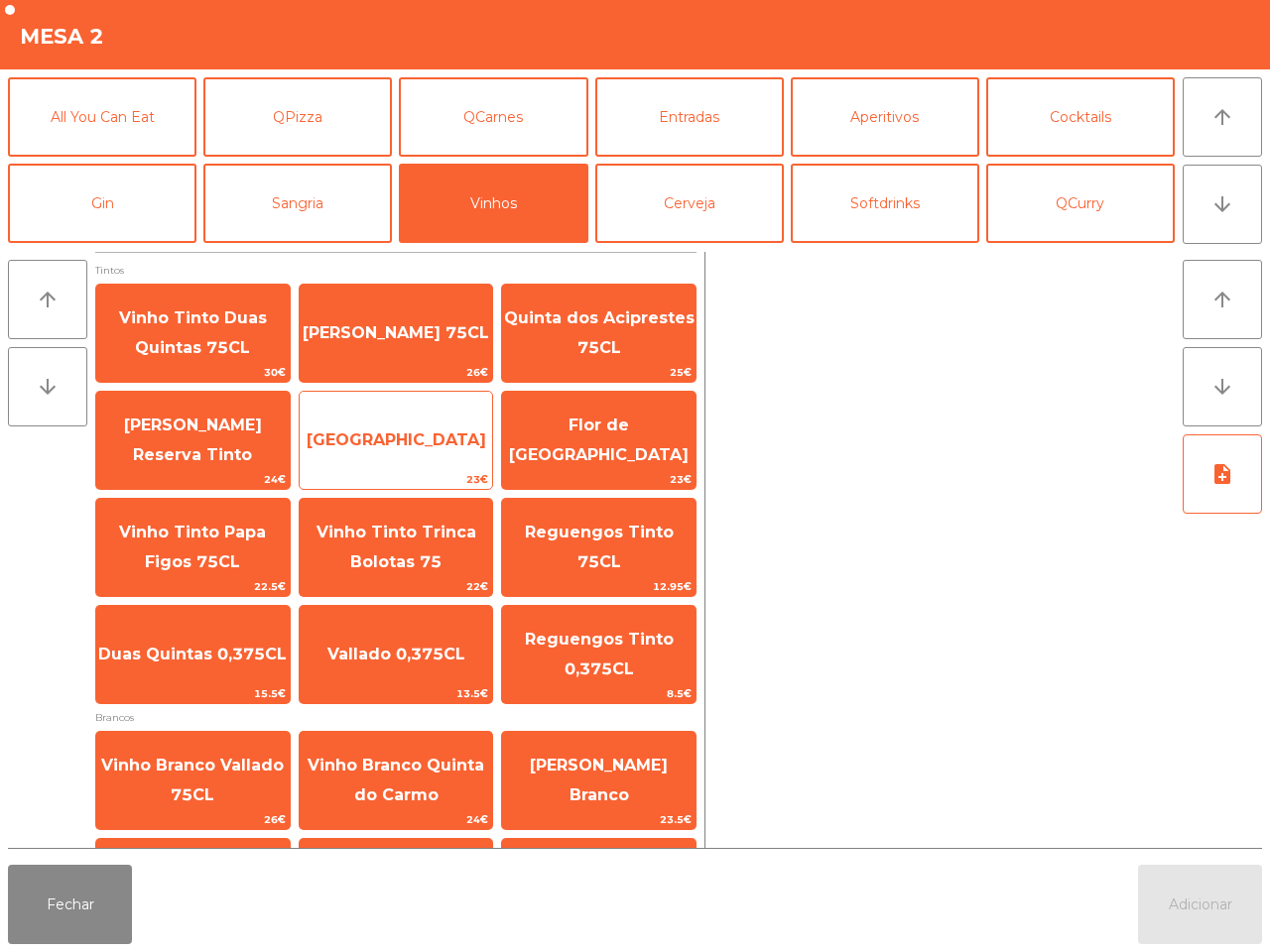 click on "[GEOGRAPHIC_DATA]" 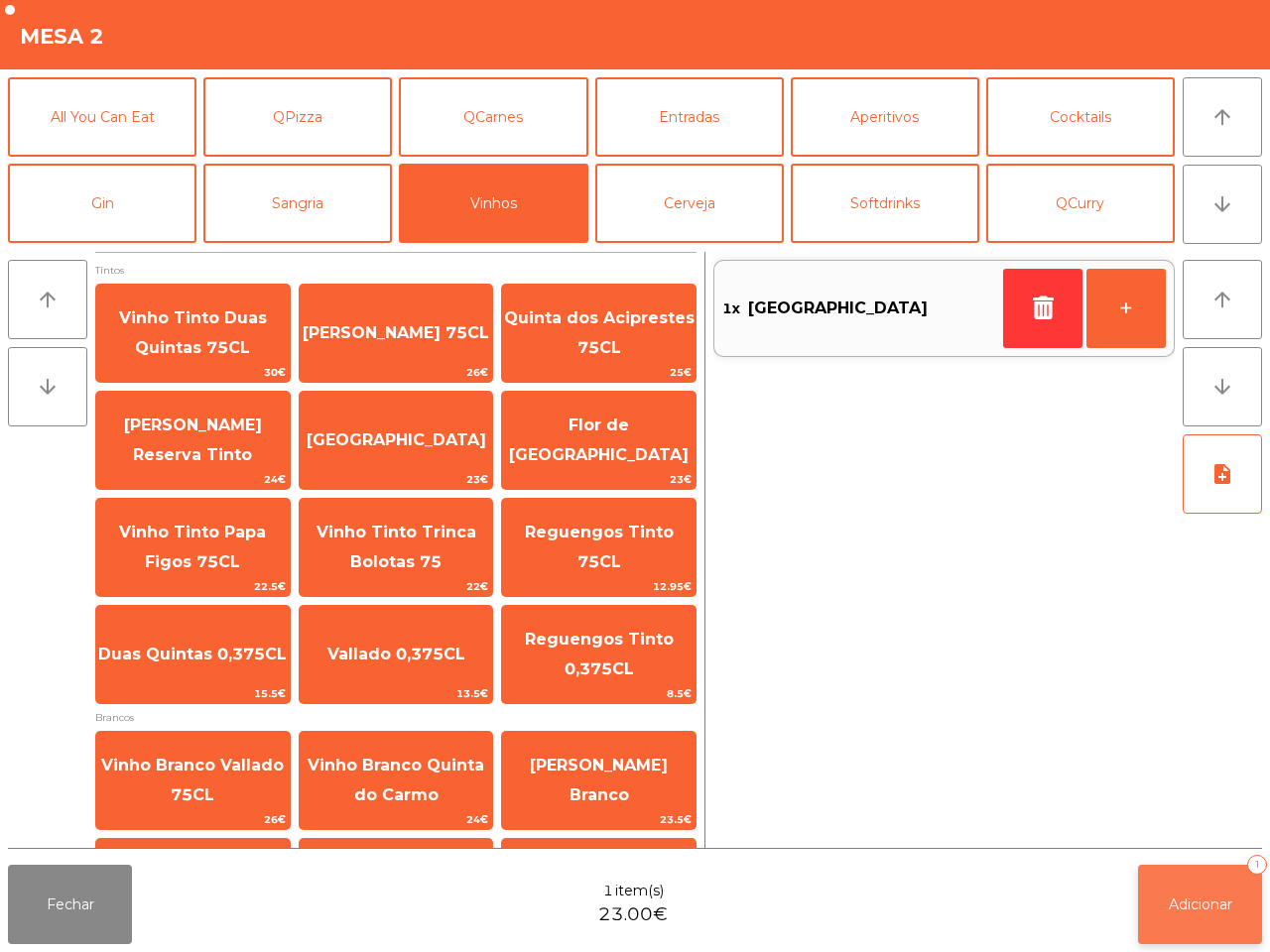 click on "Adicionar   1" 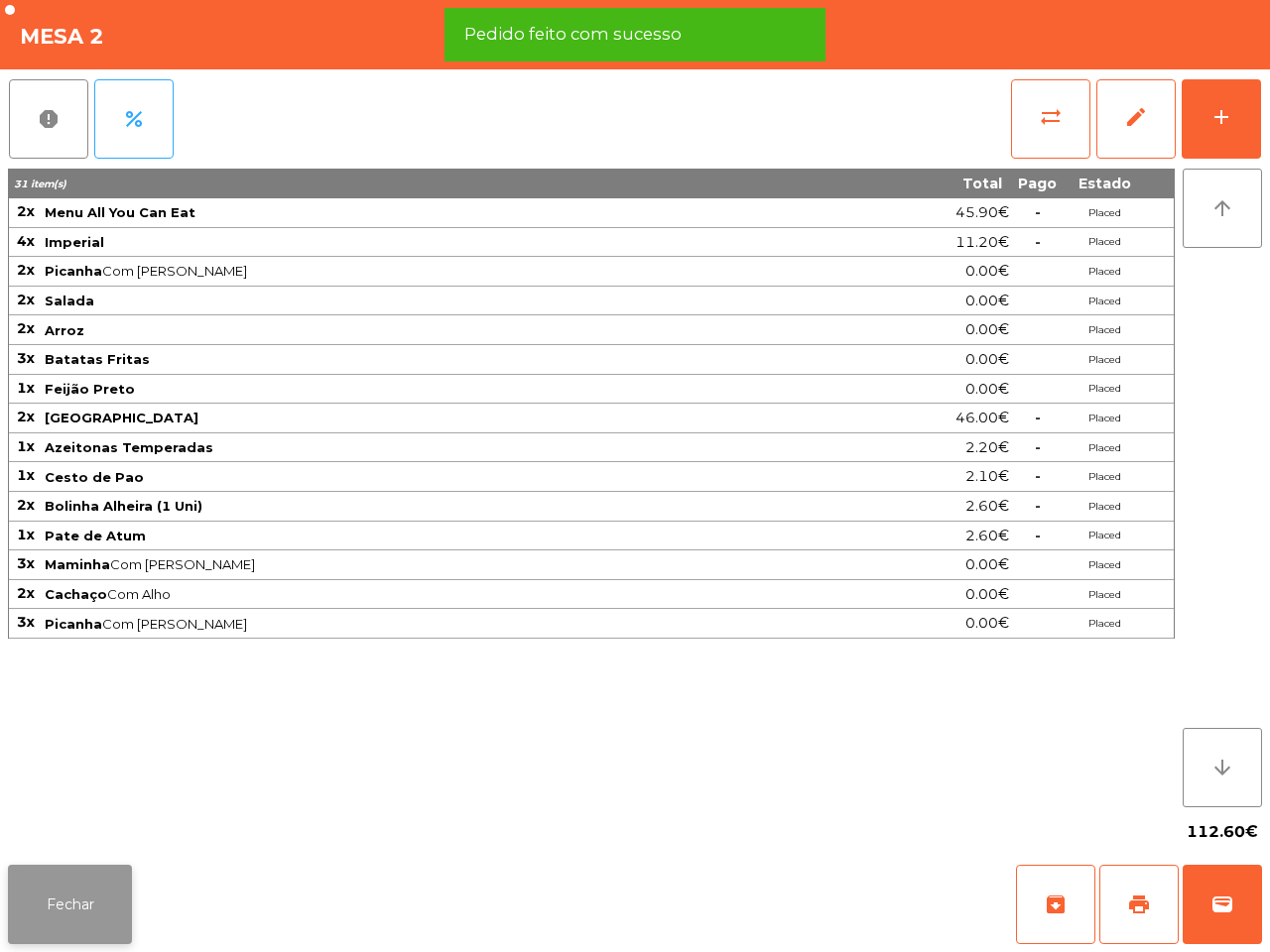 click on "Fechar" 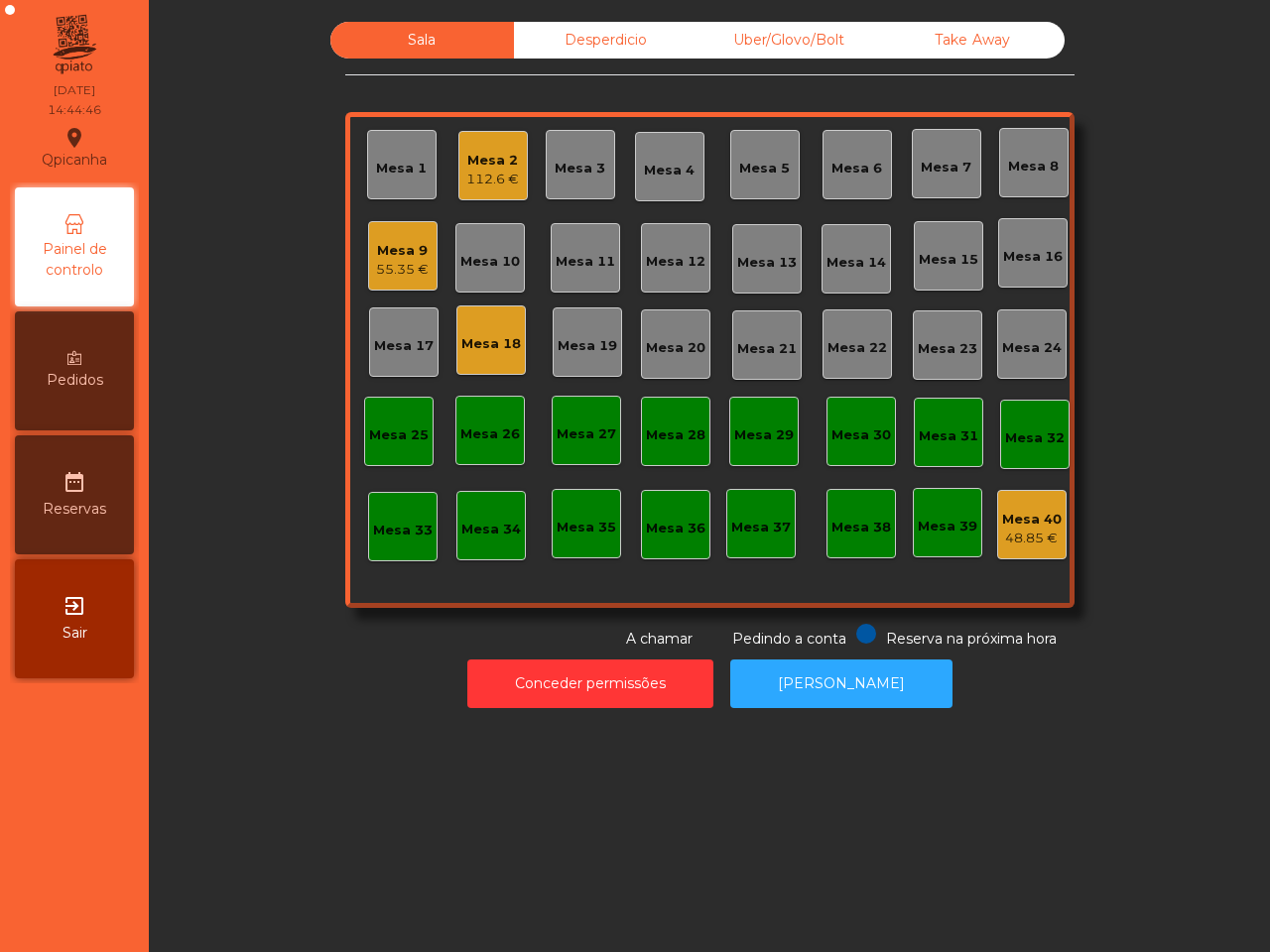 drag, startPoint x: 161, startPoint y: 870, endPoint x: 131, endPoint y: 938, distance: 74.32362 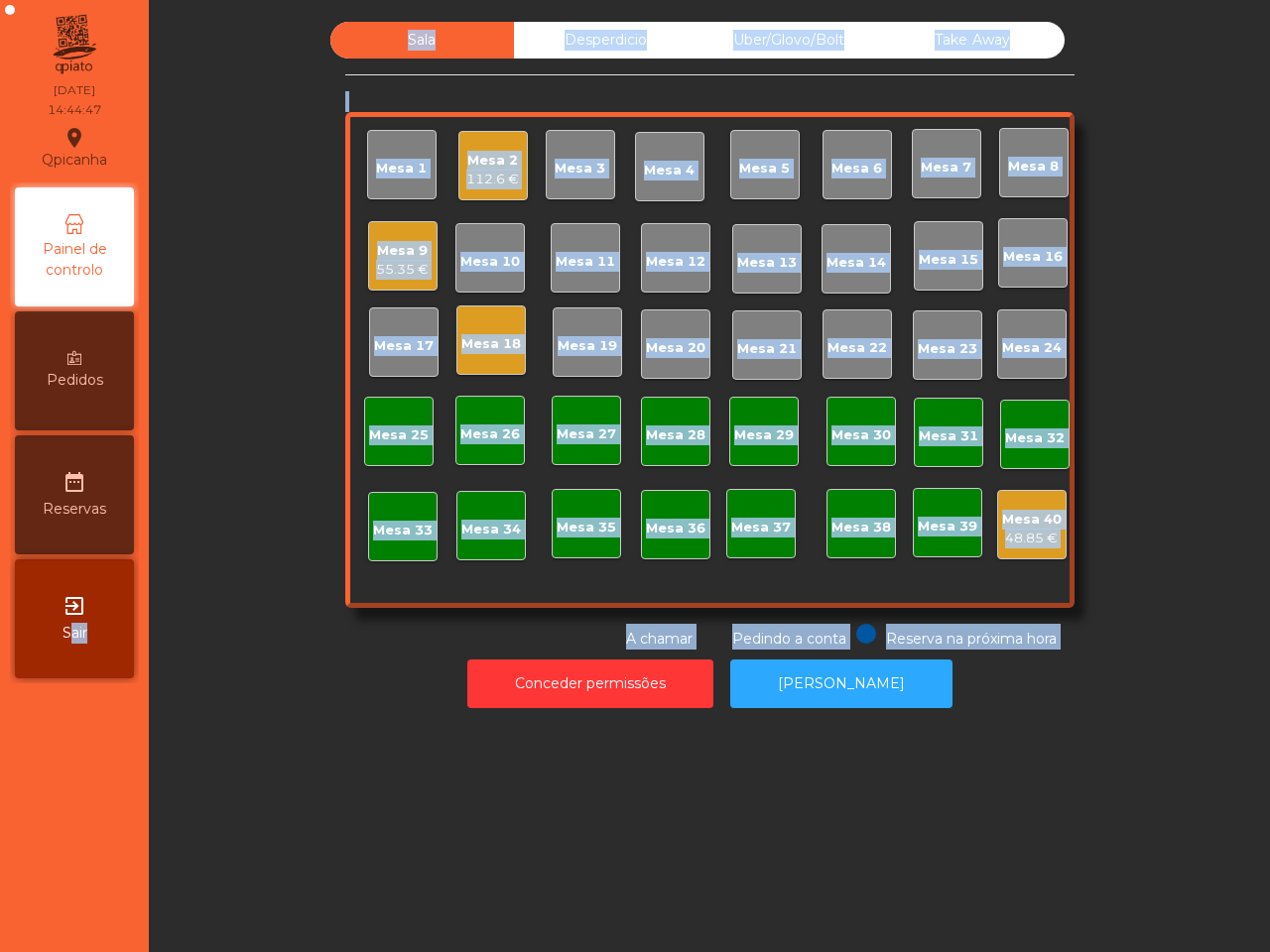 click on "Sala   Desperdicio   Uber/Glovo/Bolt   Take Away   Mesa 1   Mesa 2   112.6 €   Mesa 3   Mesa 4   Mesa 5   [GEOGRAPHIC_DATA] 9   55.35 €   Mesa 10   [GEOGRAPHIC_DATA] 11   [GEOGRAPHIC_DATA] 13   [GEOGRAPHIC_DATA] 14   [GEOGRAPHIC_DATA] 15   [GEOGRAPHIC_DATA] [GEOGRAPHIC_DATA] 17   [GEOGRAPHIC_DATA] 19   [GEOGRAPHIC_DATA] 20   [GEOGRAPHIC_DATA] 22   [GEOGRAPHIC_DATA] 23   [GEOGRAPHIC_DATA] [GEOGRAPHIC_DATA] 26   [GEOGRAPHIC_DATA] 27   [GEOGRAPHIC_DATA] 28   [GEOGRAPHIC_DATA] 30   [GEOGRAPHIC_DATA] 32   [GEOGRAPHIC_DATA] 33   [GEOGRAPHIC_DATA] 35   [GEOGRAPHIC_DATA] 37   [GEOGRAPHIC_DATA] 40   48.85 €  Reserva na próxima hora Pedindo a conta A chamar" 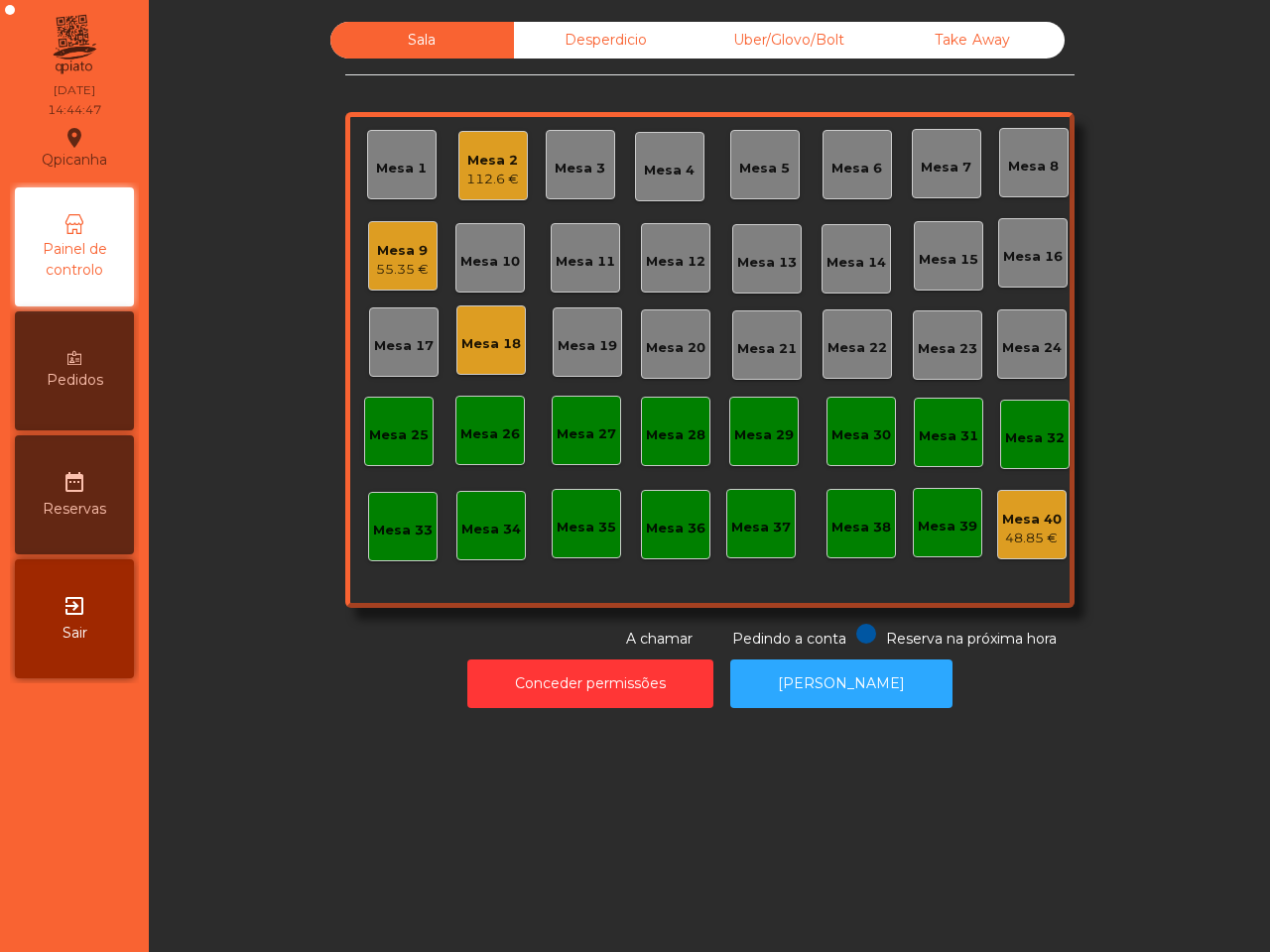click on "Mesa 9   55.35 €" 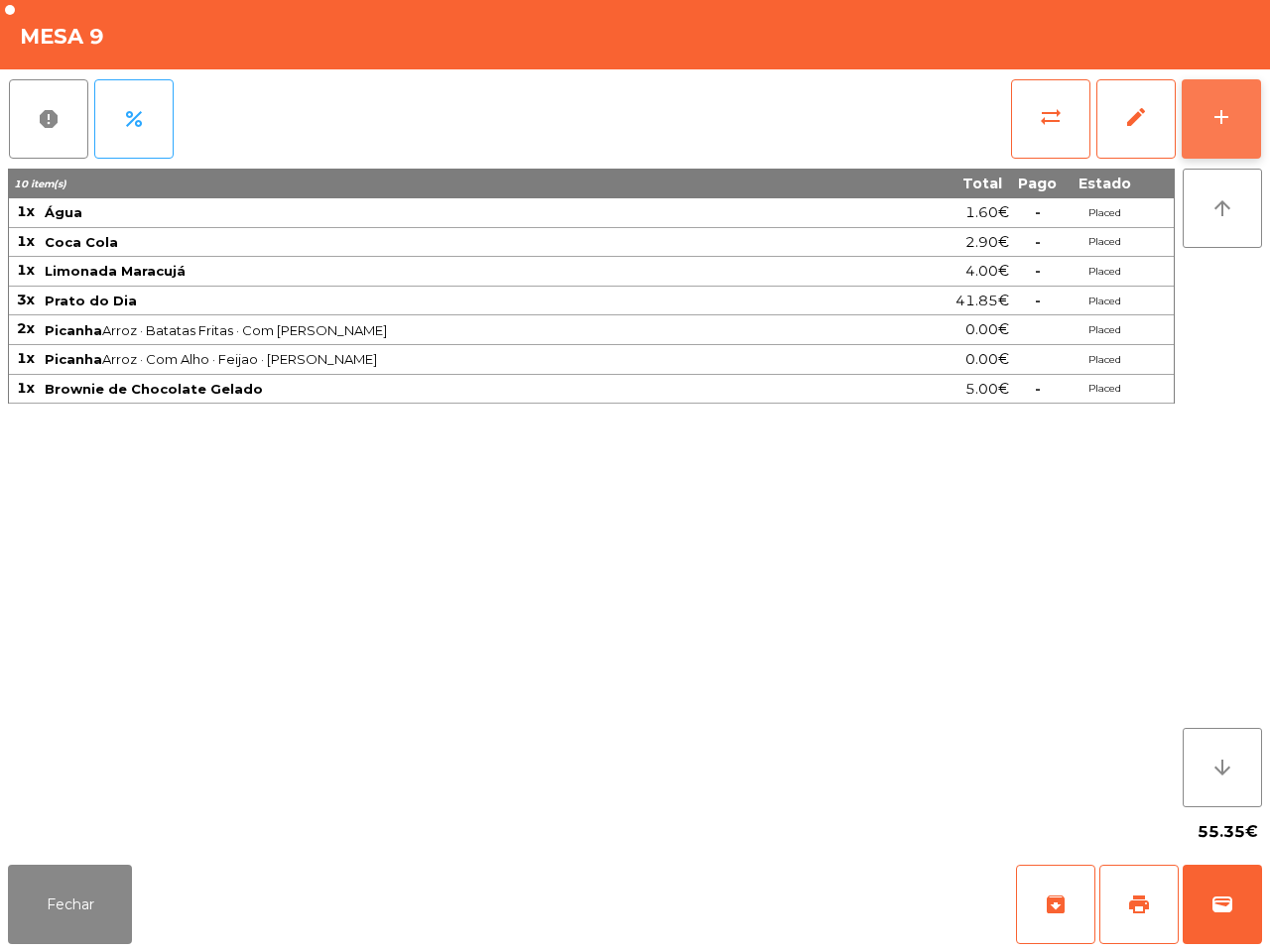 click on "add" 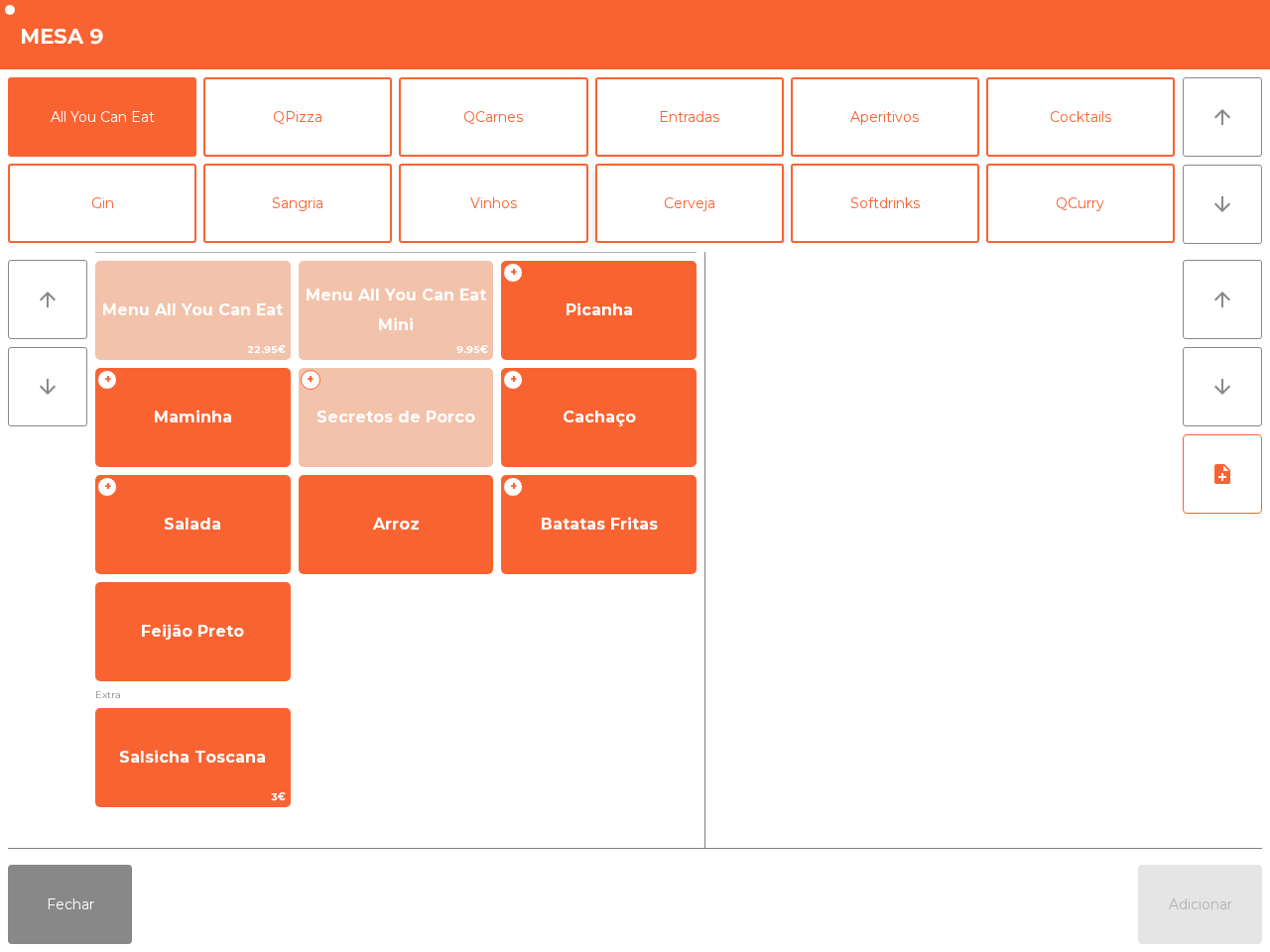 scroll, scrollTop: 124, scrollLeft: 0, axis: vertical 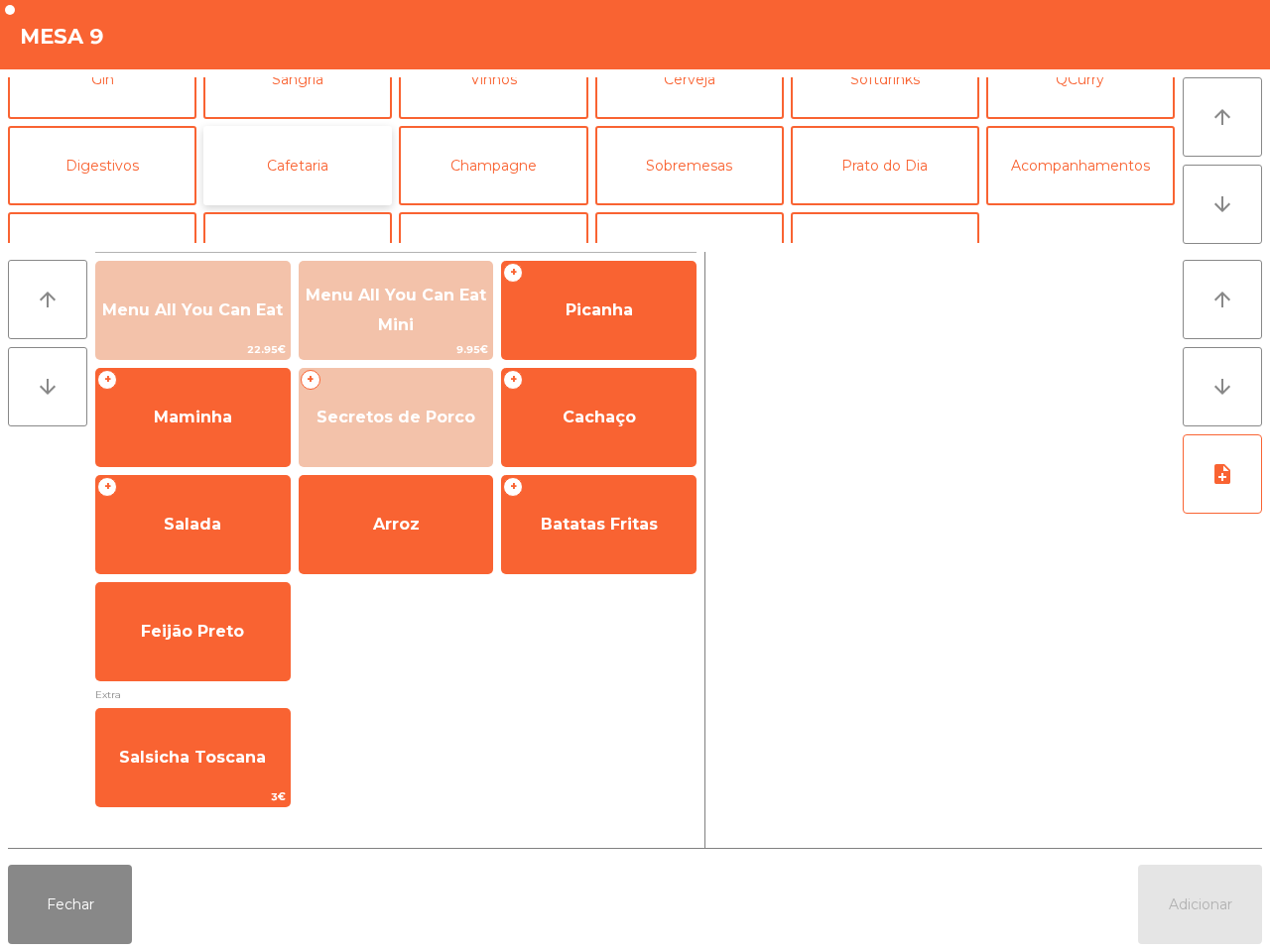 click on "Cafetaria" 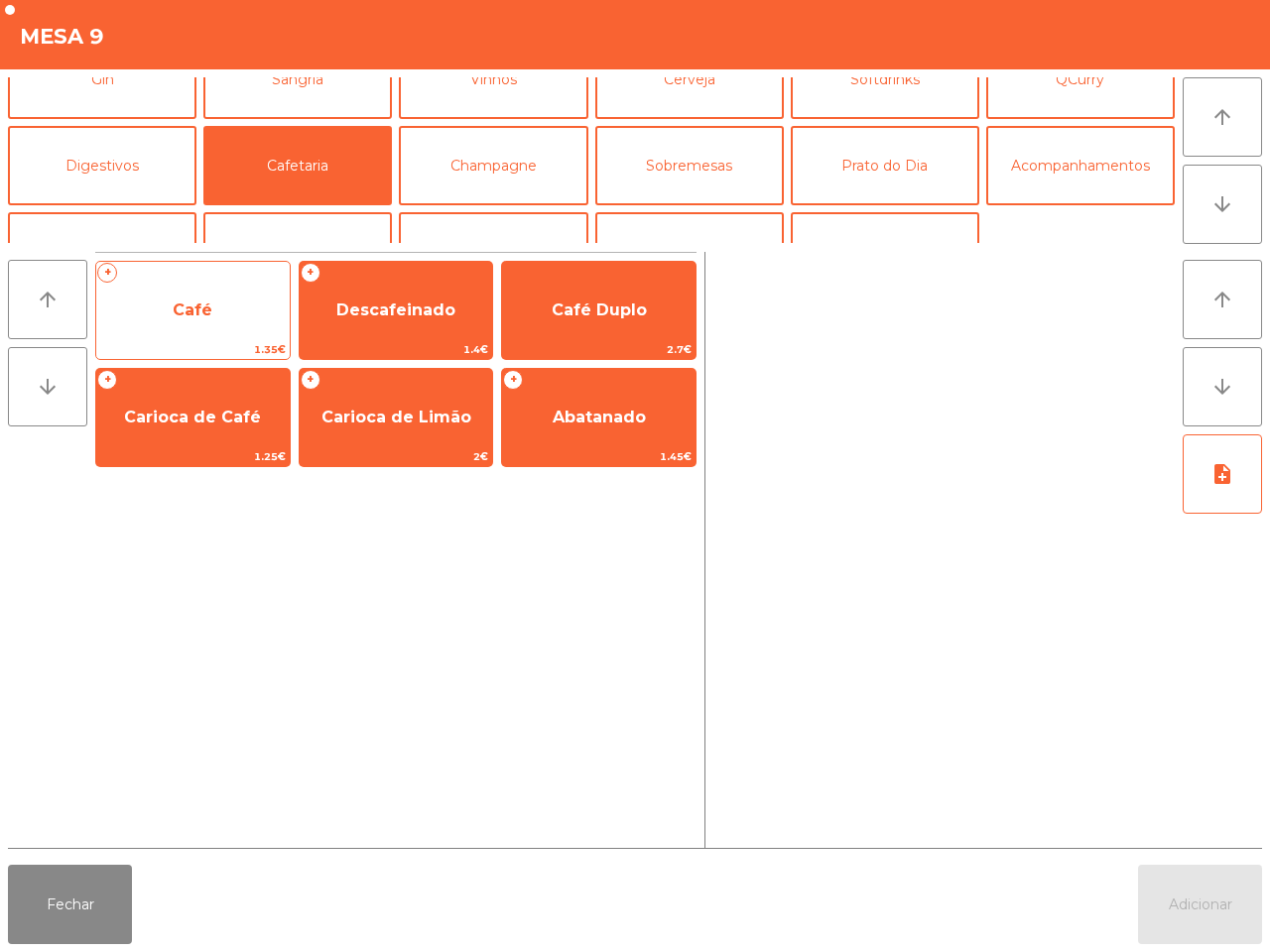 click on "Café" 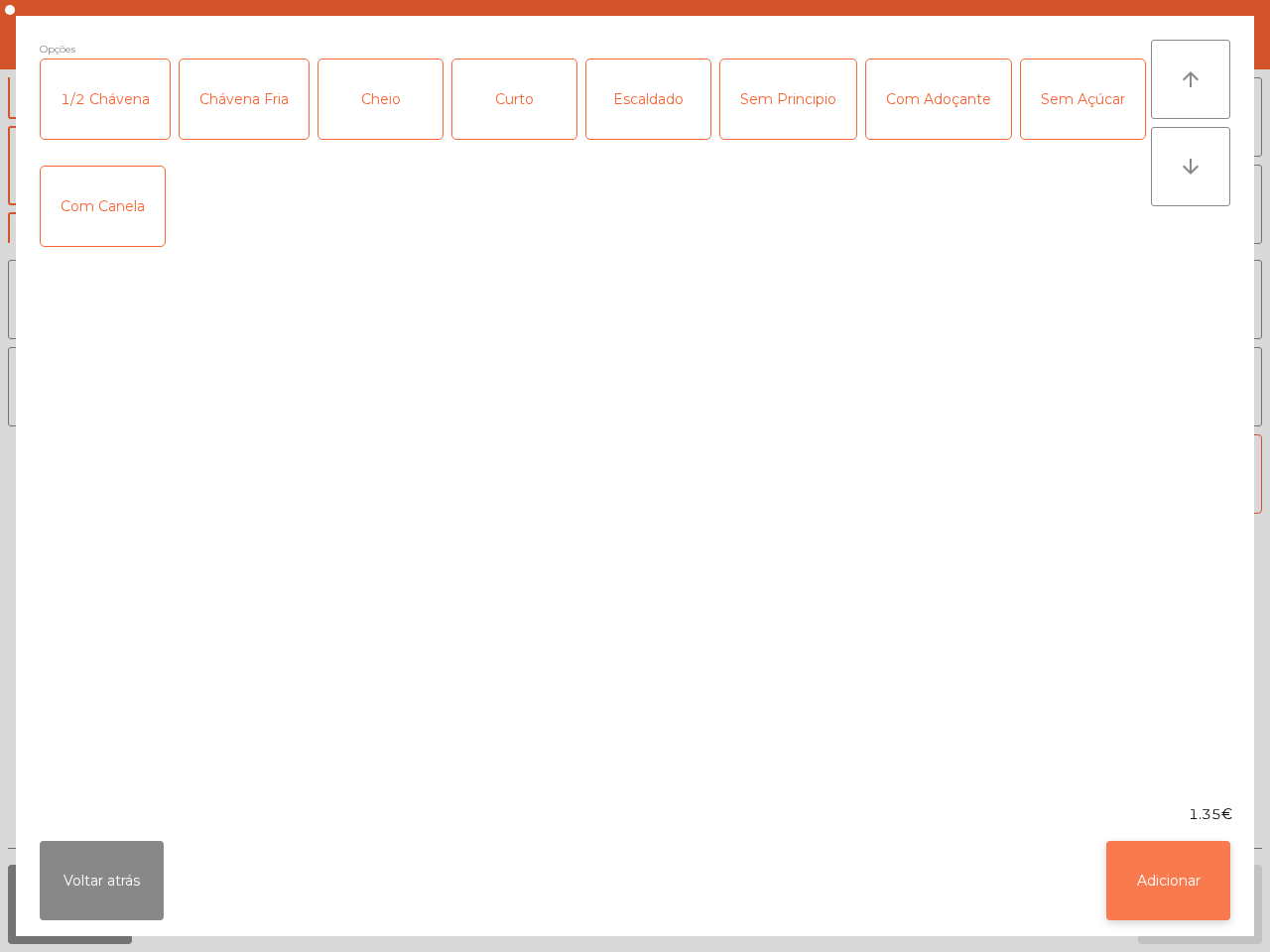 click on "Adicionar" 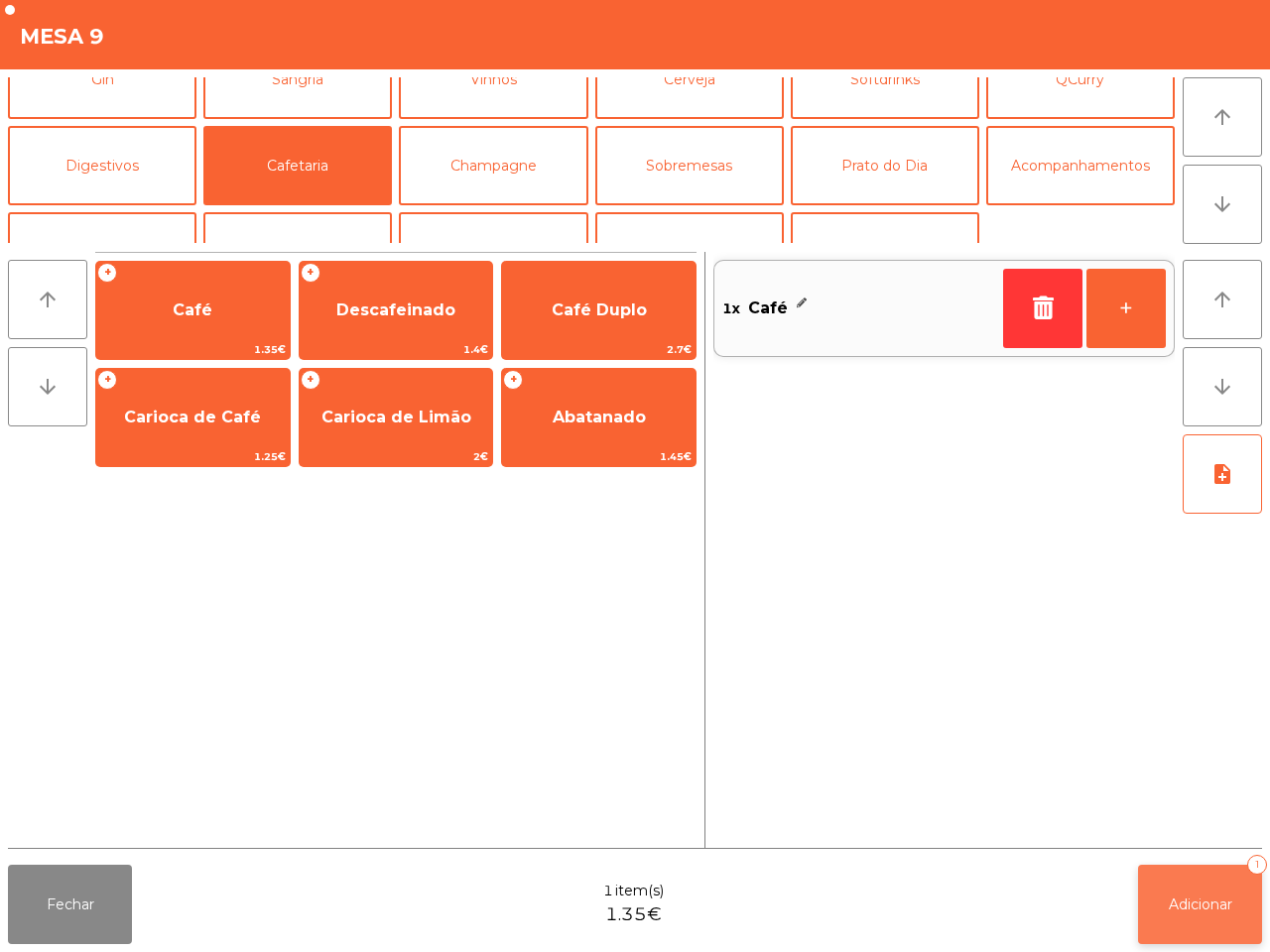 click on "Adicionar" 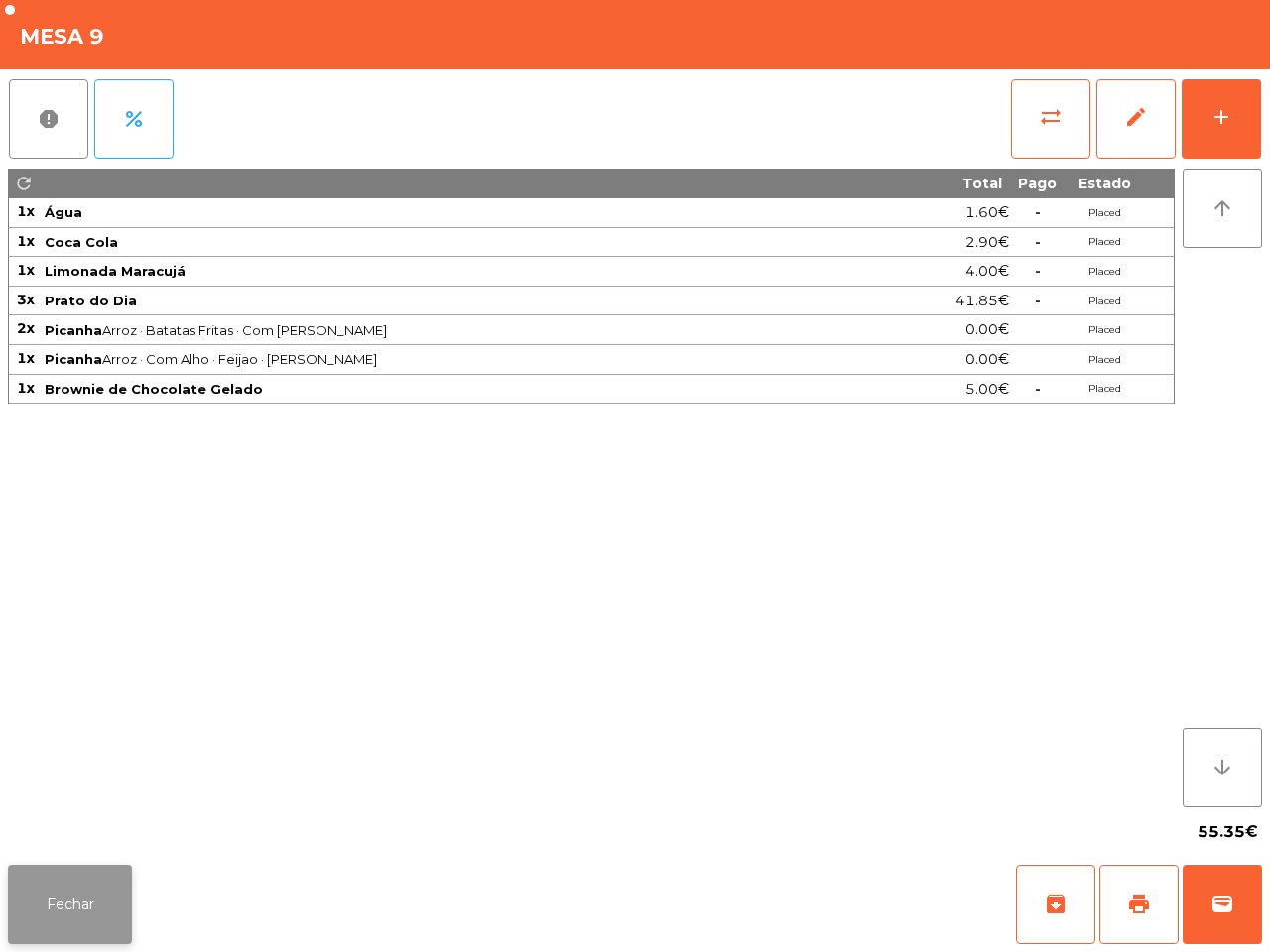 click on "Fechar" 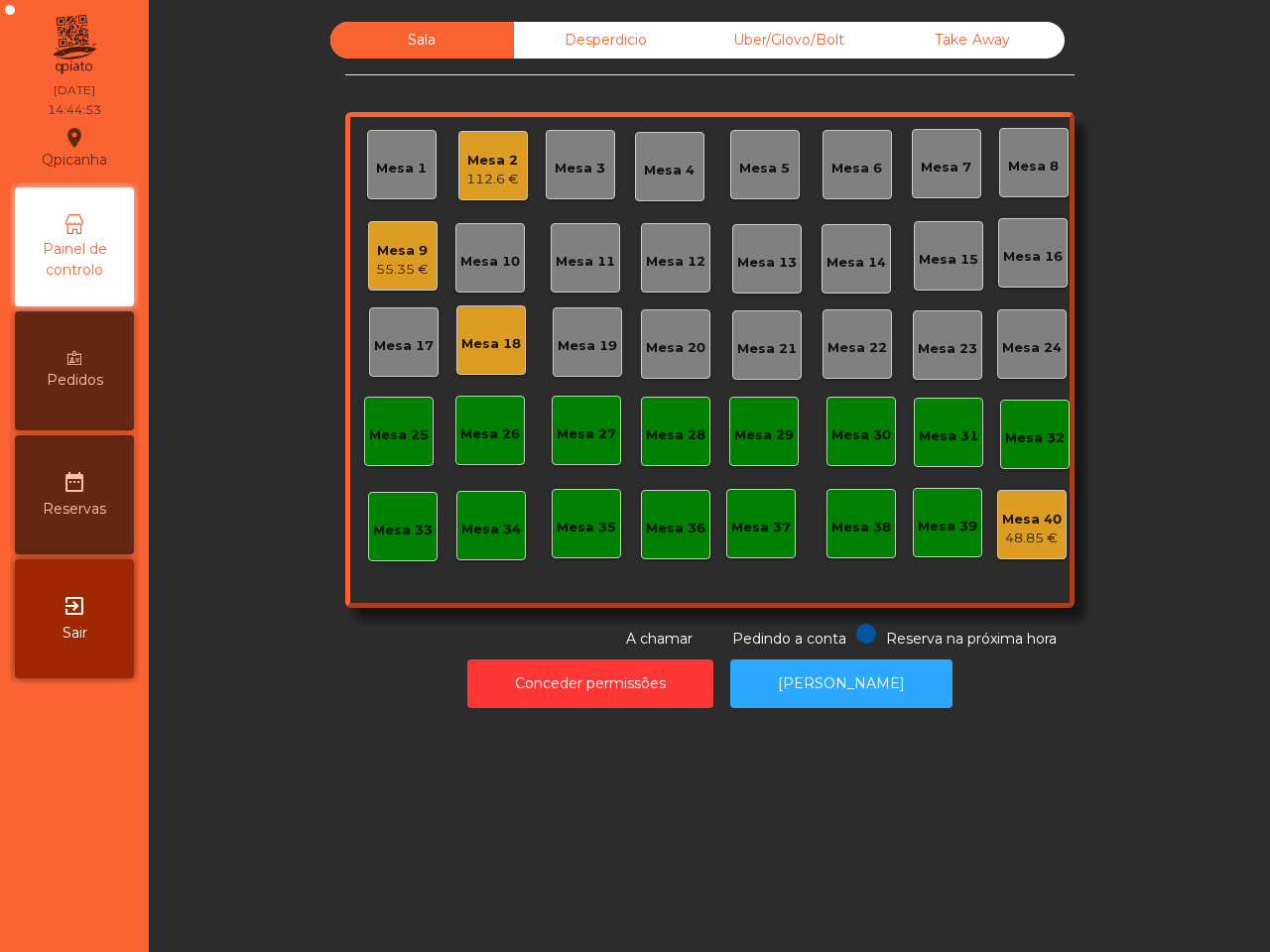click on "Mesa 9" 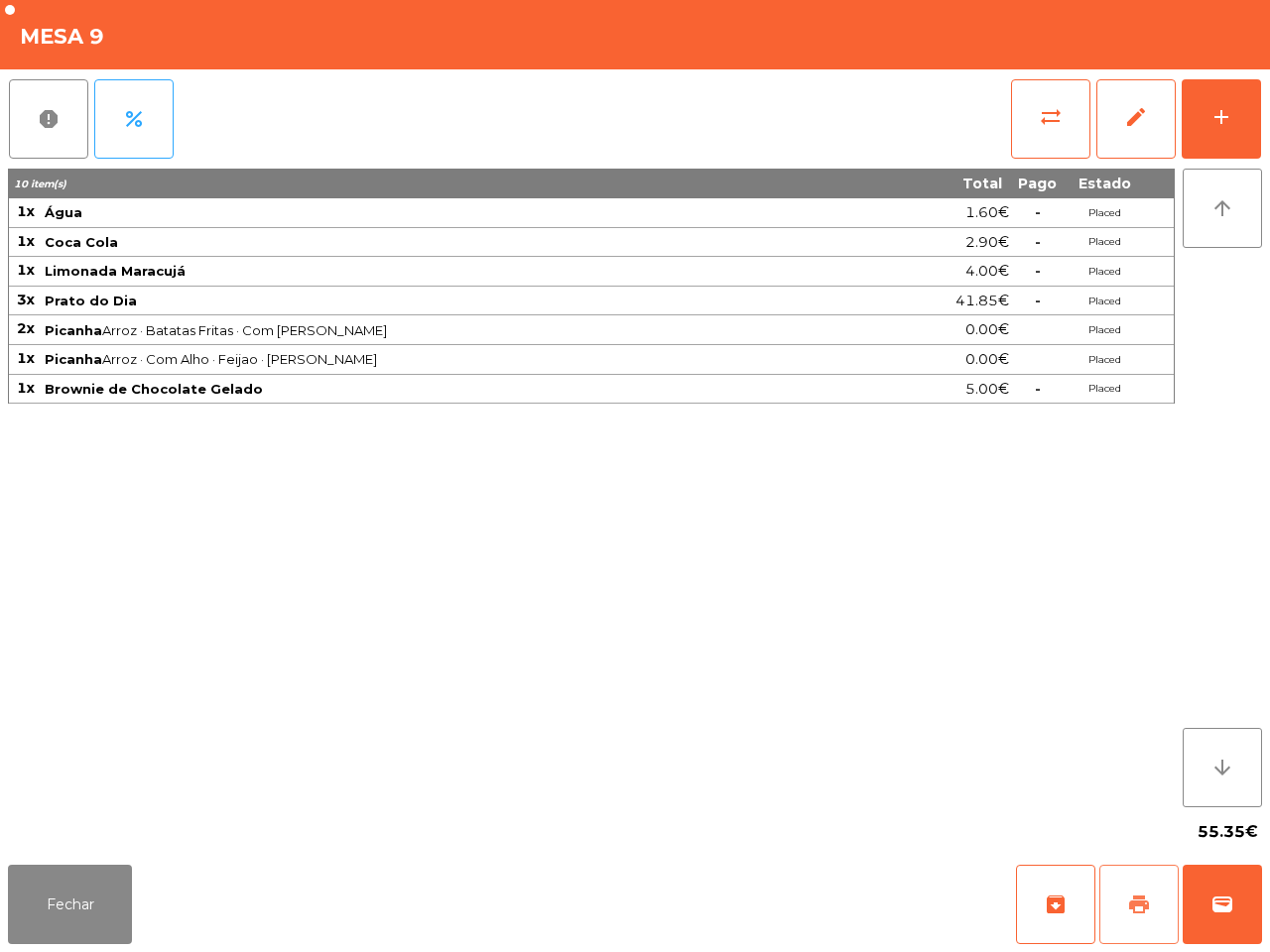 click on "print" 